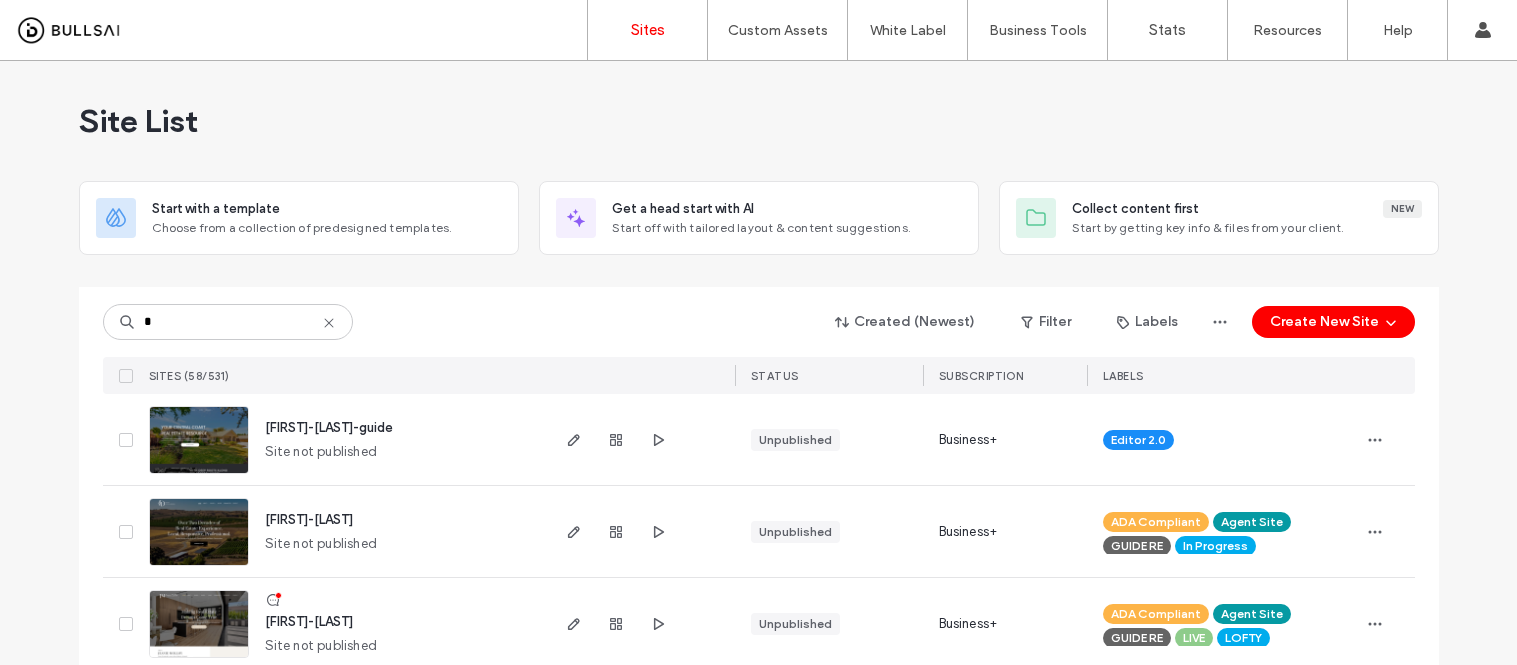 scroll, scrollTop: 0, scrollLeft: 0, axis: both 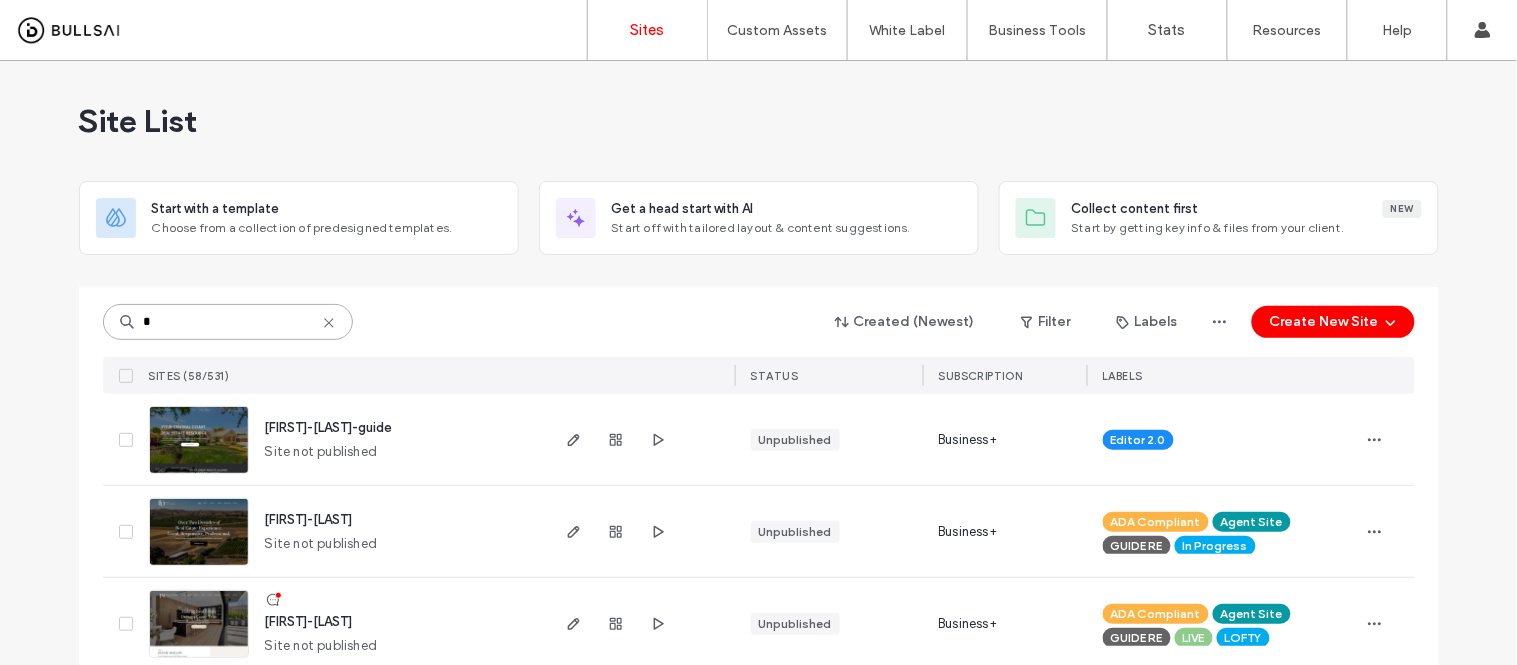drag, startPoint x: 182, startPoint y: 326, endPoint x: 0, endPoint y: 283, distance: 187.0107 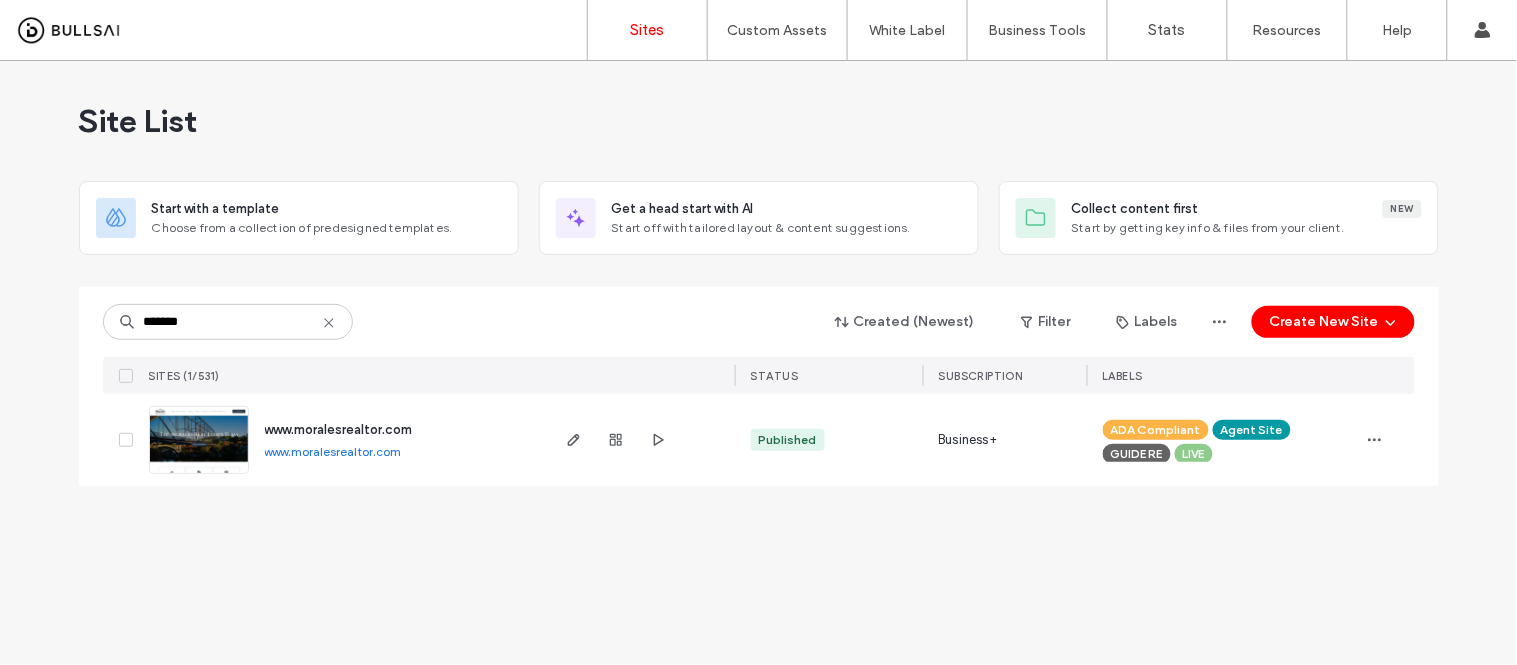 click on "www.moralesrealtor.com" at bounding box center (333, 451) 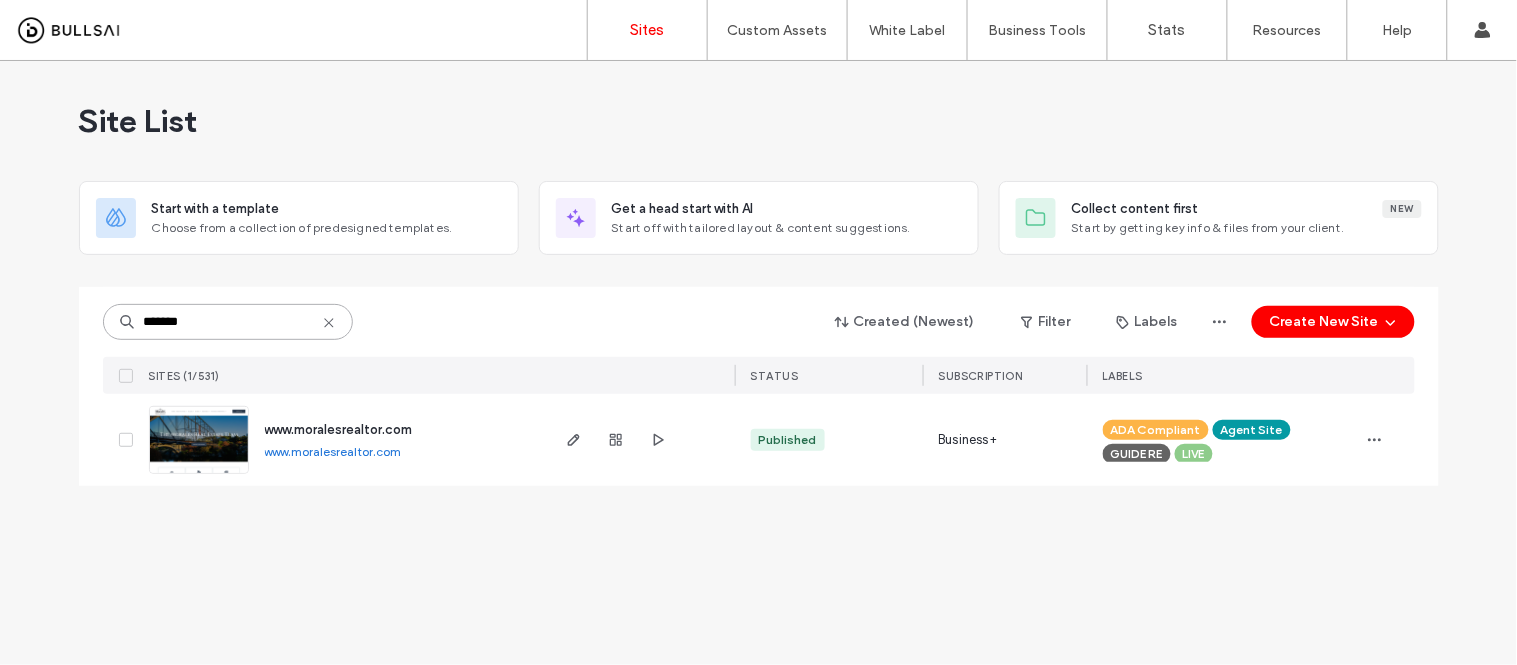 drag, startPoint x: 264, startPoint y: 313, endPoint x: 55, endPoint y: 324, distance: 209.28928 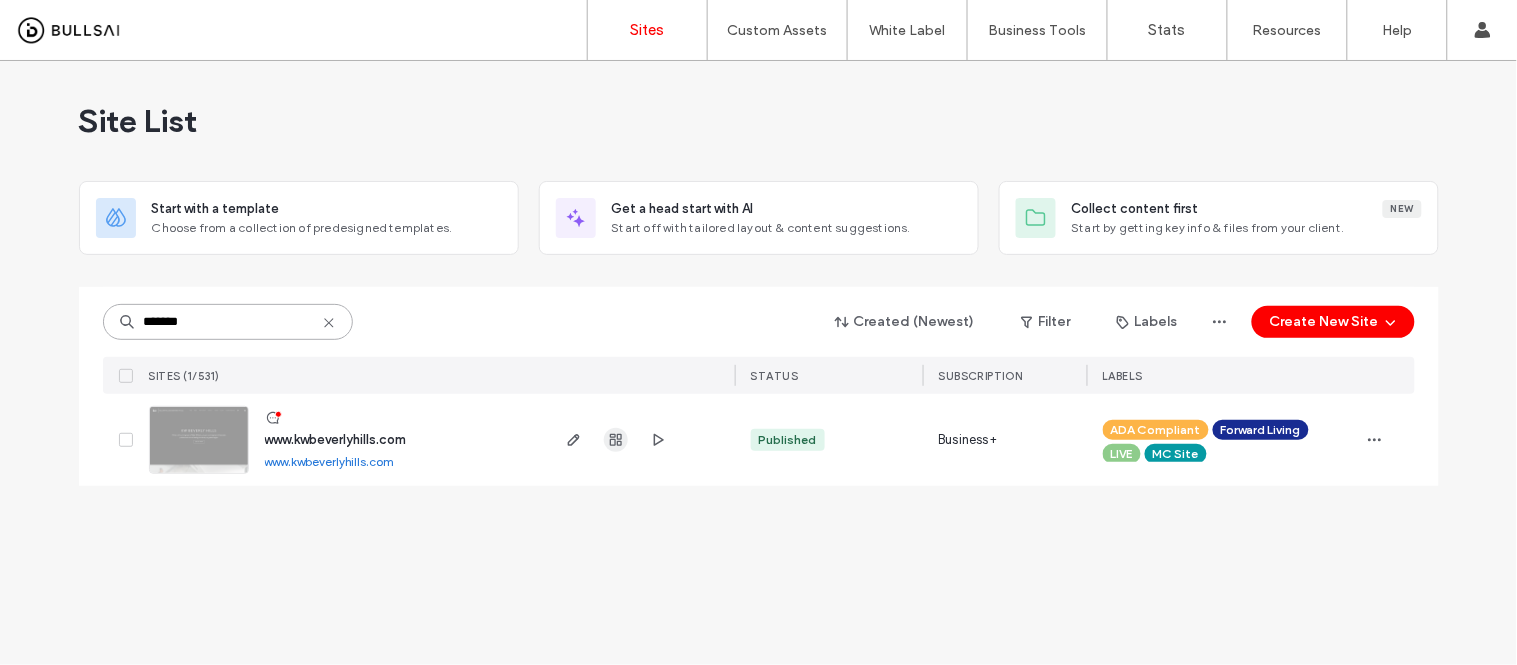 type on "*******" 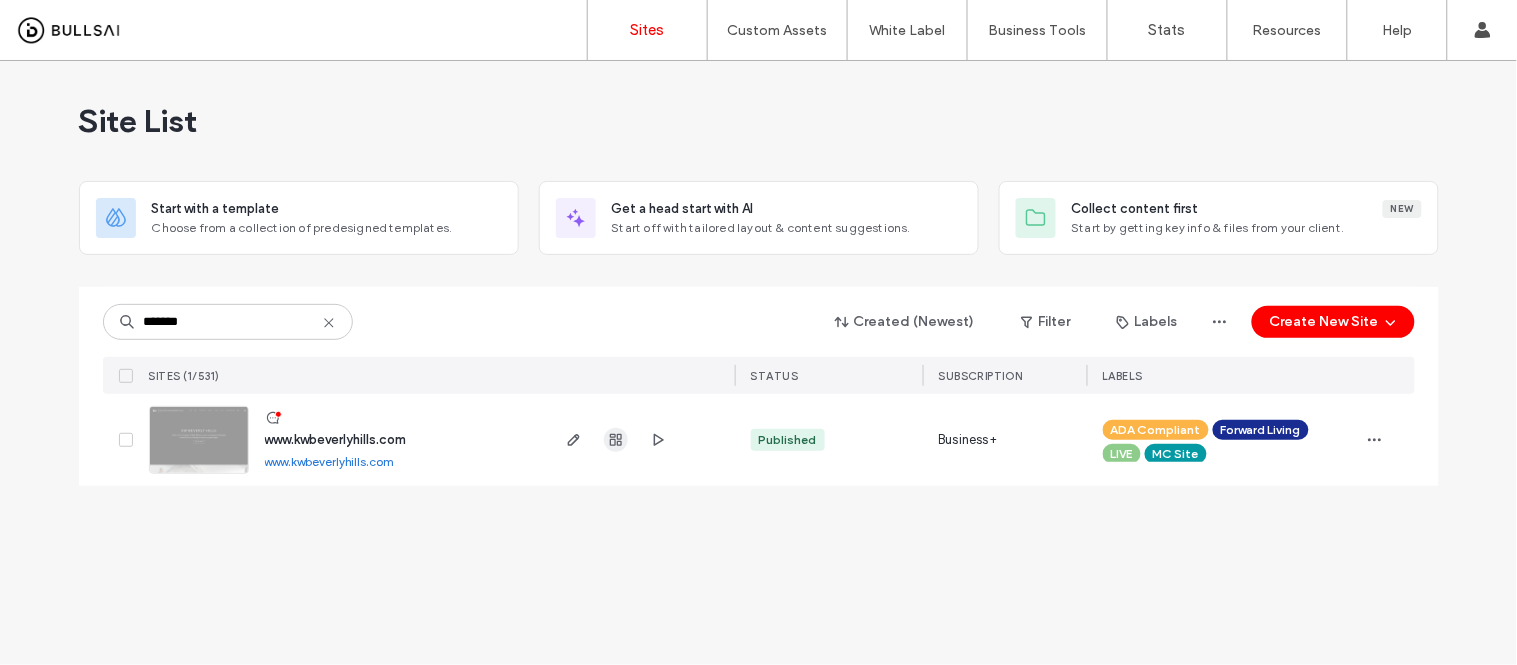 click 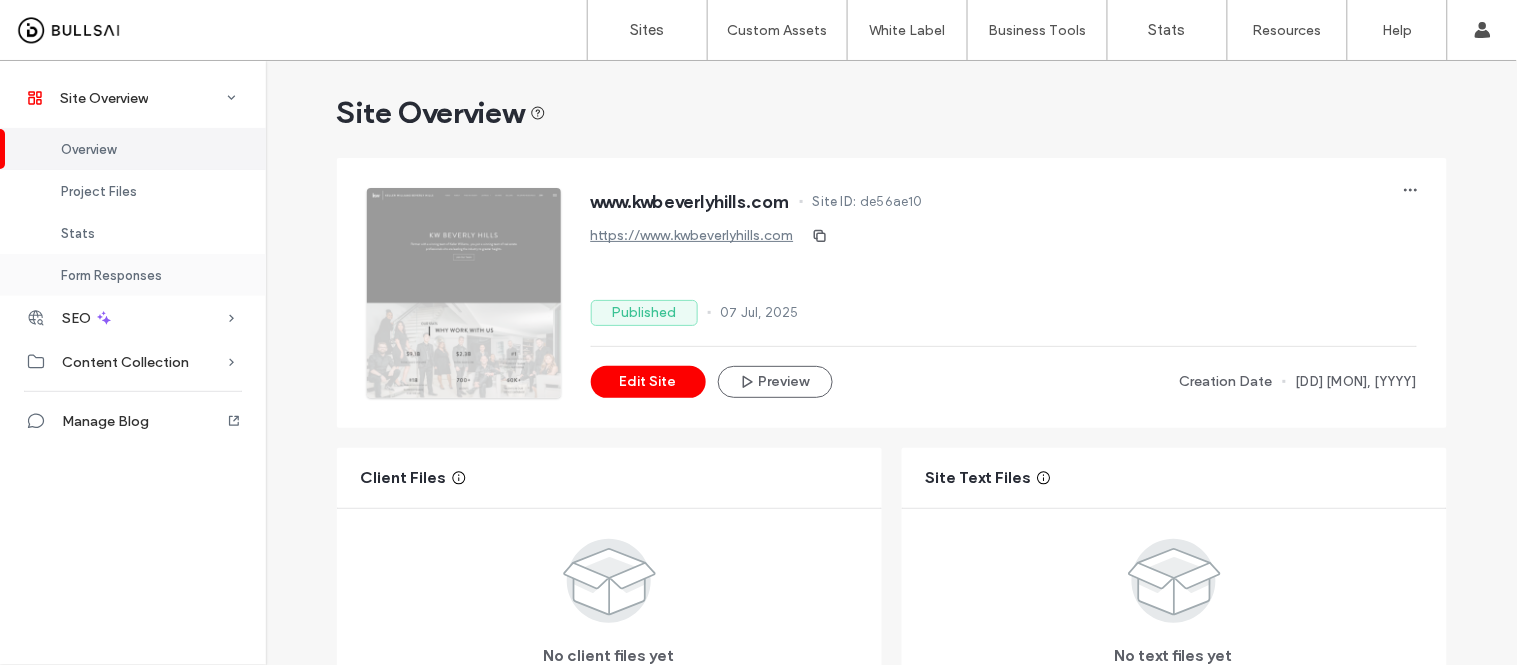 click on "Form Responses" at bounding box center (111, 275) 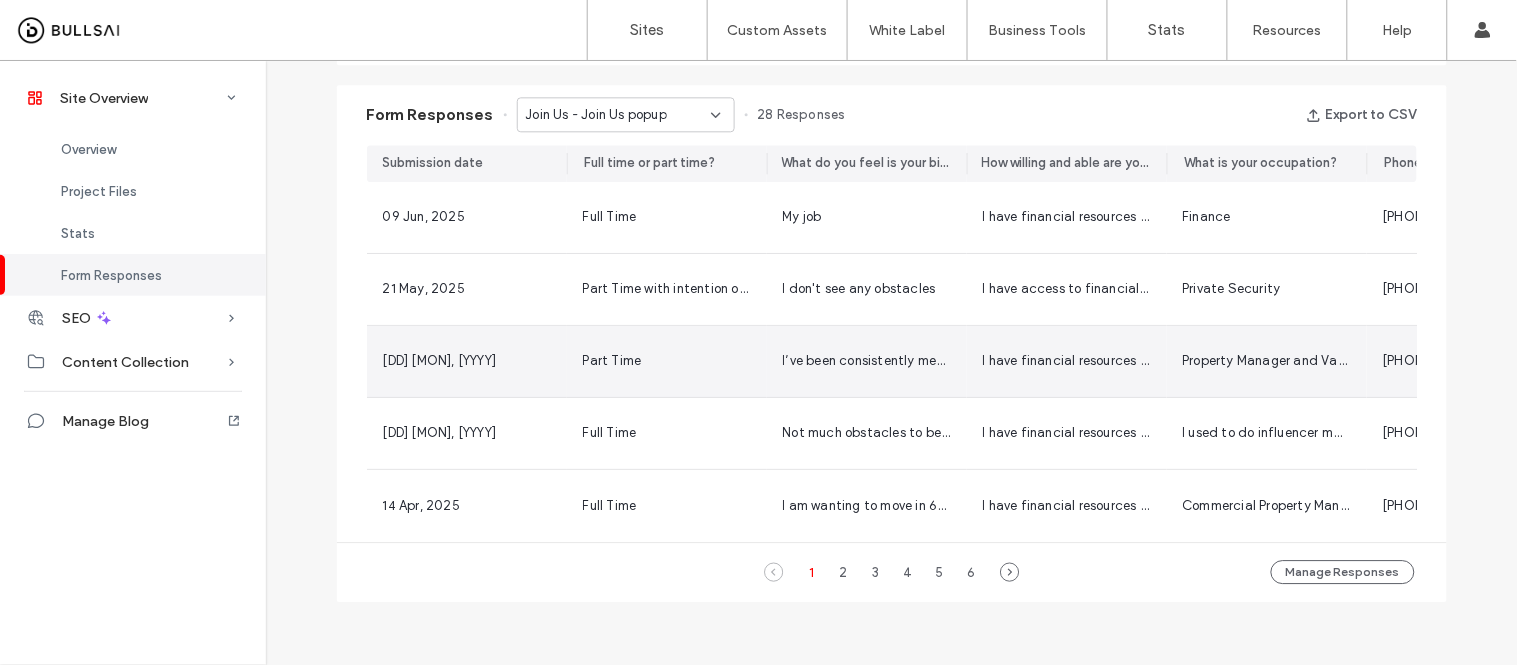 scroll, scrollTop: 1268, scrollLeft: 0, axis: vertical 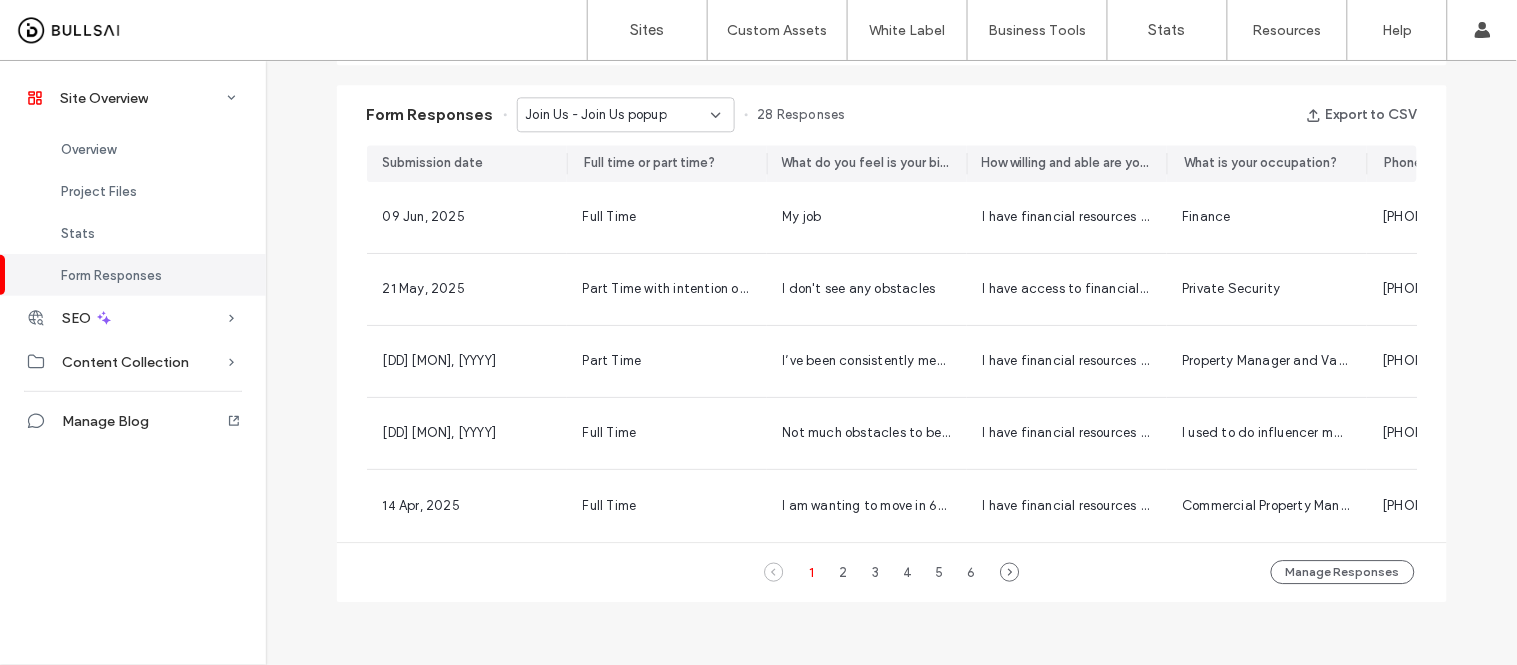 click on "1 2 3 4 5 6" at bounding box center (892, 572) 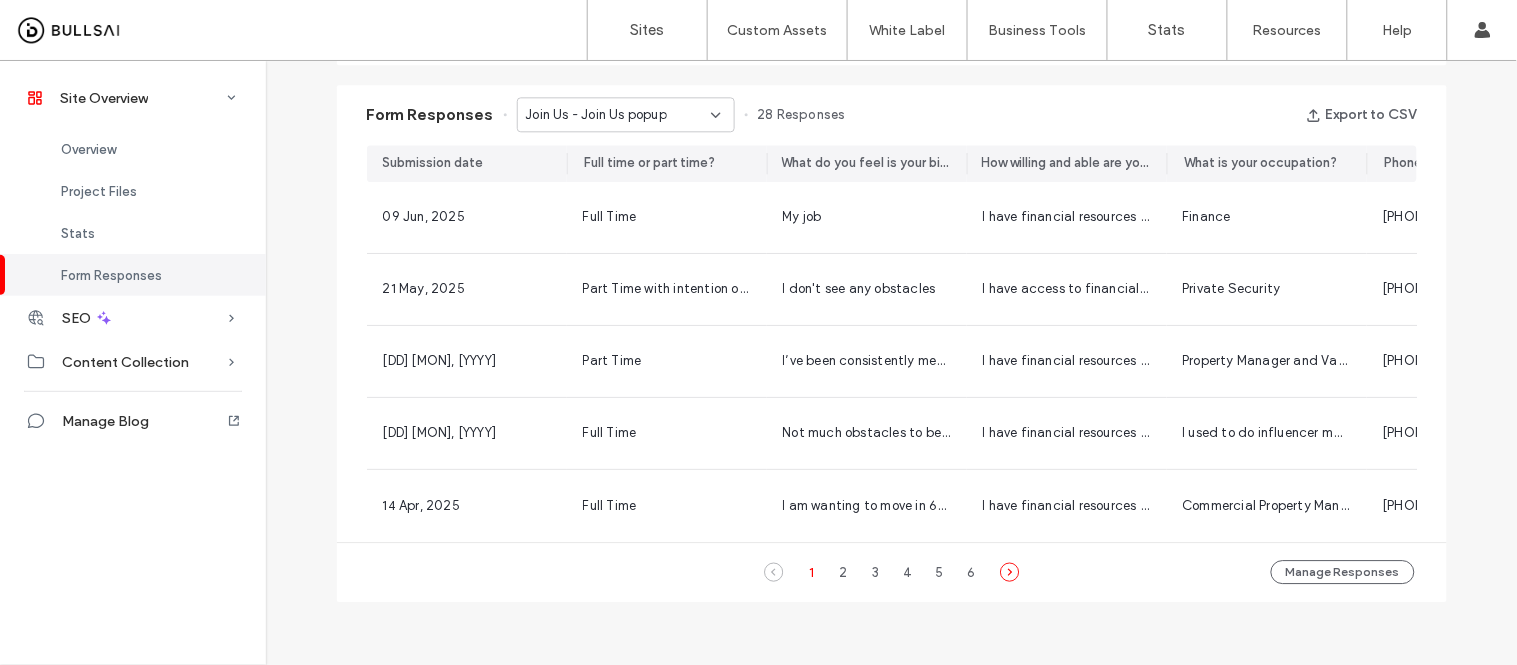 click 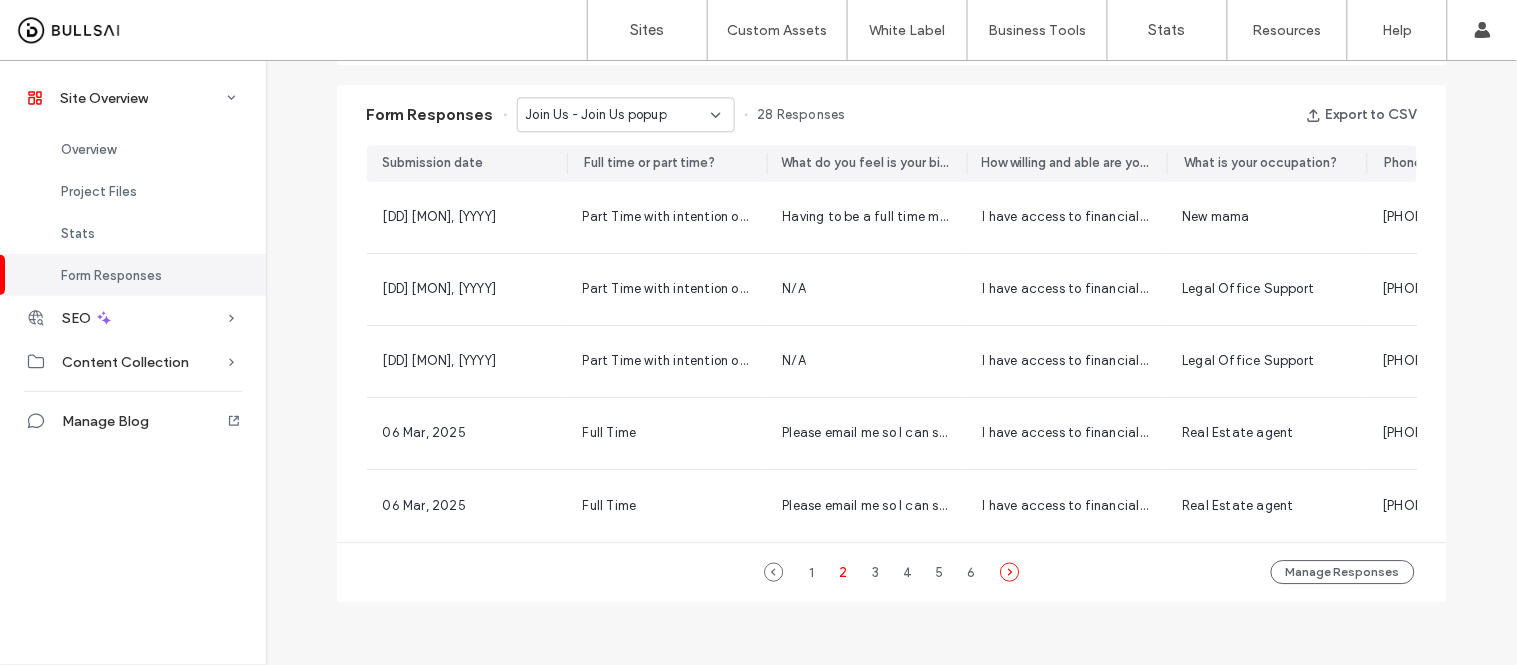 click 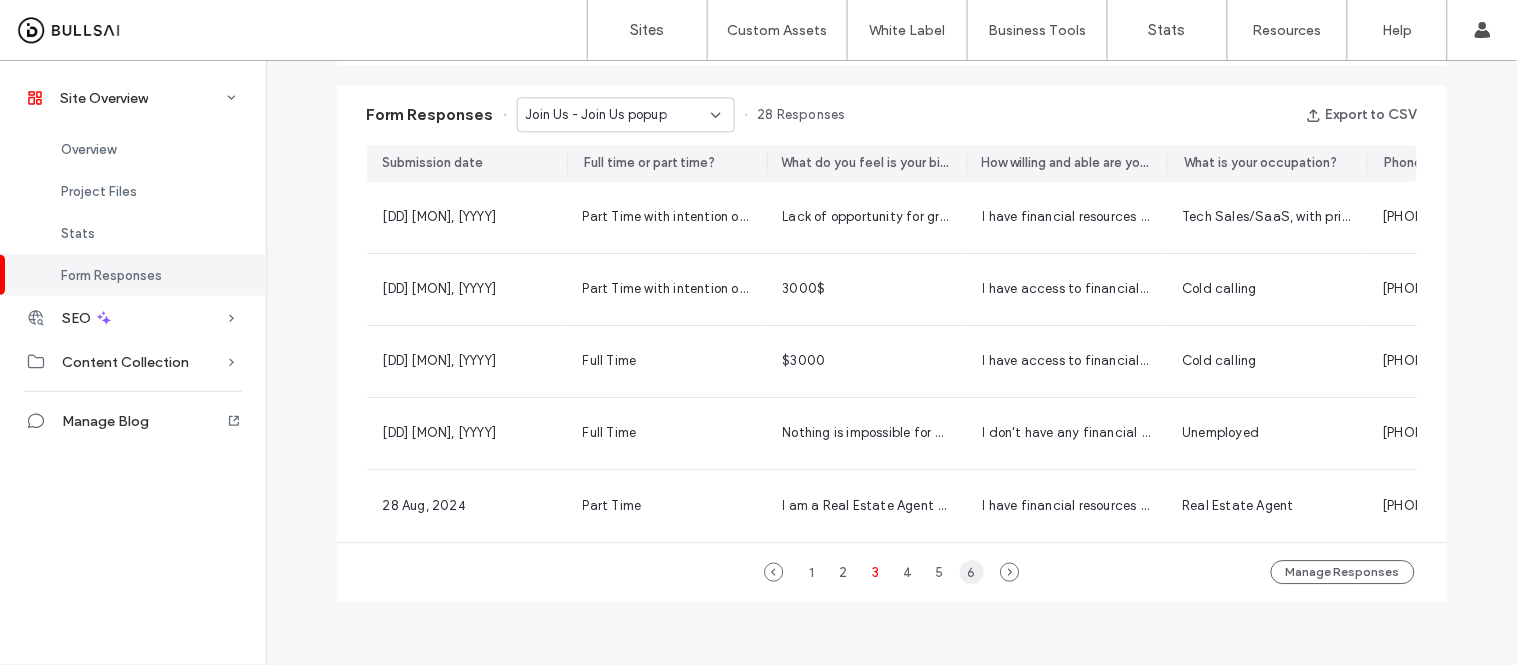 click on "6" at bounding box center [972, 572] 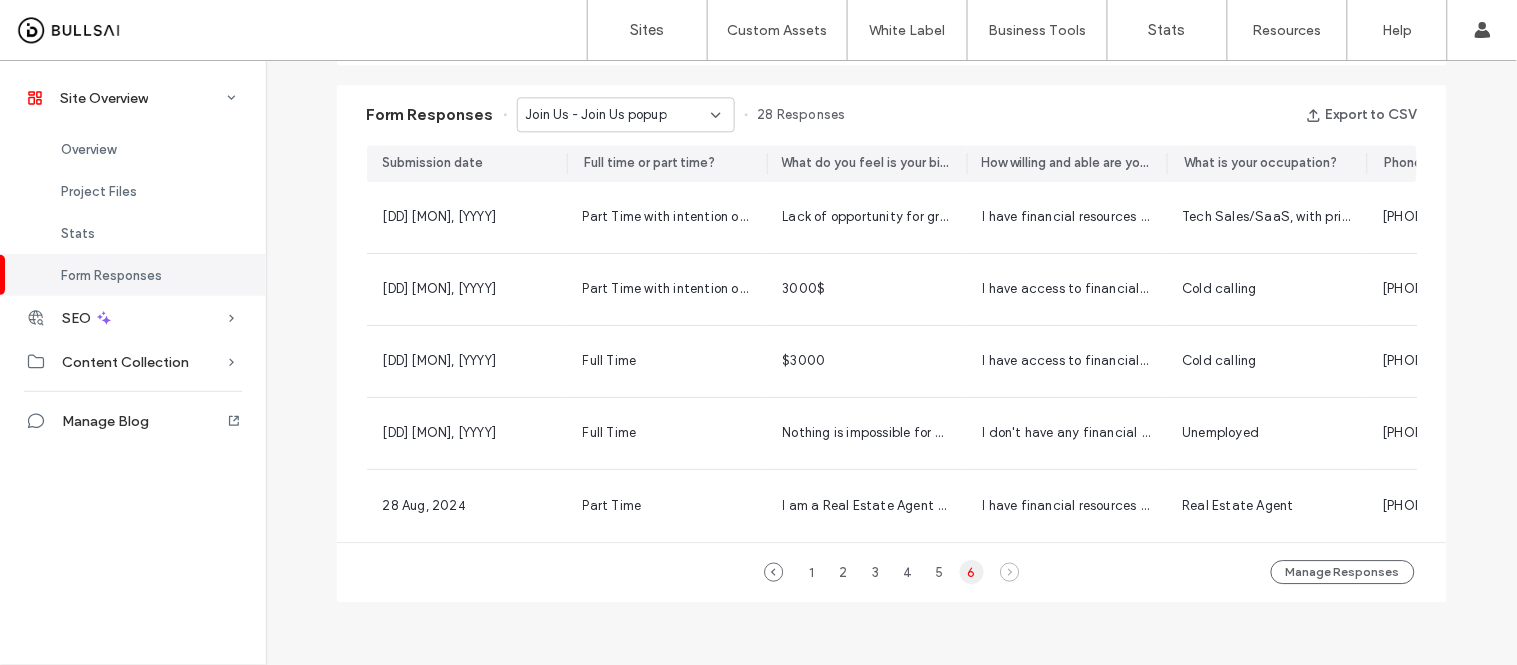 scroll, scrollTop: 1125, scrollLeft: 0, axis: vertical 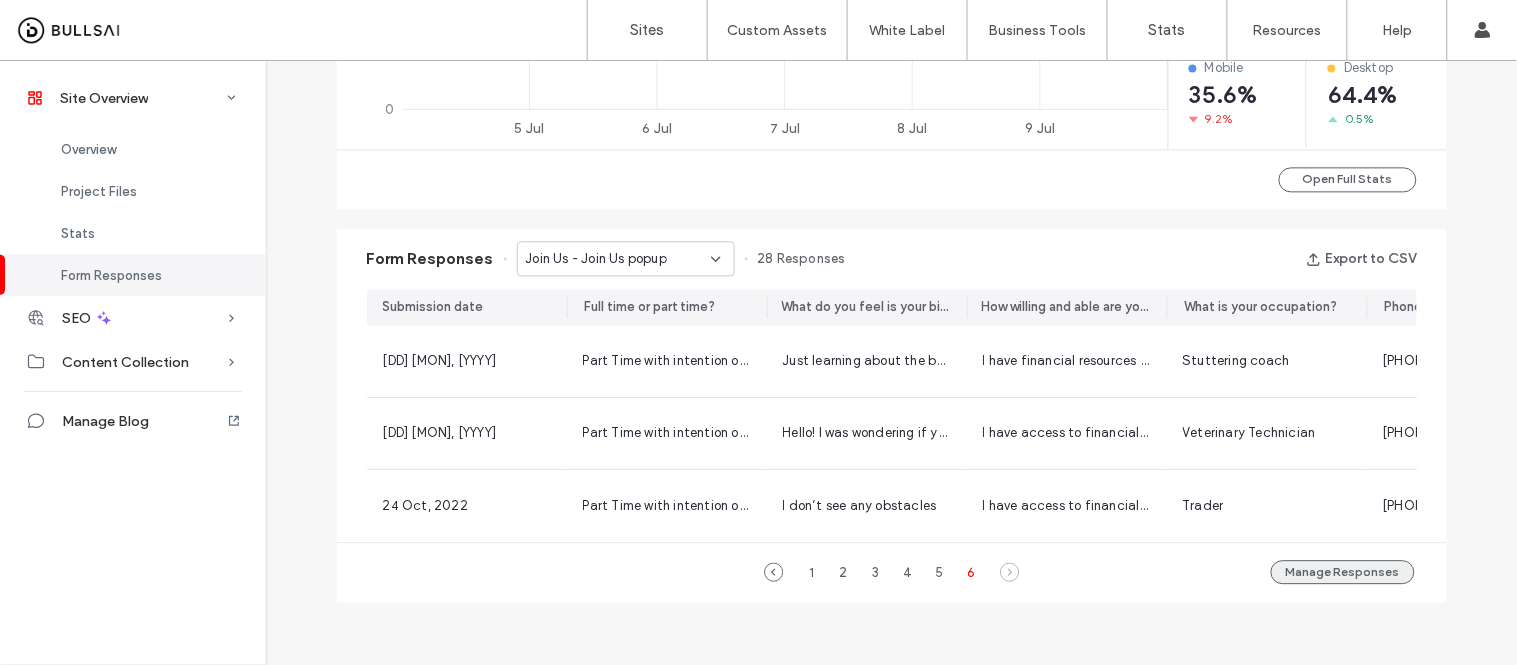 click on "Manage Responses" at bounding box center (1343, 572) 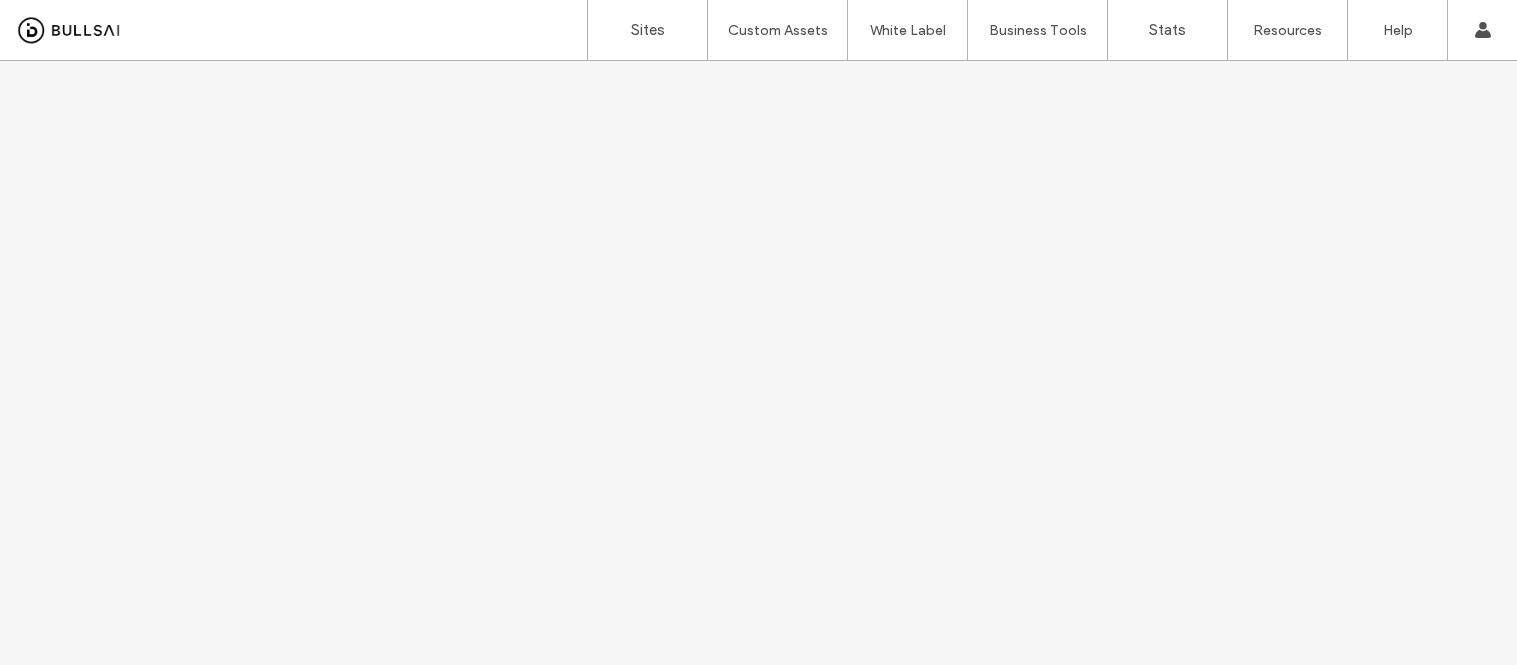 scroll, scrollTop: 0, scrollLeft: 0, axis: both 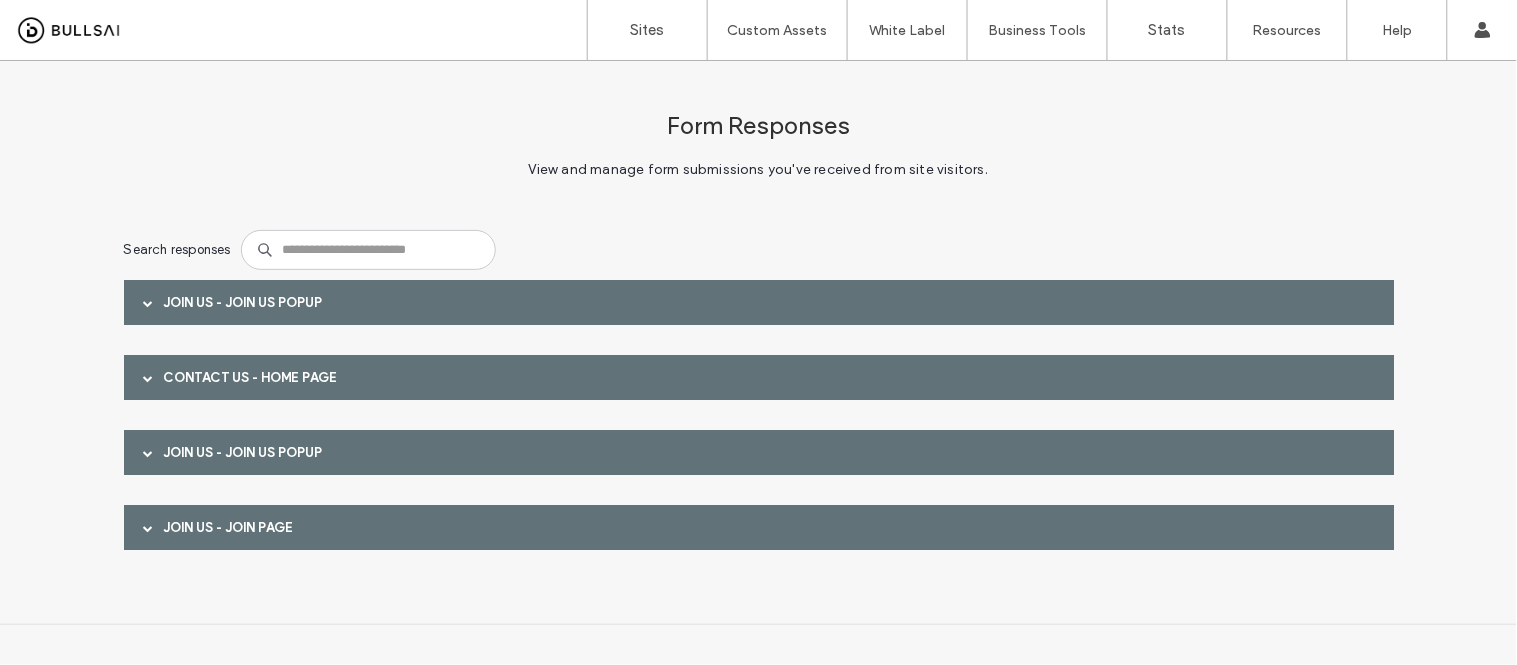 click on "Join Us - Join Us popup" at bounding box center (759, 301) 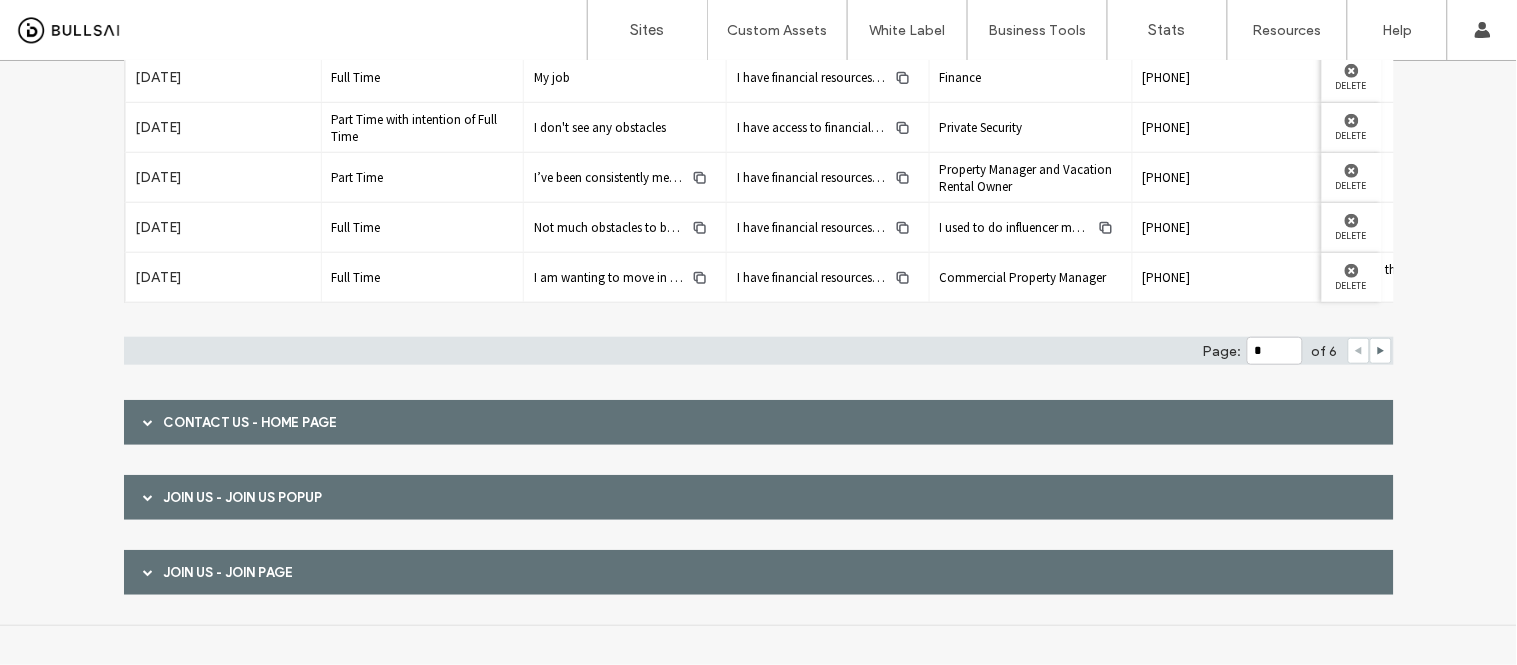 scroll, scrollTop: 100, scrollLeft: 0, axis: vertical 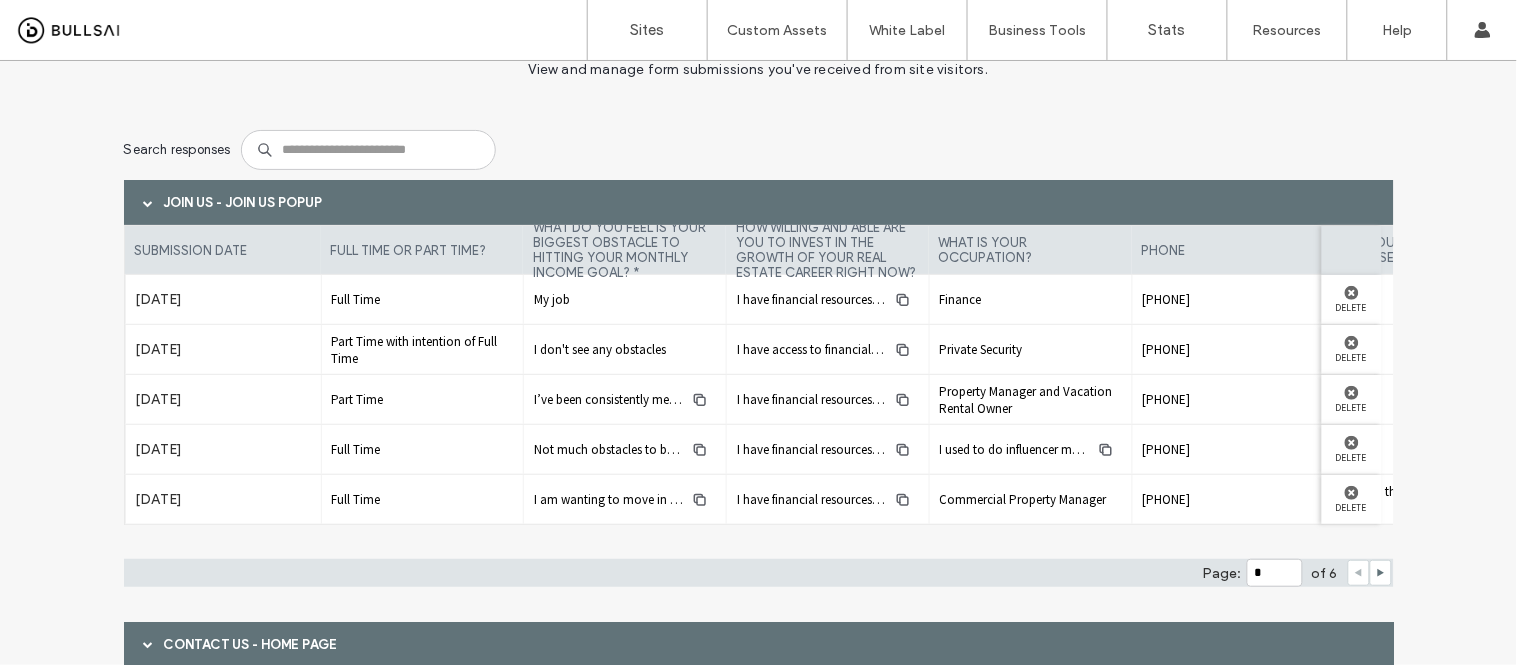 click at bounding box center [149, 202] 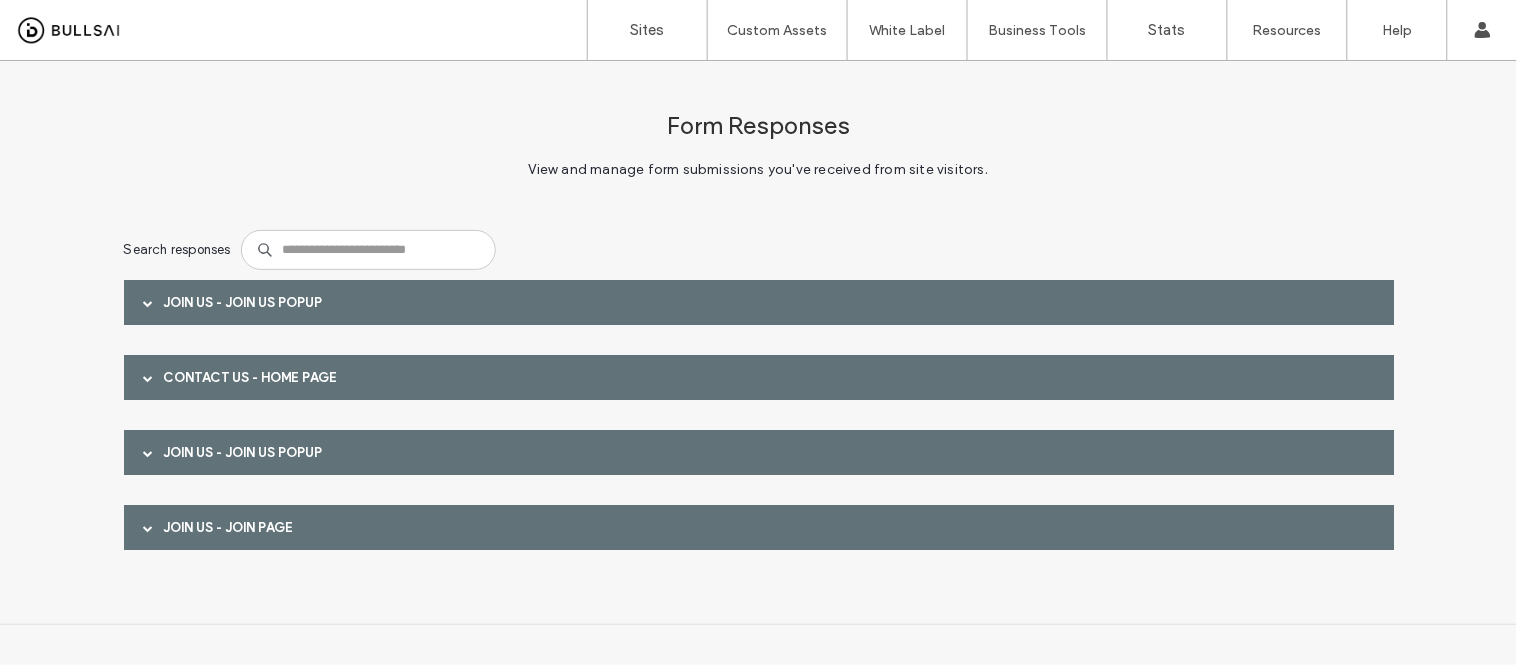 scroll, scrollTop: 0, scrollLeft: 0, axis: both 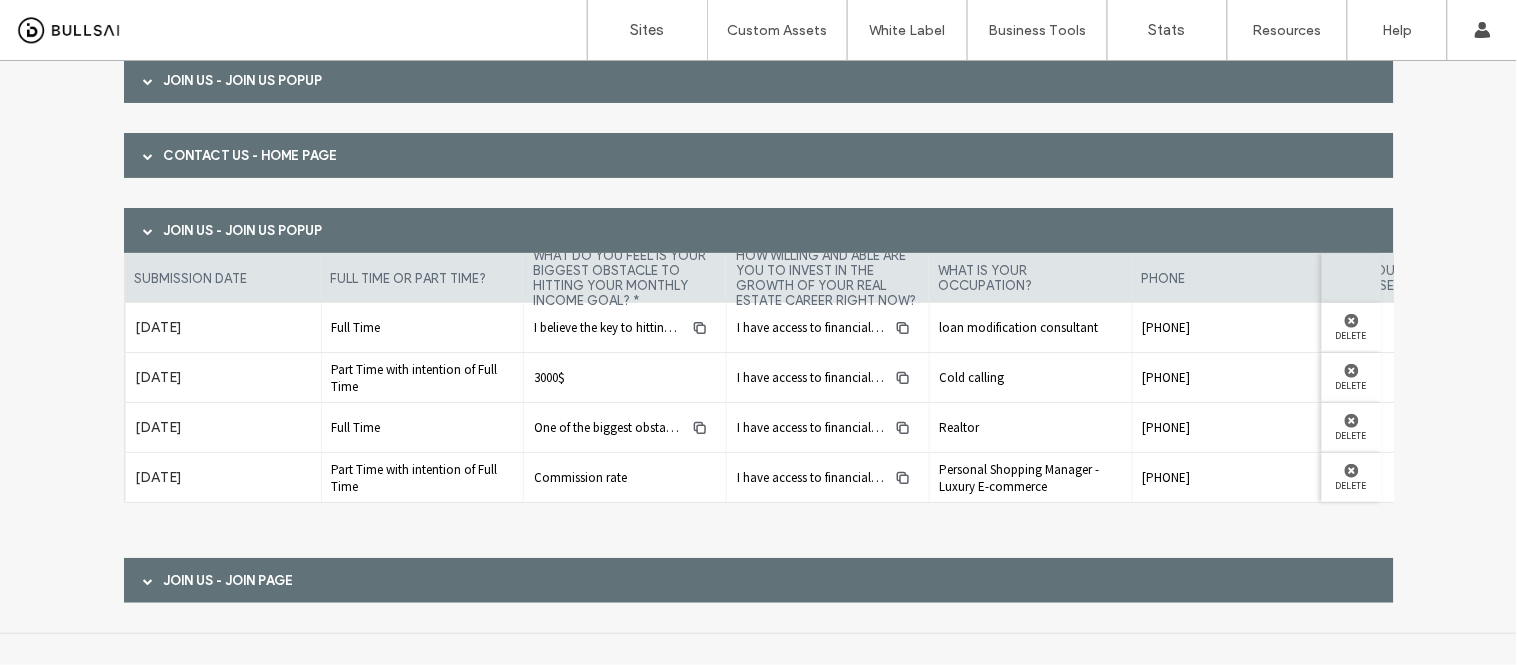 click at bounding box center (149, 229) 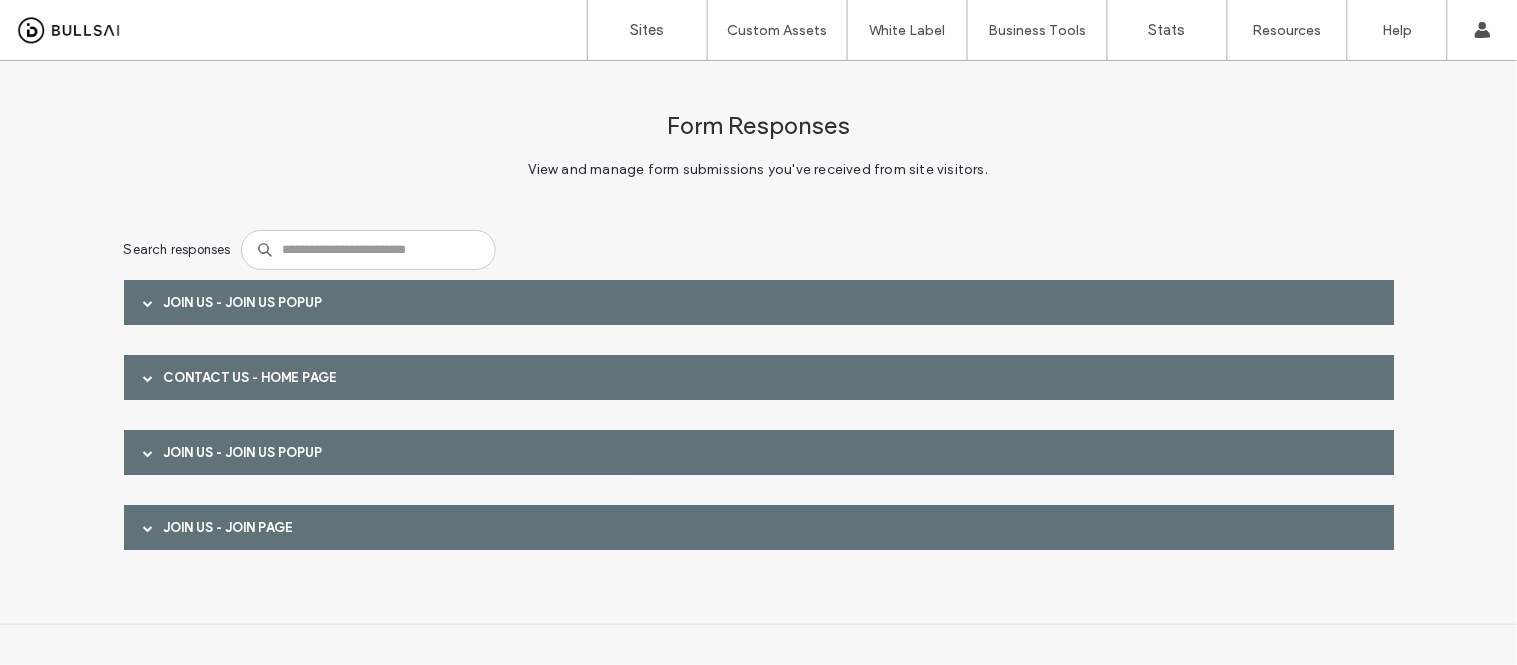 scroll, scrollTop: 0, scrollLeft: 0, axis: both 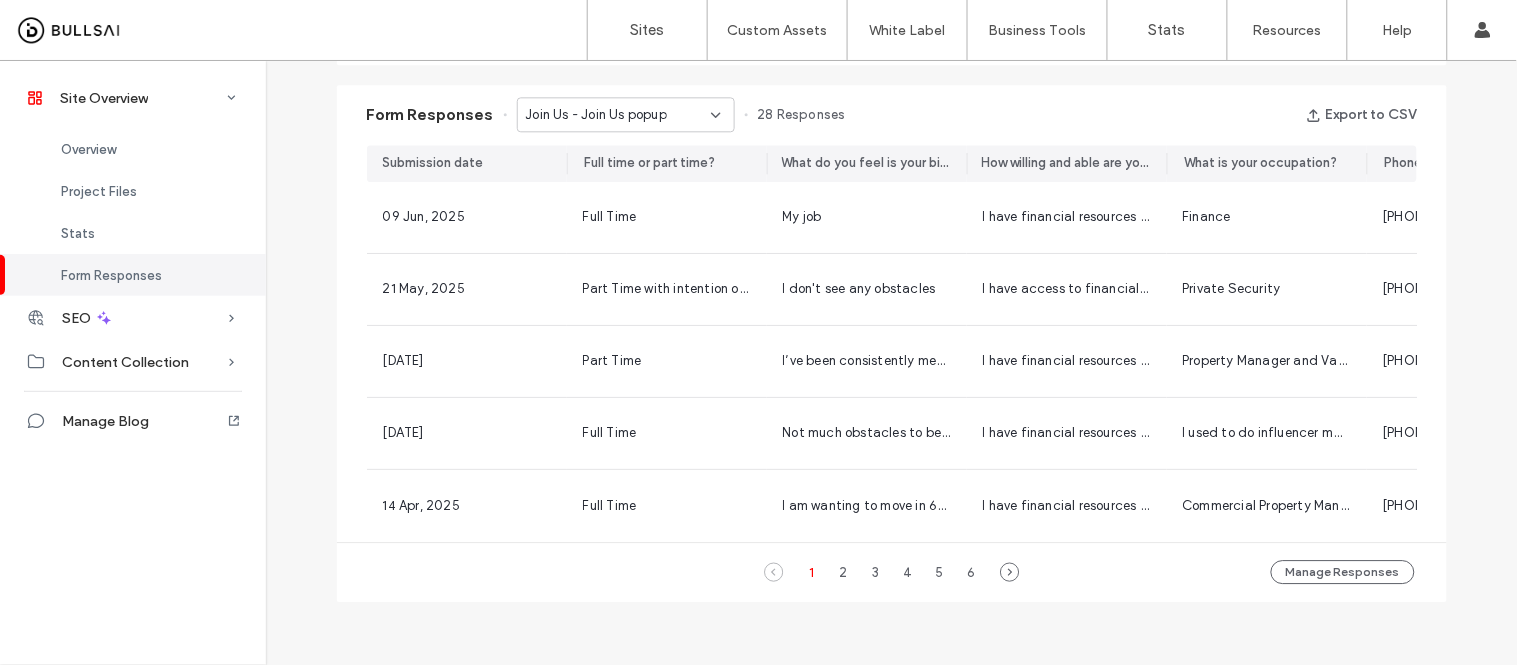 click 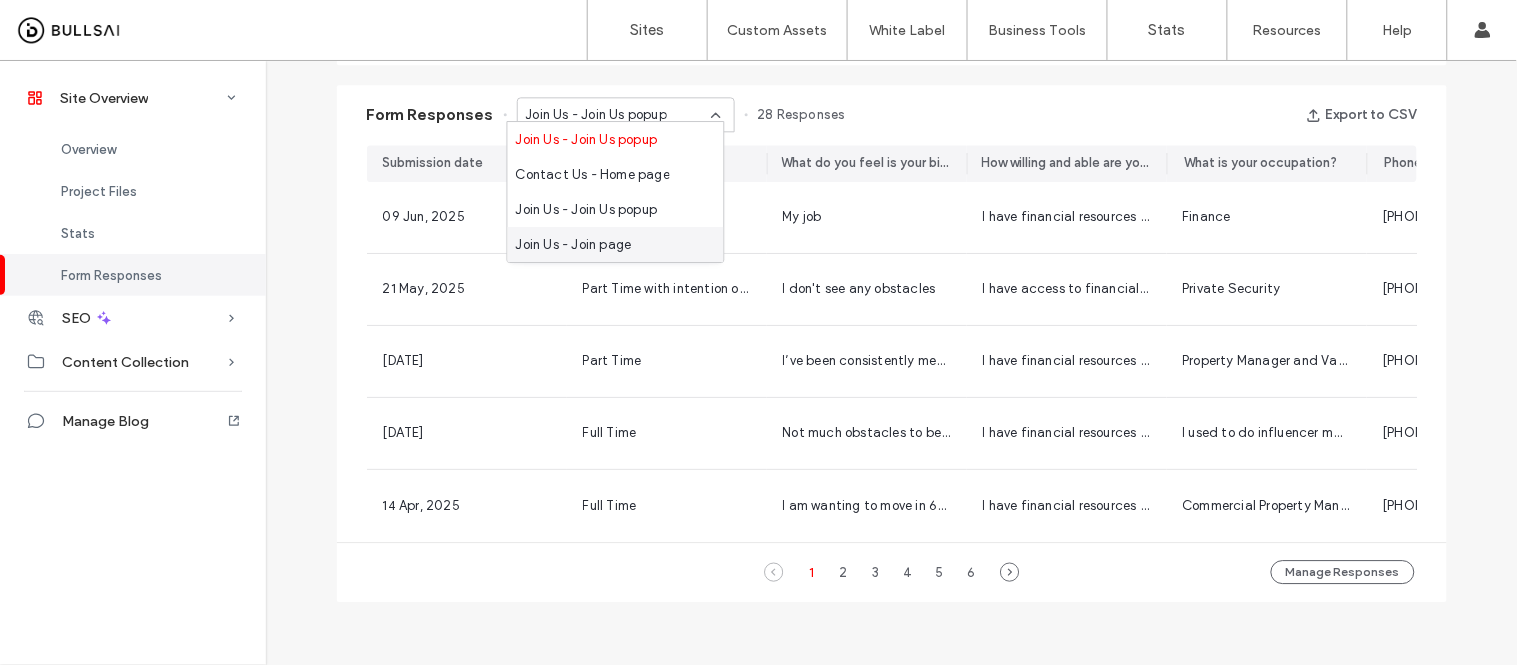 click on "Join Us - Join page" at bounding box center (574, 245) 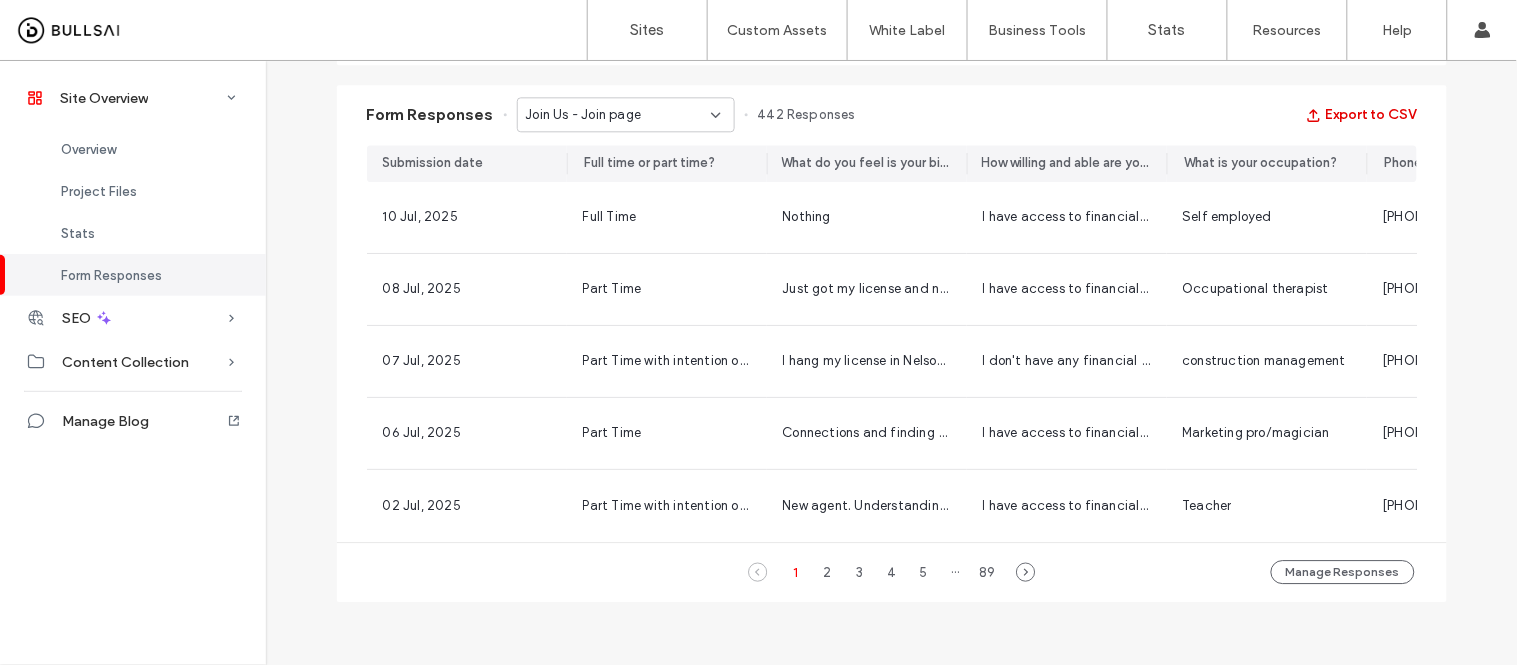 click on "Export to CSV" at bounding box center [1361, 115] 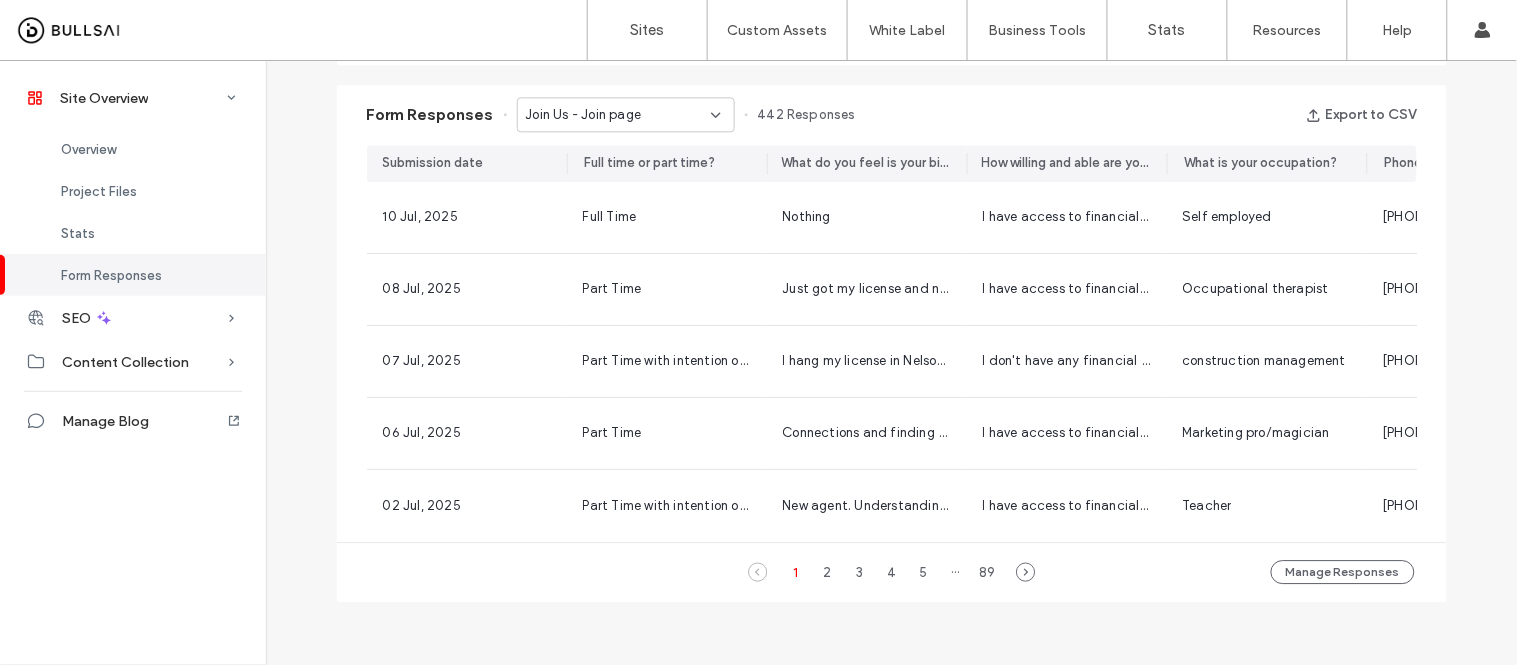 click at bounding box center (128, 30) 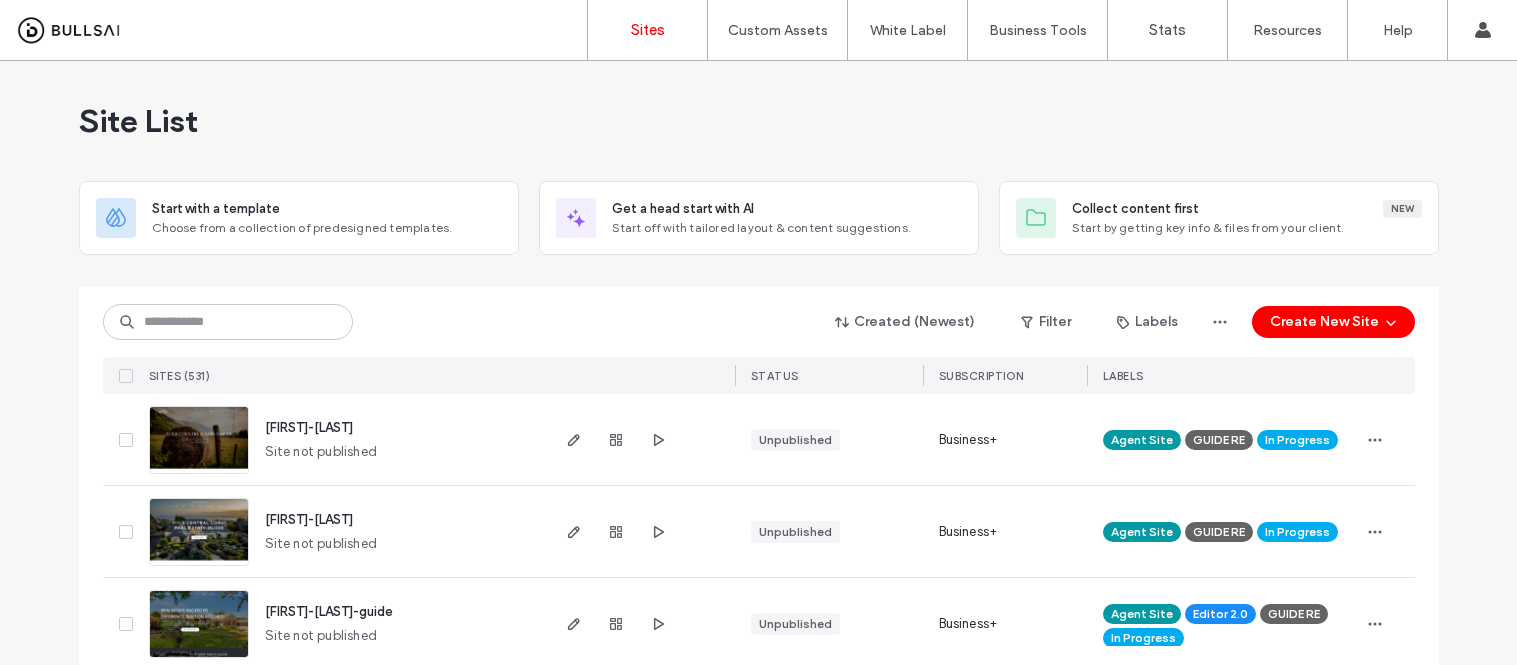 scroll, scrollTop: 0, scrollLeft: 0, axis: both 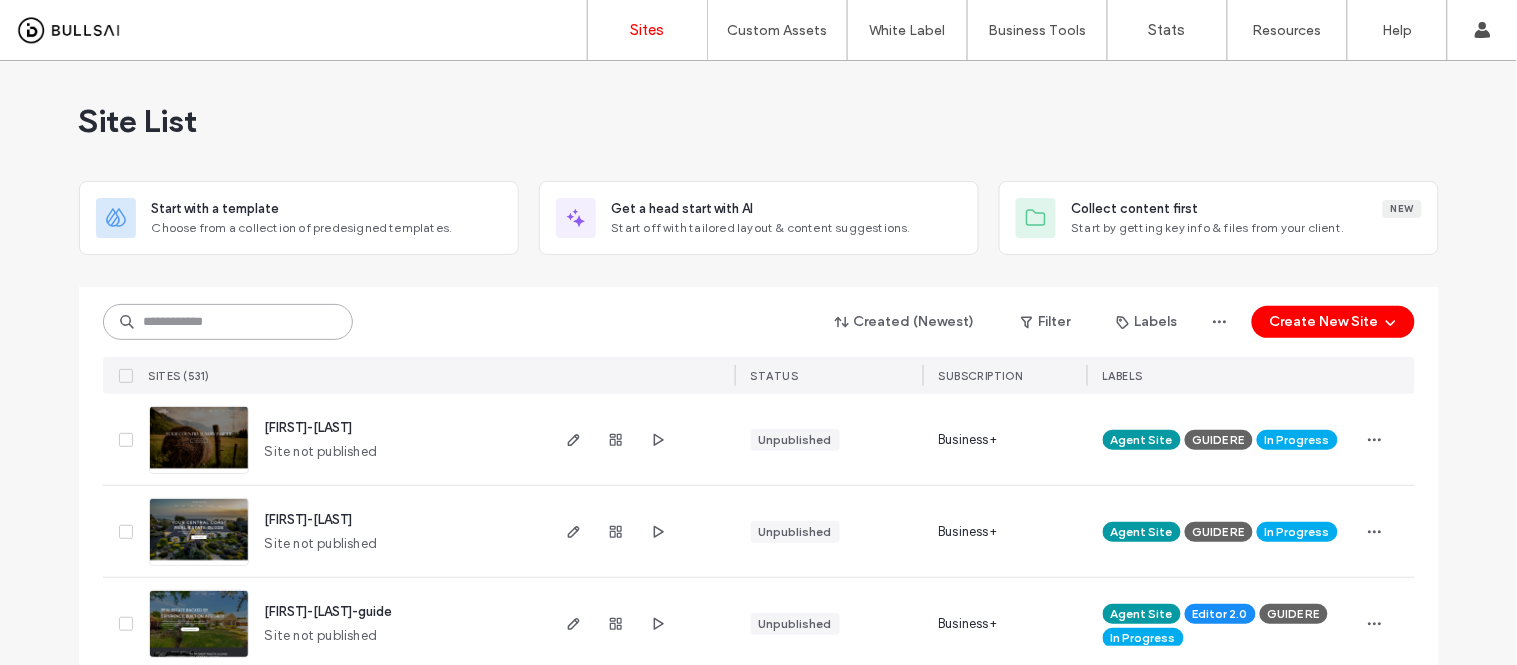 click at bounding box center (228, 322) 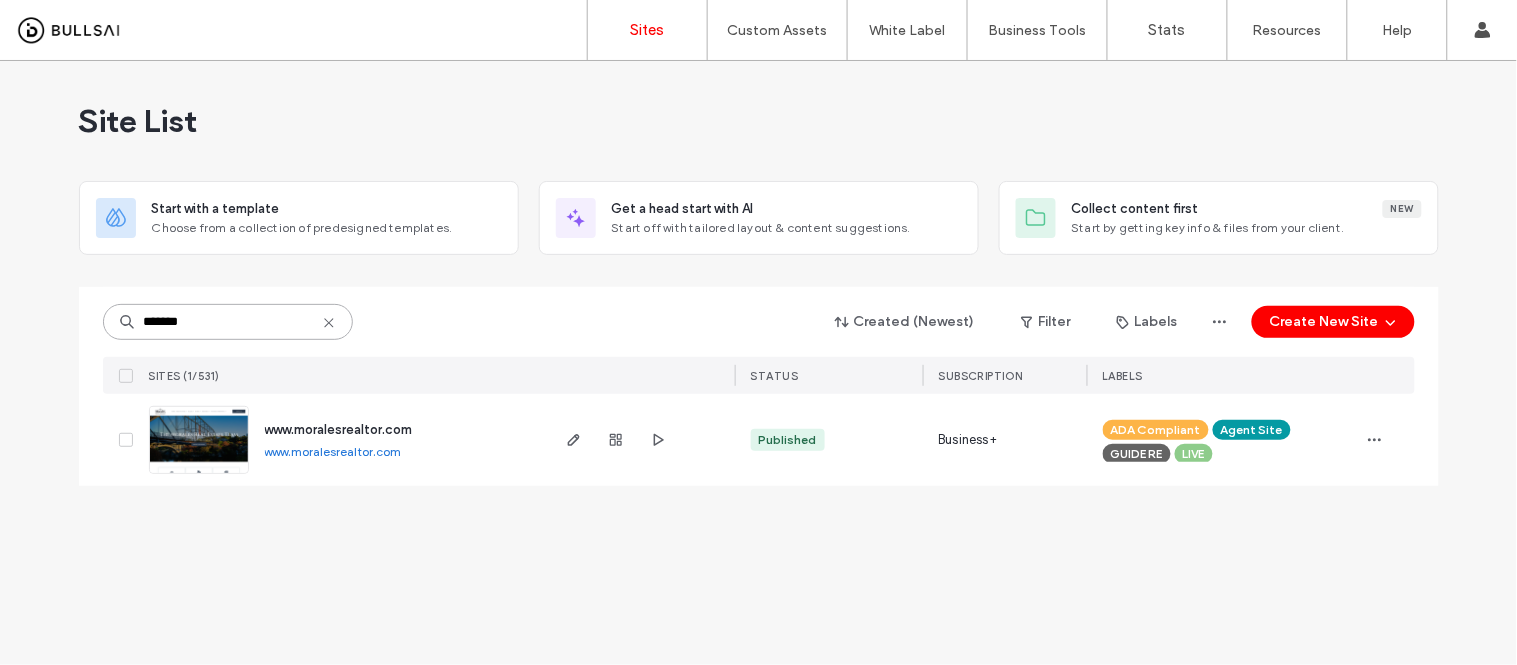type on "*******" 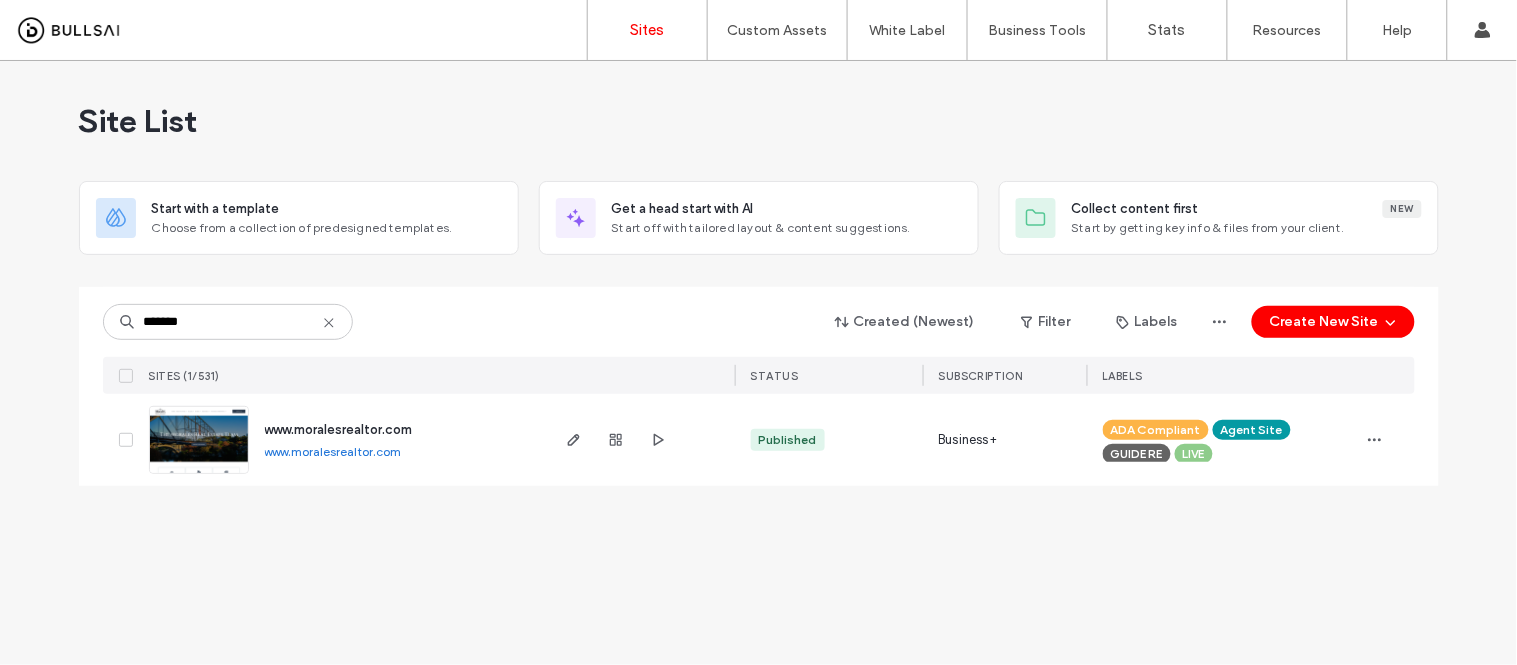 click on "www.moralesrealtor.com" at bounding box center [333, 451] 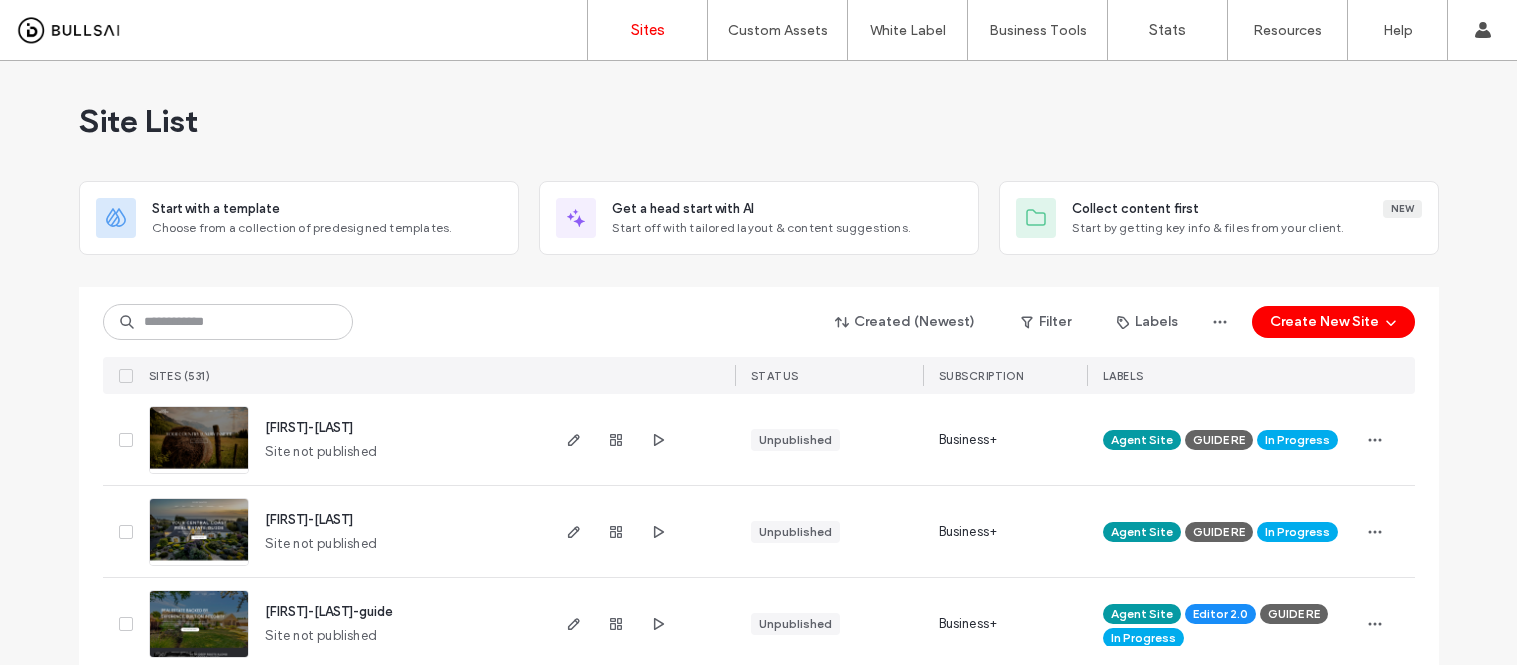 scroll, scrollTop: 0, scrollLeft: 0, axis: both 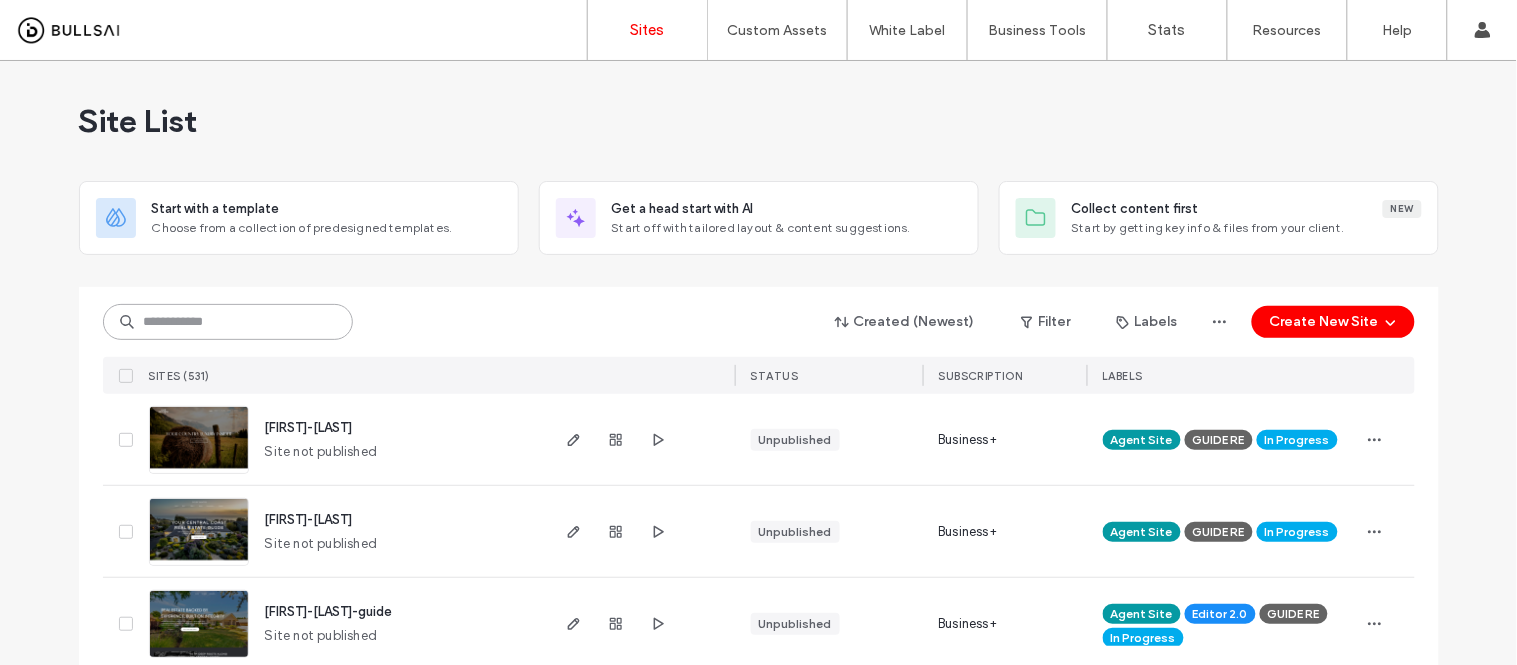 click at bounding box center (228, 322) 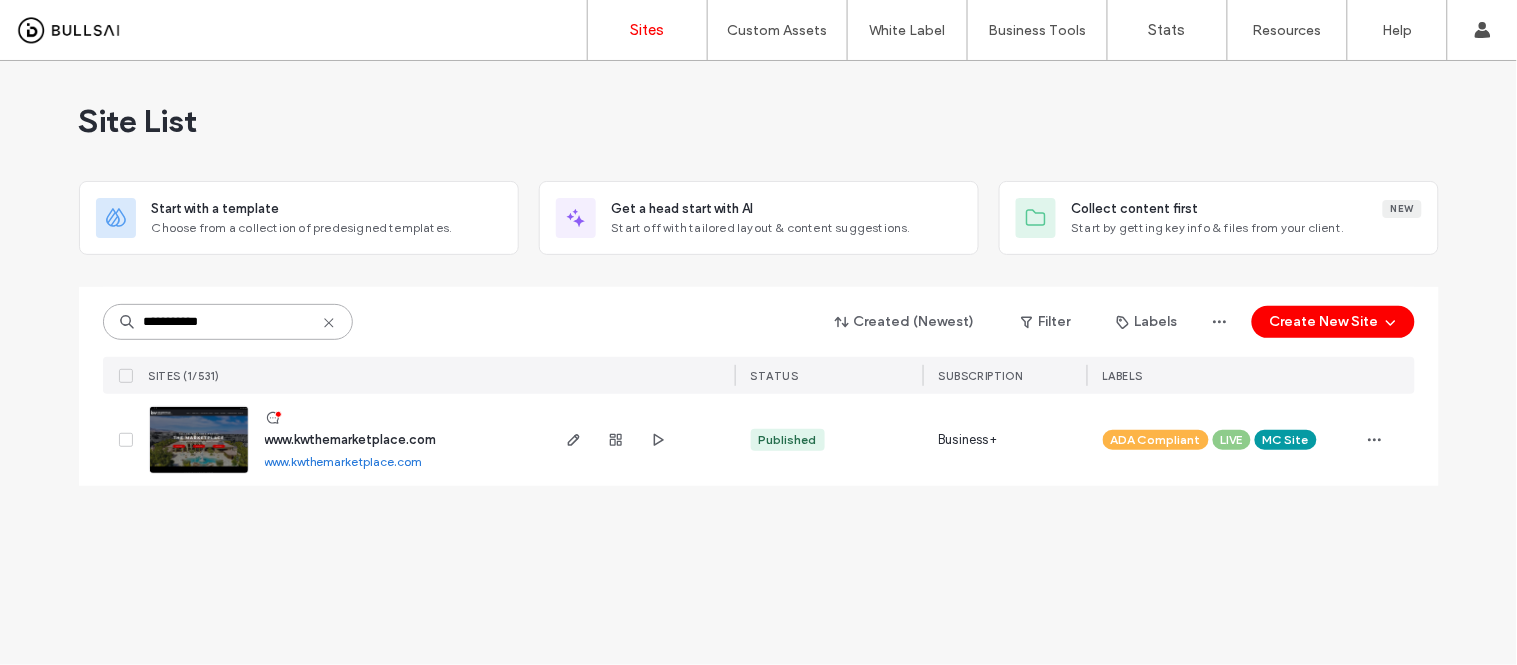 type on "**********" 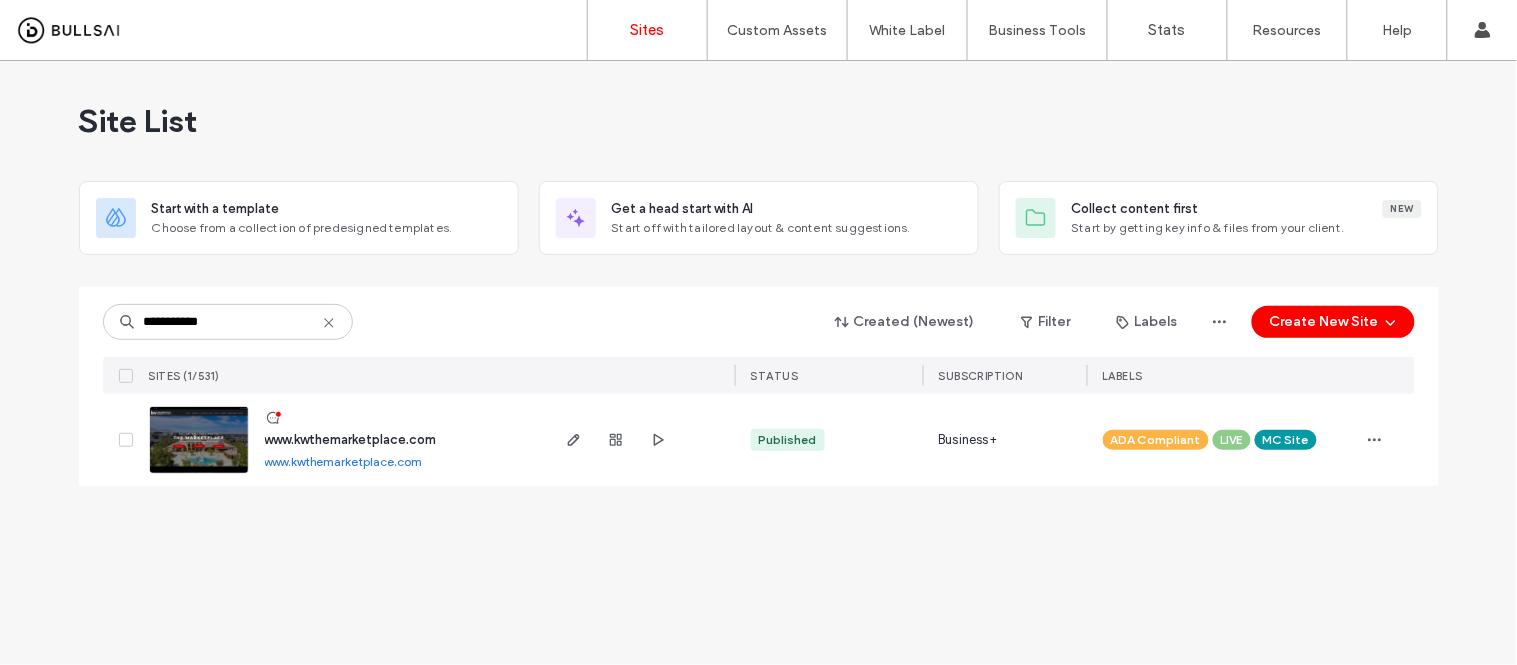 click on "www.kwthemarketplace.com" at bounding box center [344, 461] 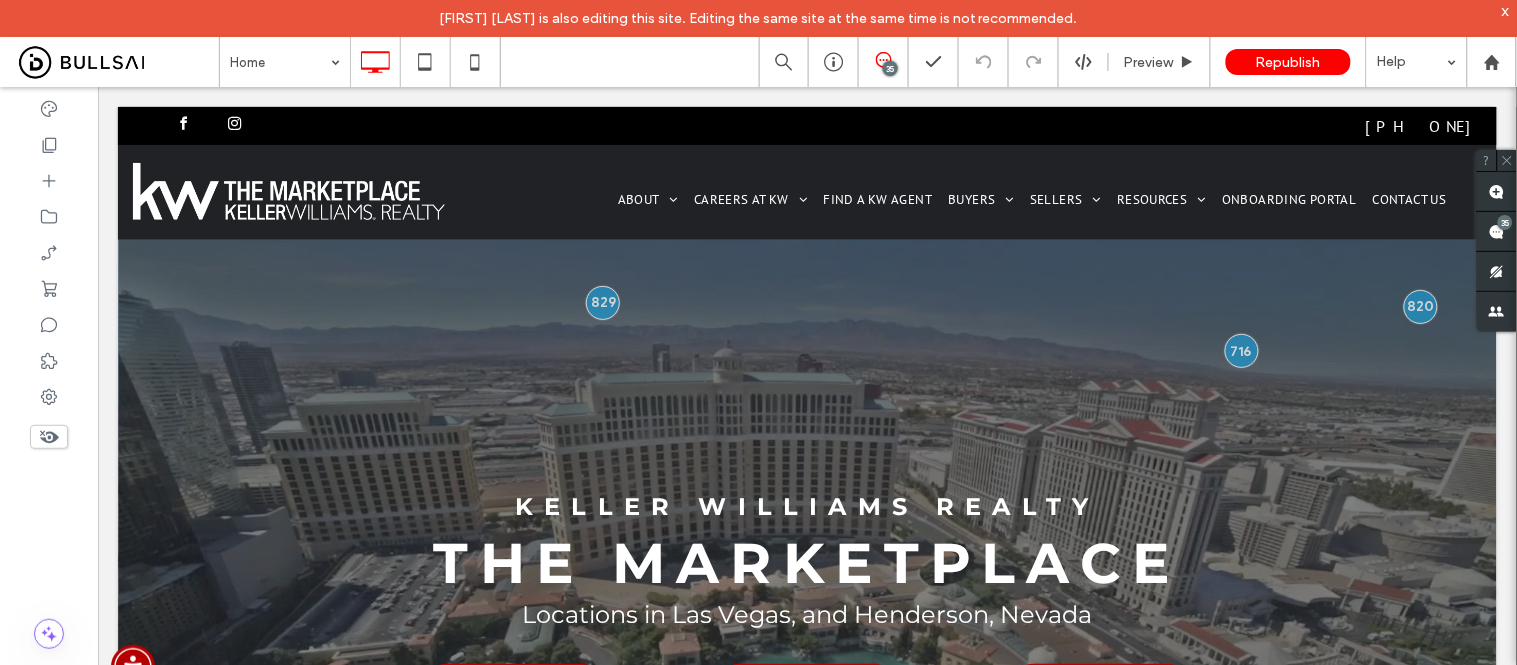 scroll, scrollTop: 0, scrollLeft: 0, axis: both 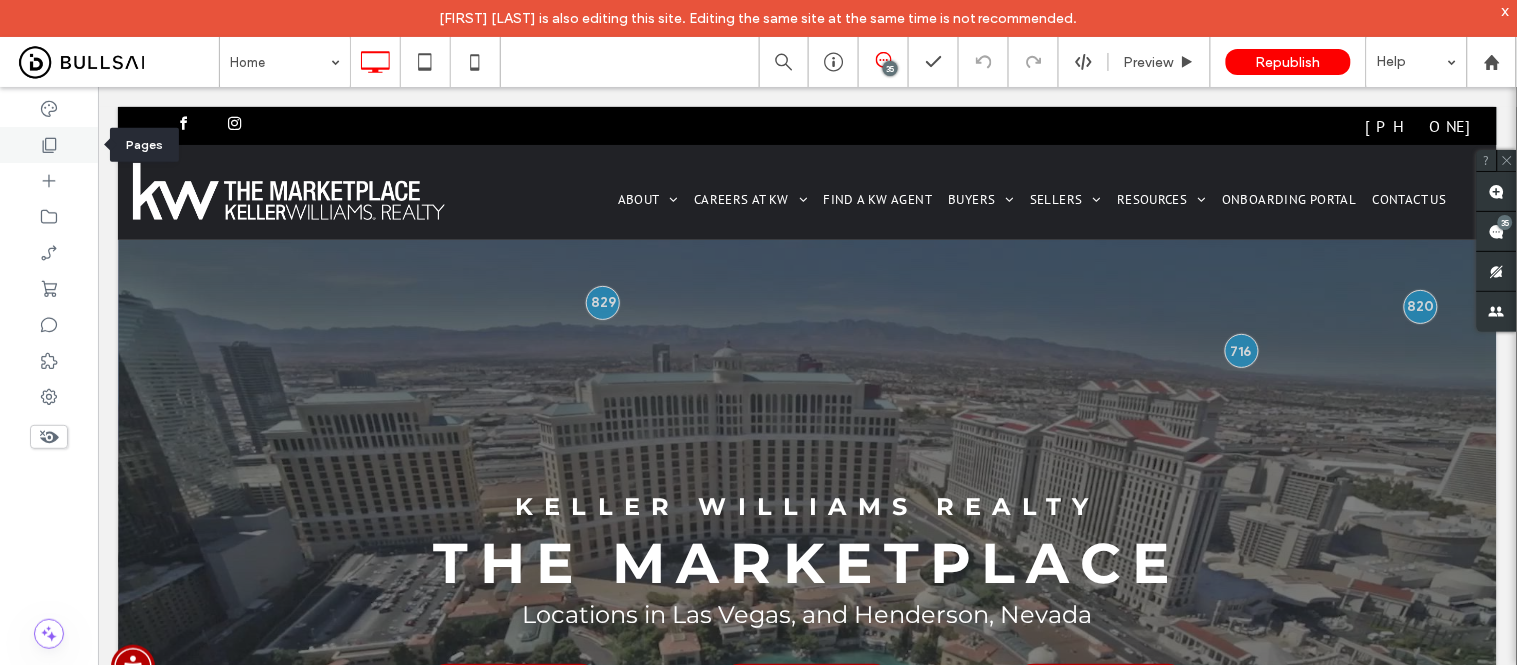 click 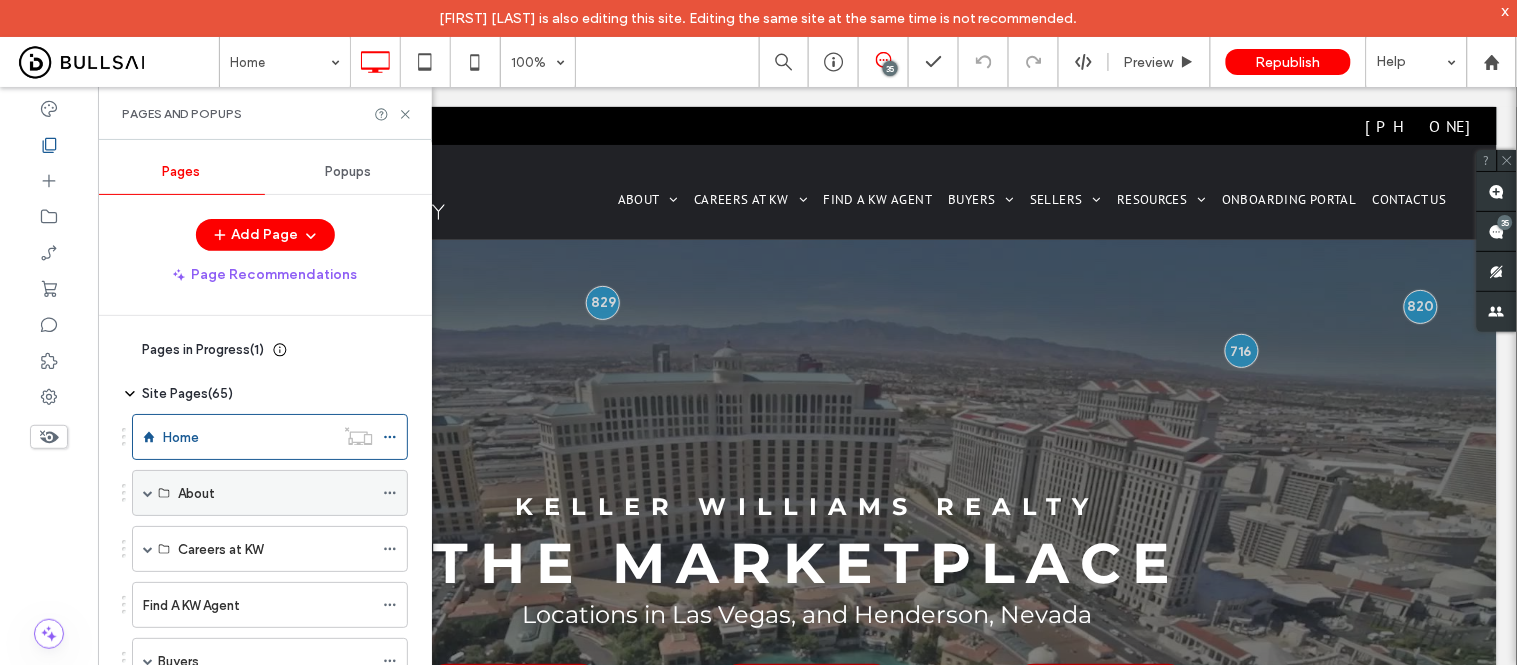 click at bounding box center (148, 493) 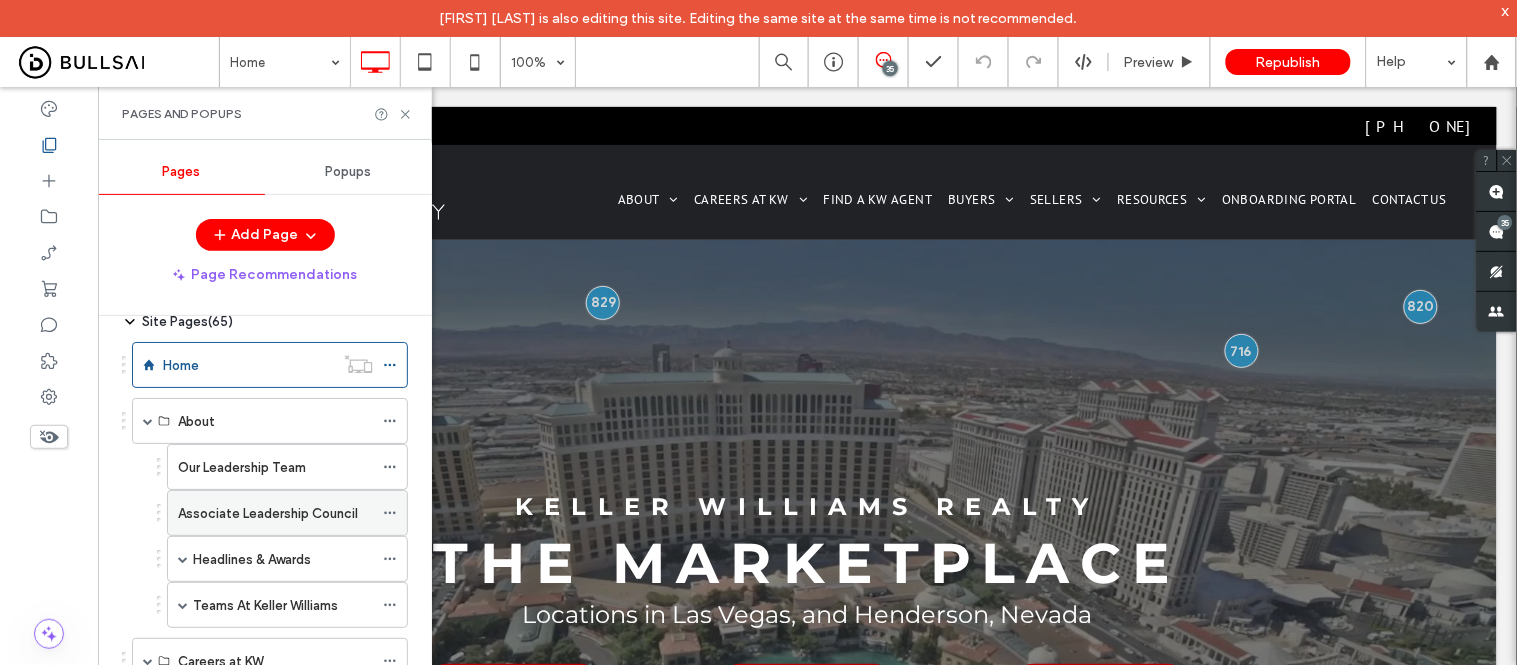 scroll, scrollTop: 111, scrollLeft: 0, axis: vertical 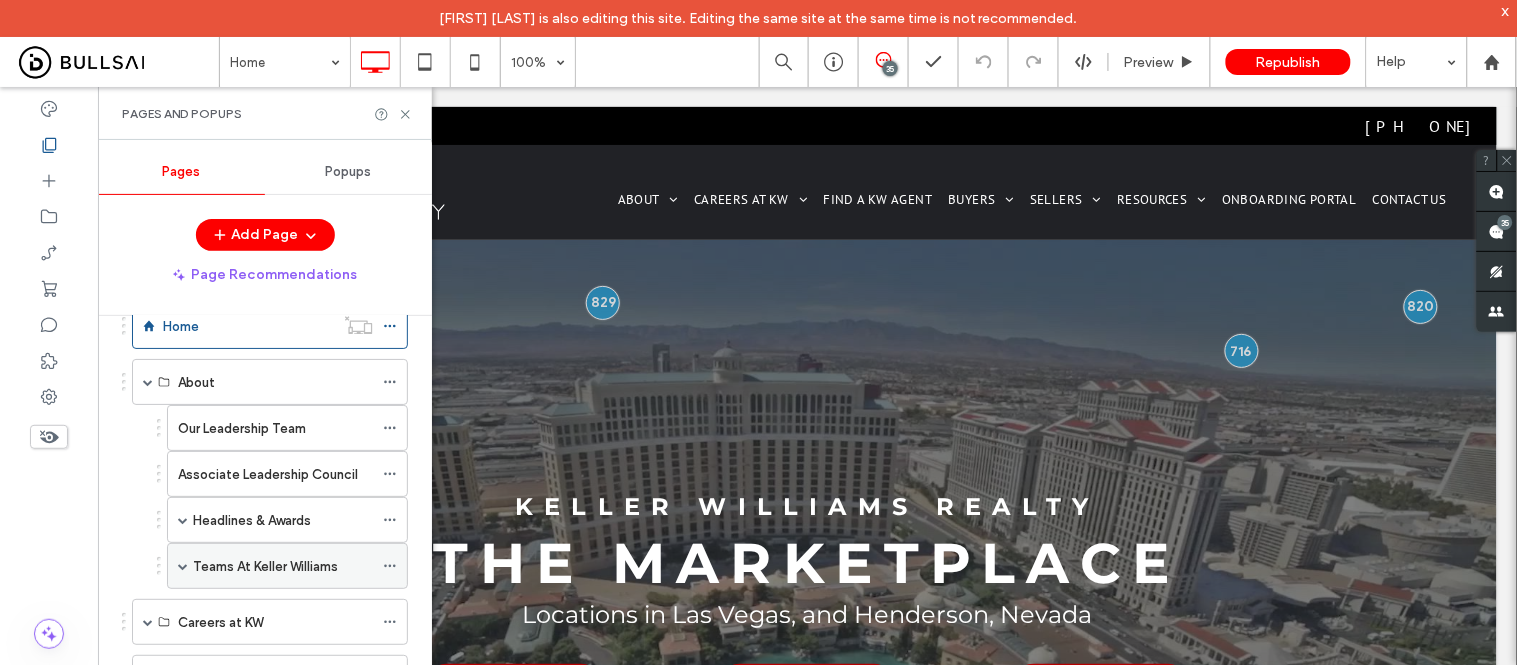 click on "Teams At Keller Williams" at bounding box center (265, 566) 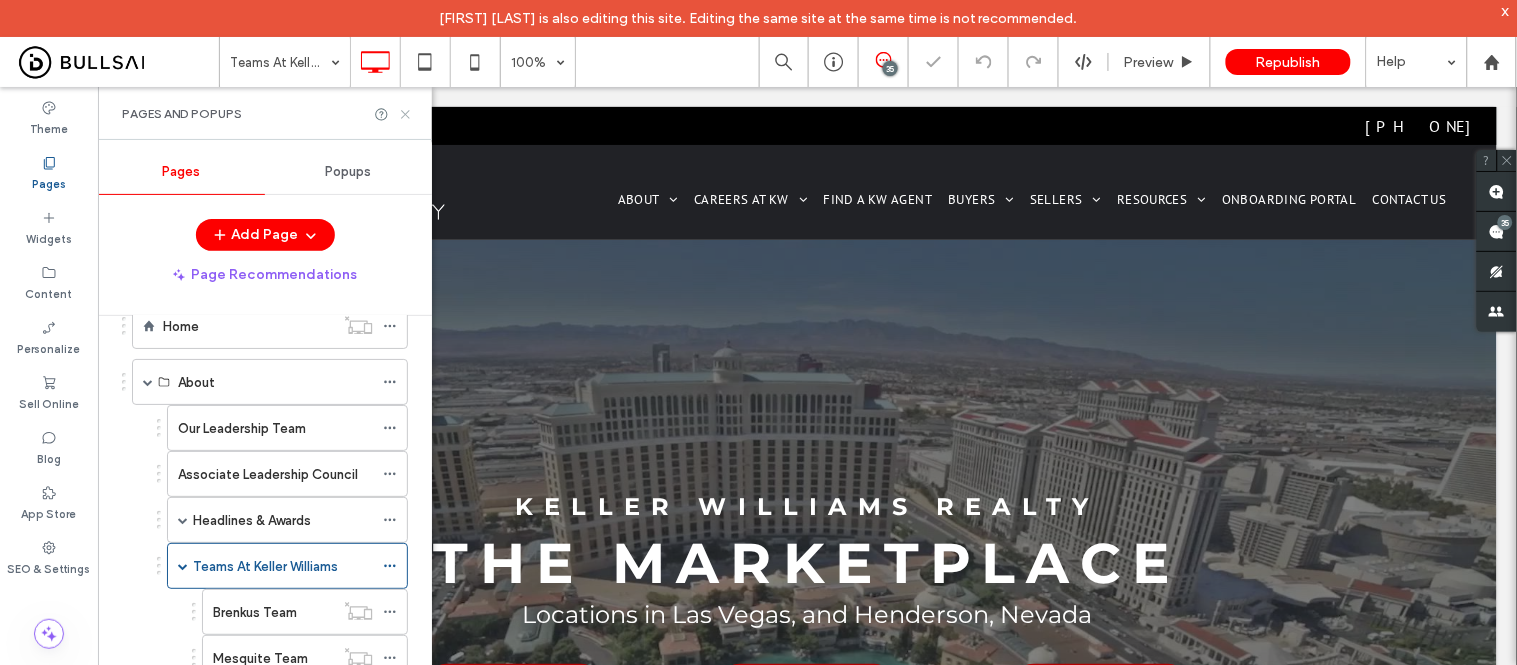 click 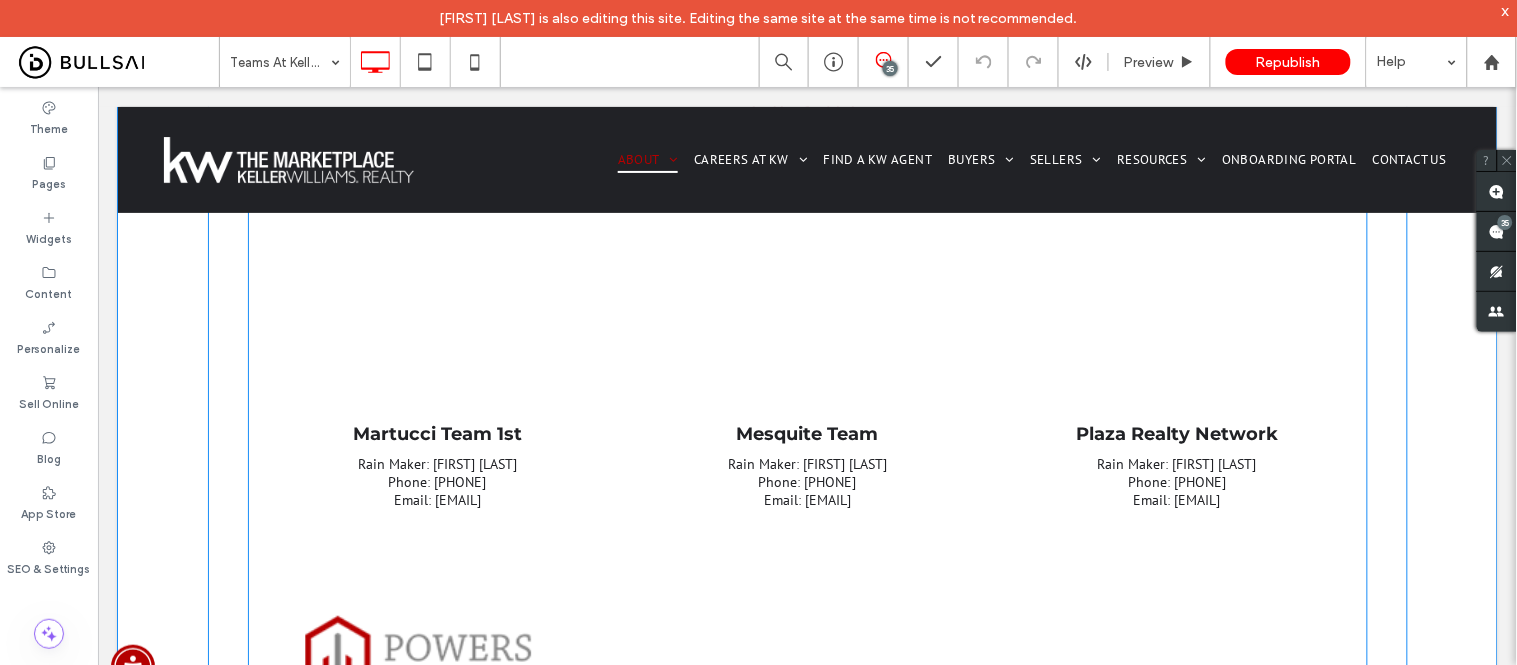 scroll, scrollTop: 3888, scrollLeft: 0, axis: vertical 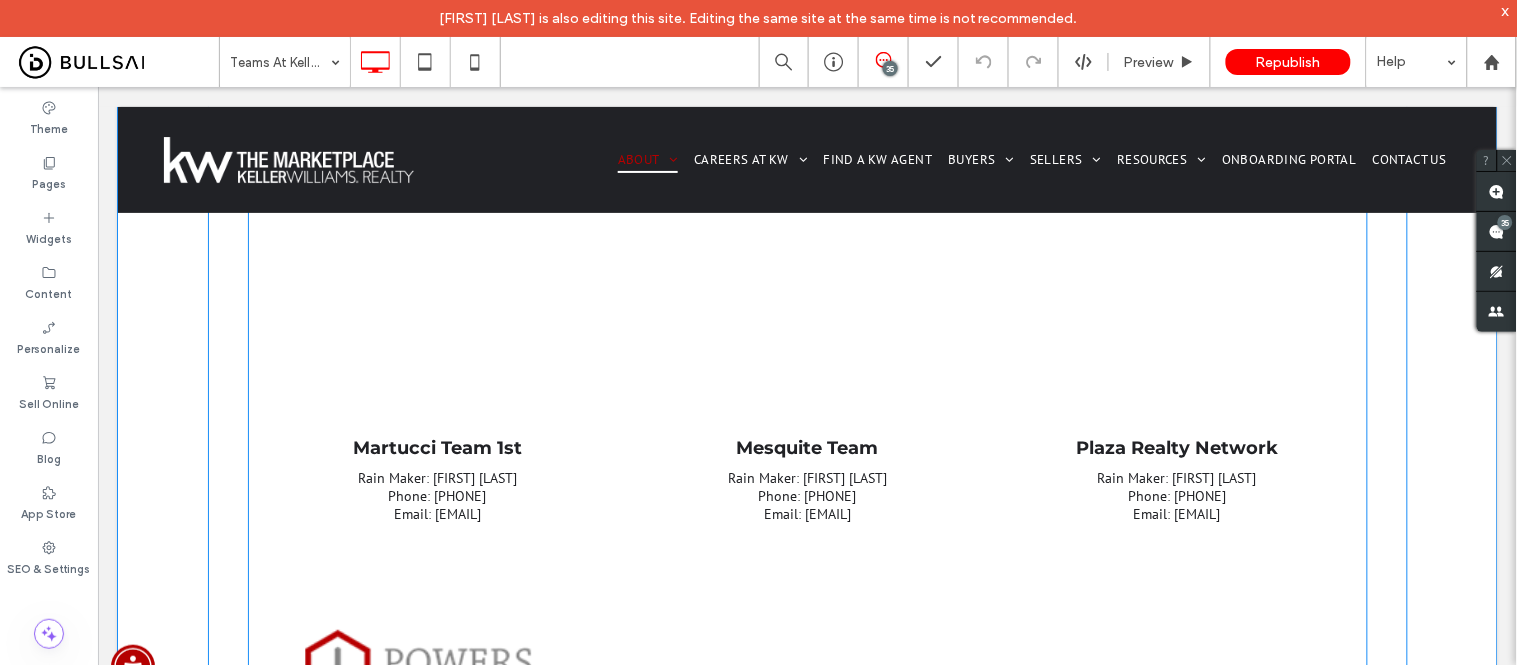 click at bounding box center (437, 308) 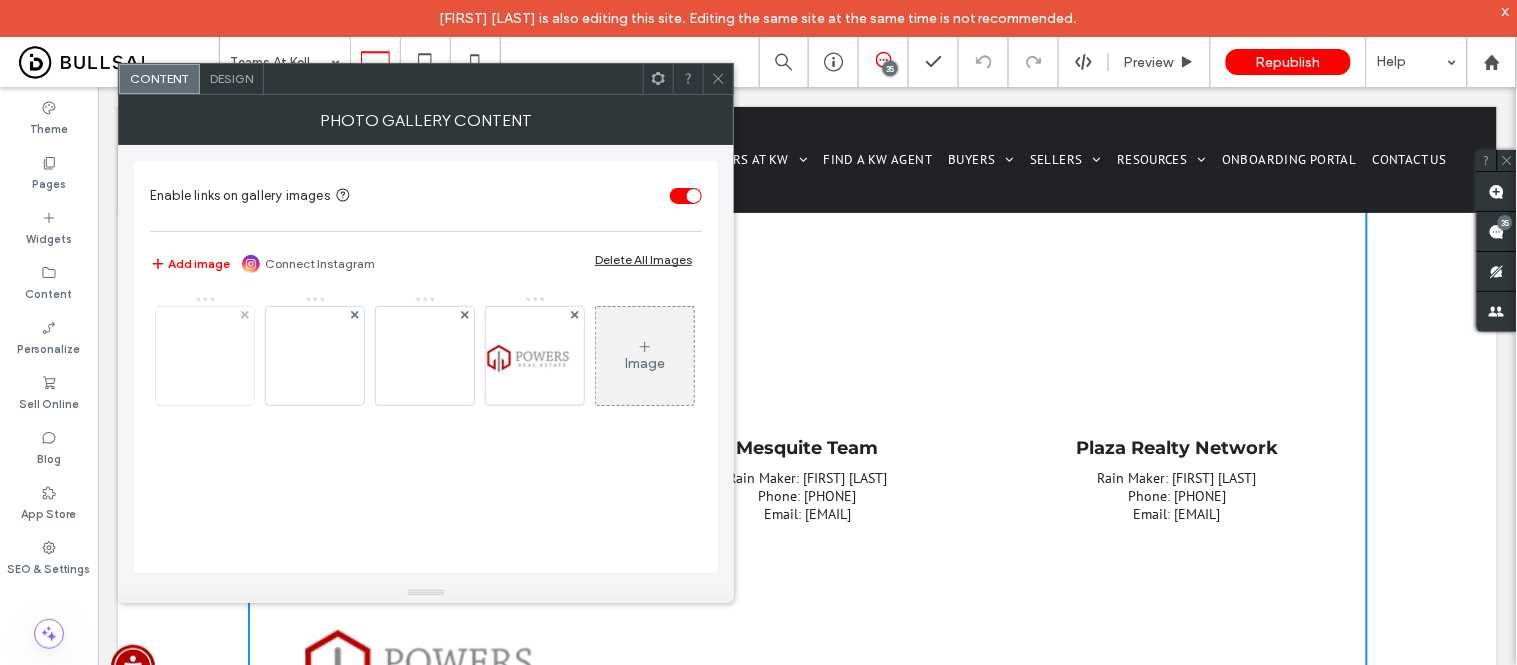 click at bounding box center (205, 356) 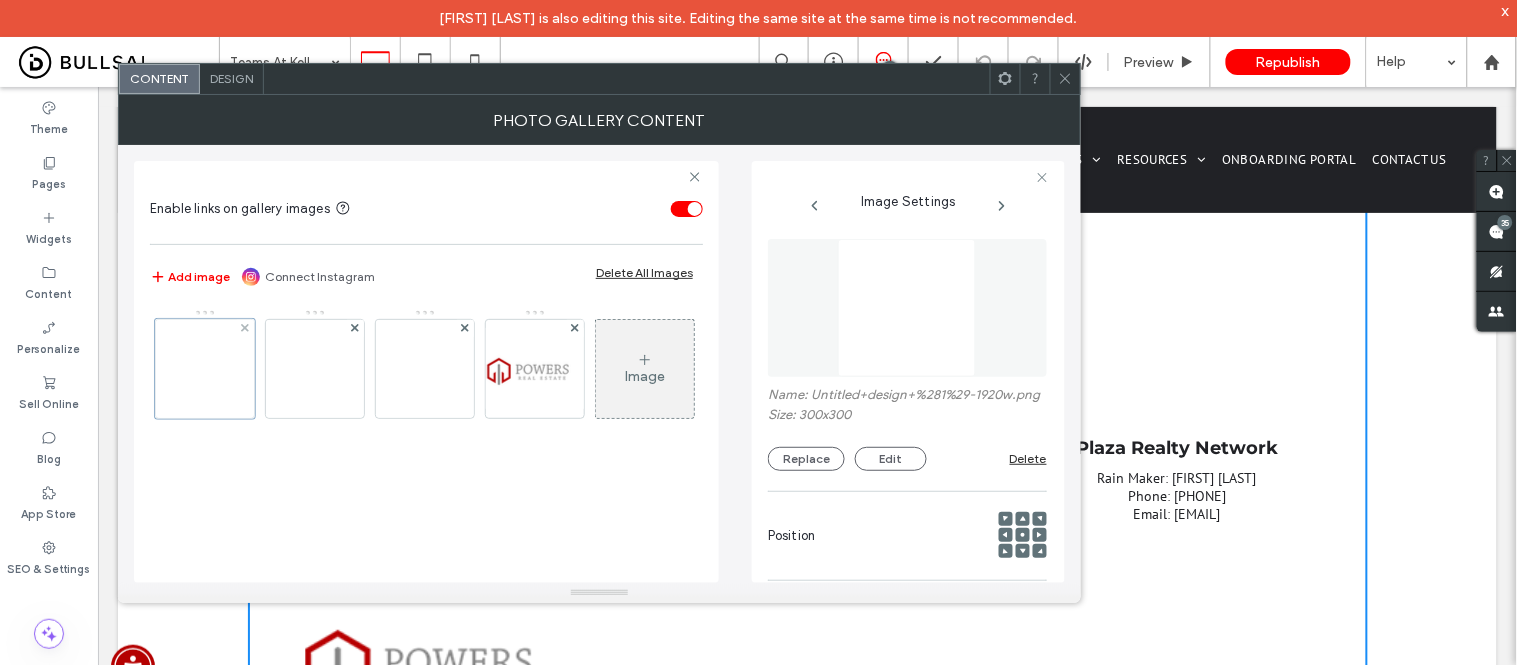 scroll, scrollTop: 0, scrollLeft: 0, axis: both 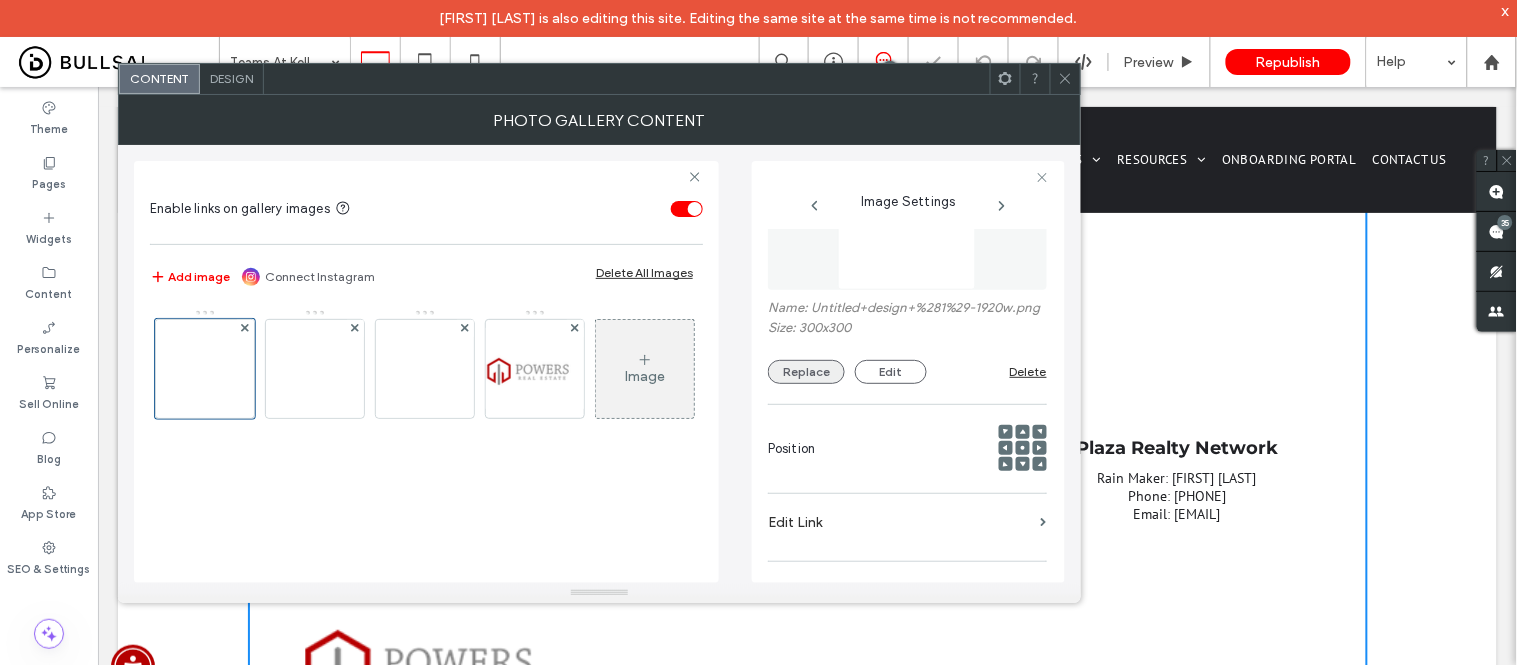 click on "Replace" at bounding box center (806, 372) 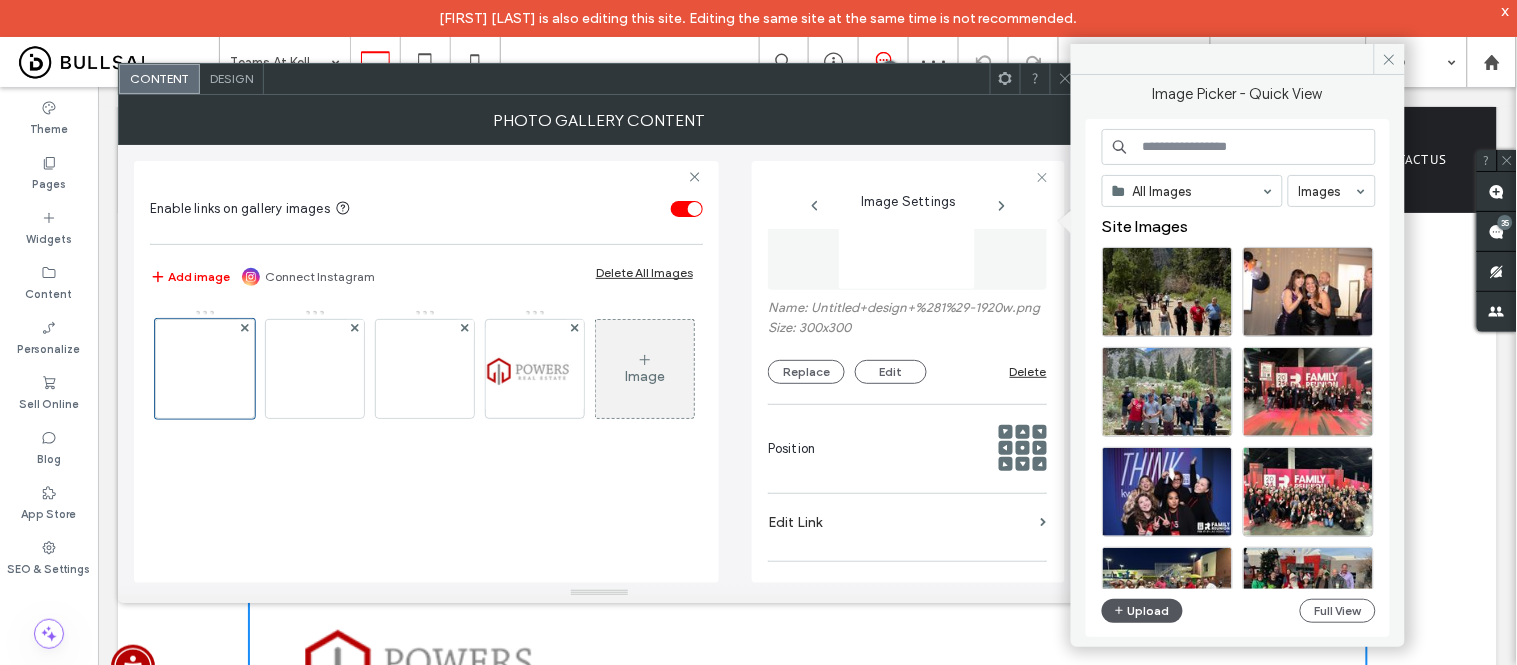 click on "Upload" at bounding box center [1143, 611] 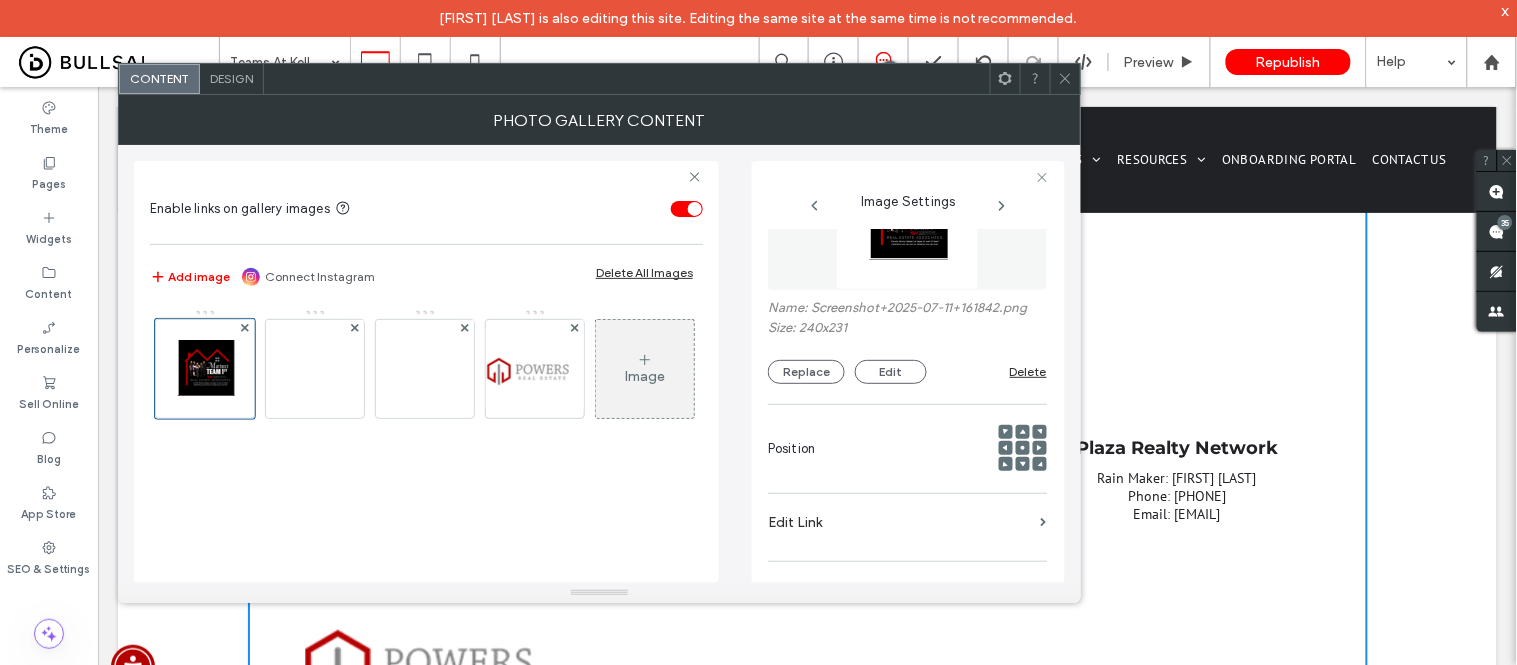 scroll, scrollTop: 0, scrollLeft: 0, axis: both 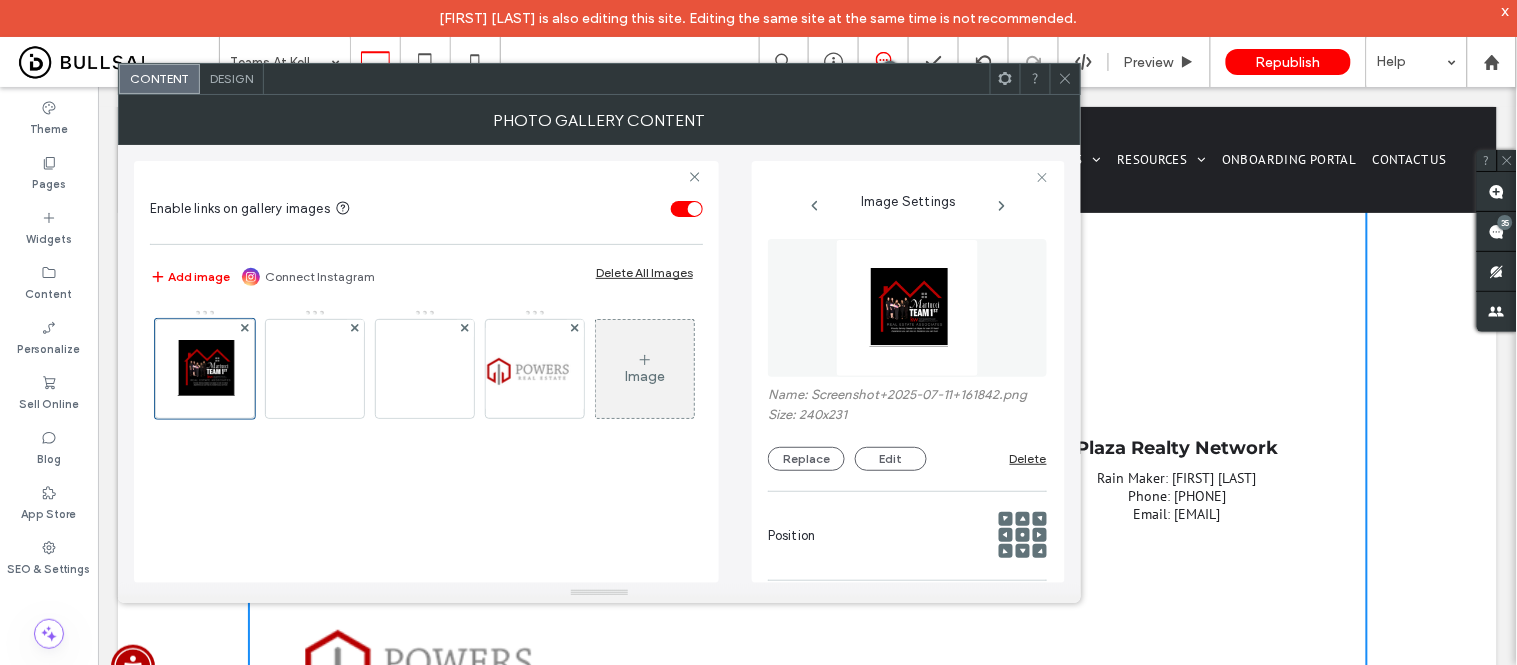 click 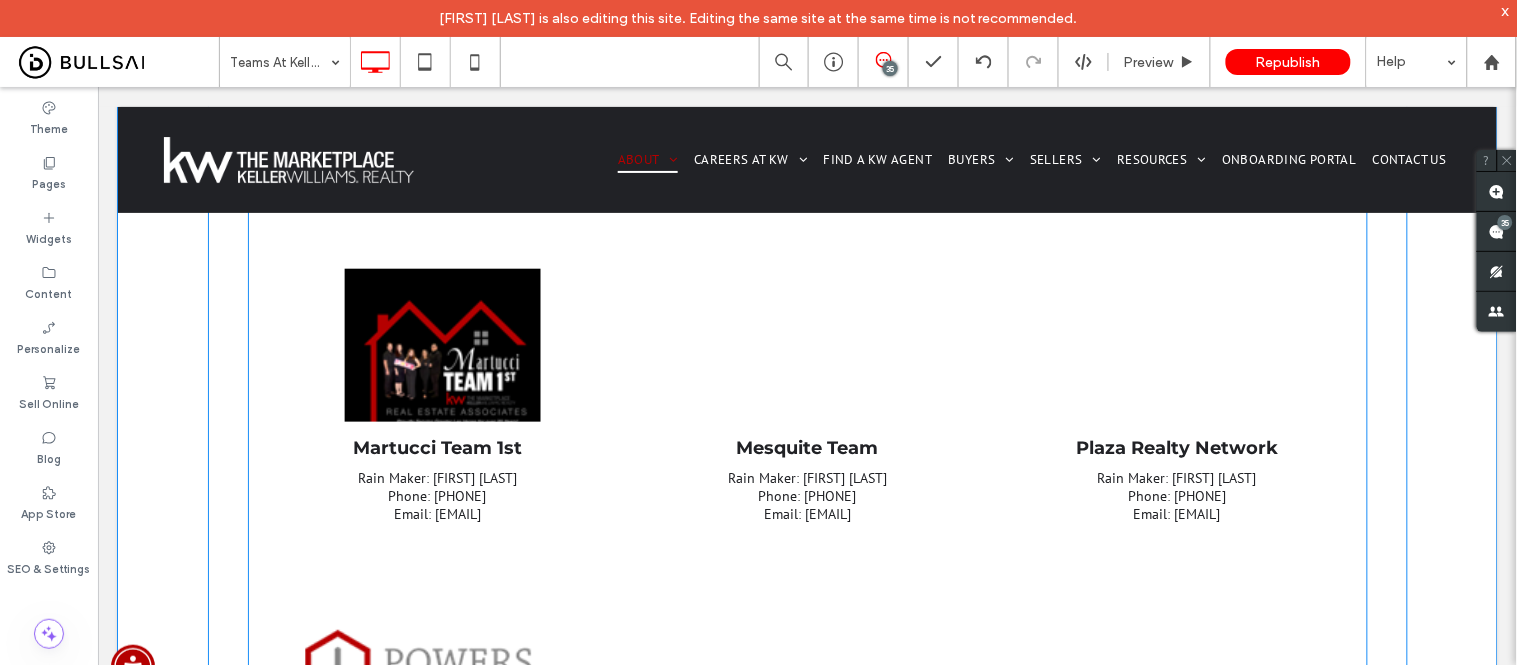 click at bounding box center [437, 308] 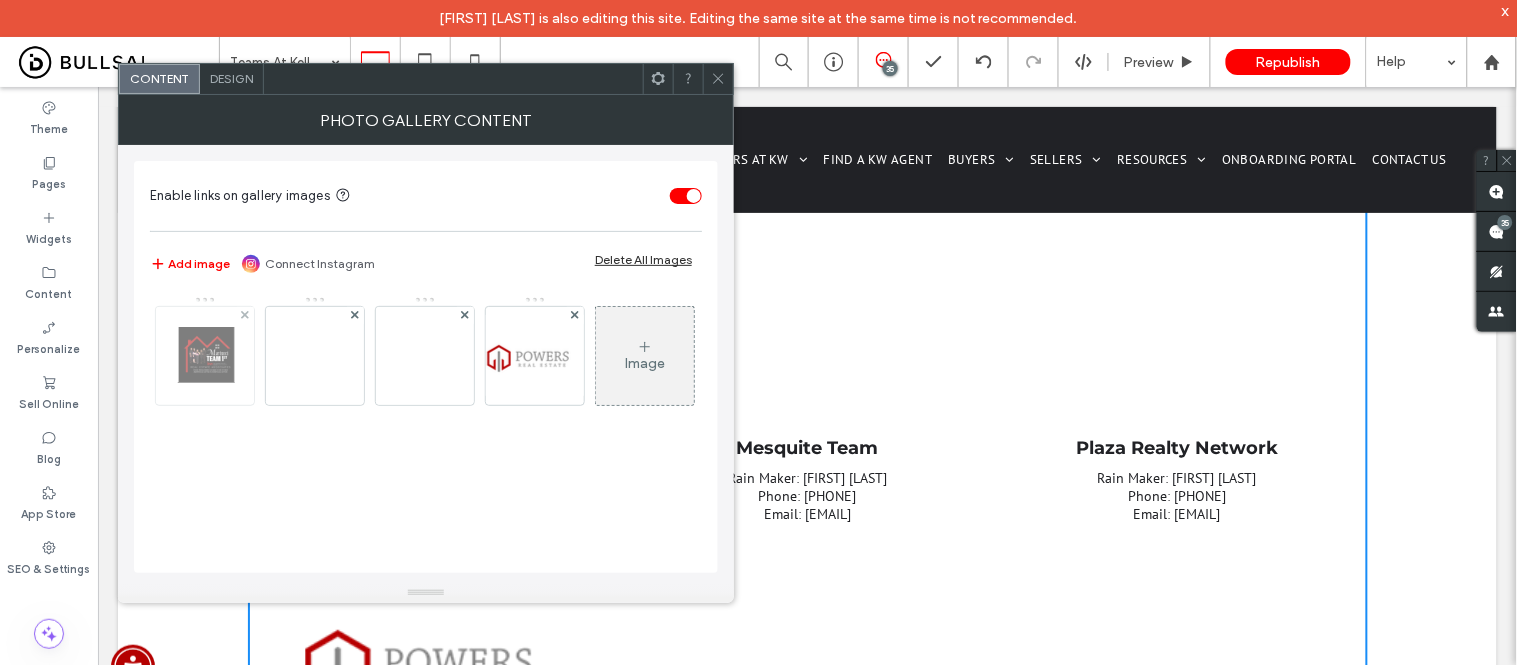 click at bounding box center [205, 356] 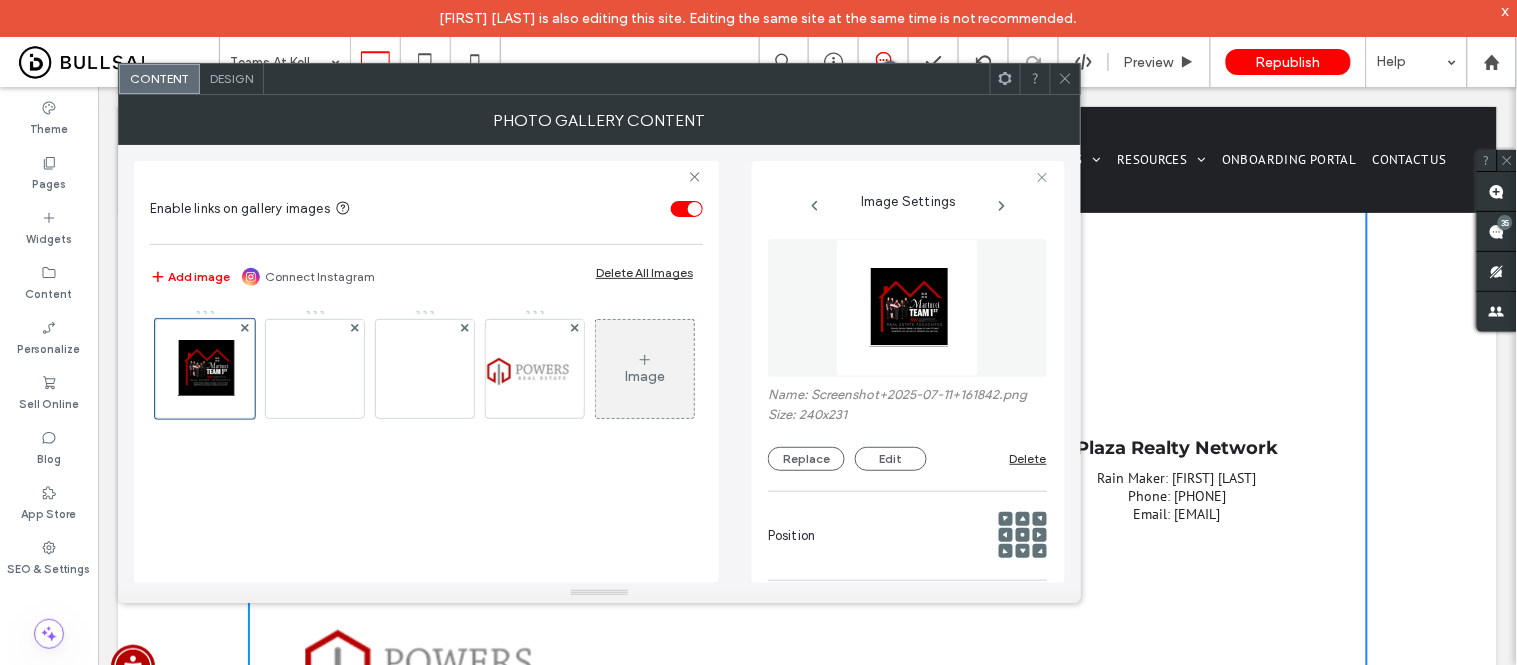 scroll, scrollTop: 0, scrollLeft: 26, axis: horizontal 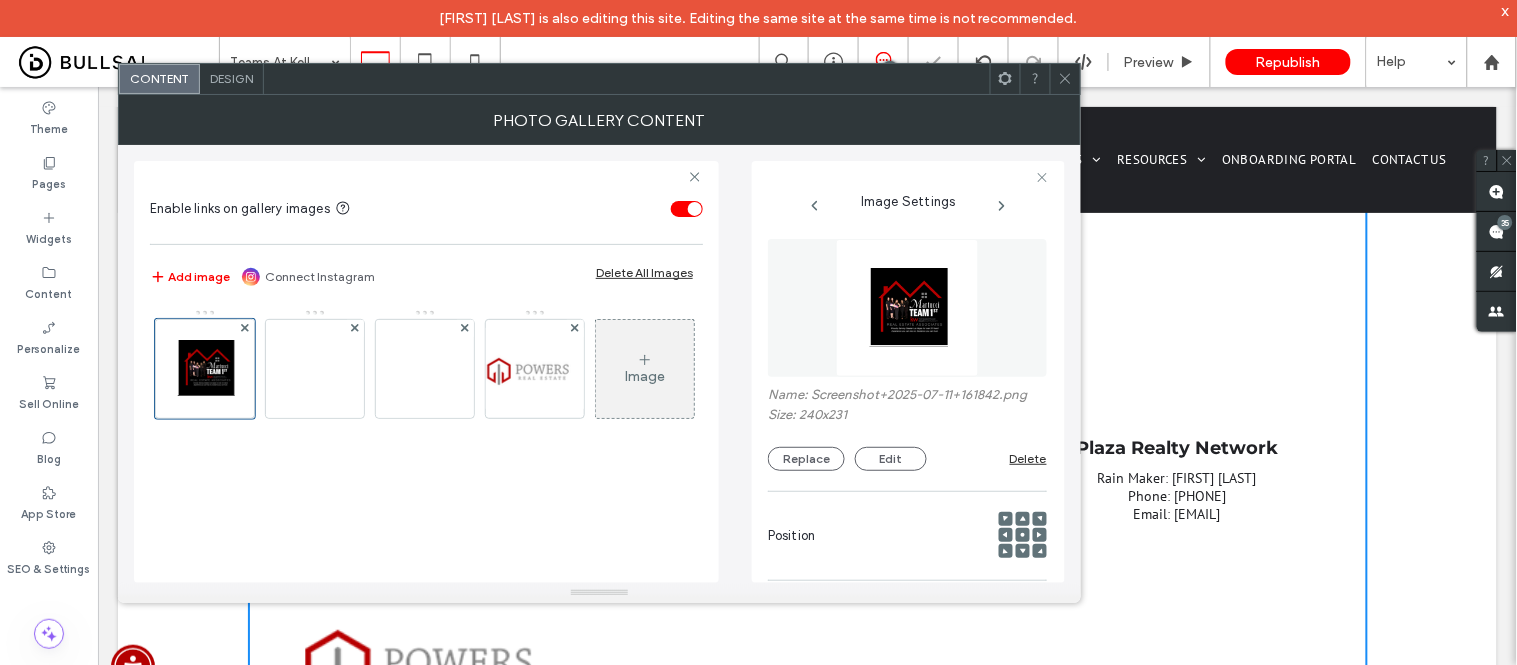 click at bounding box center [907, 308] 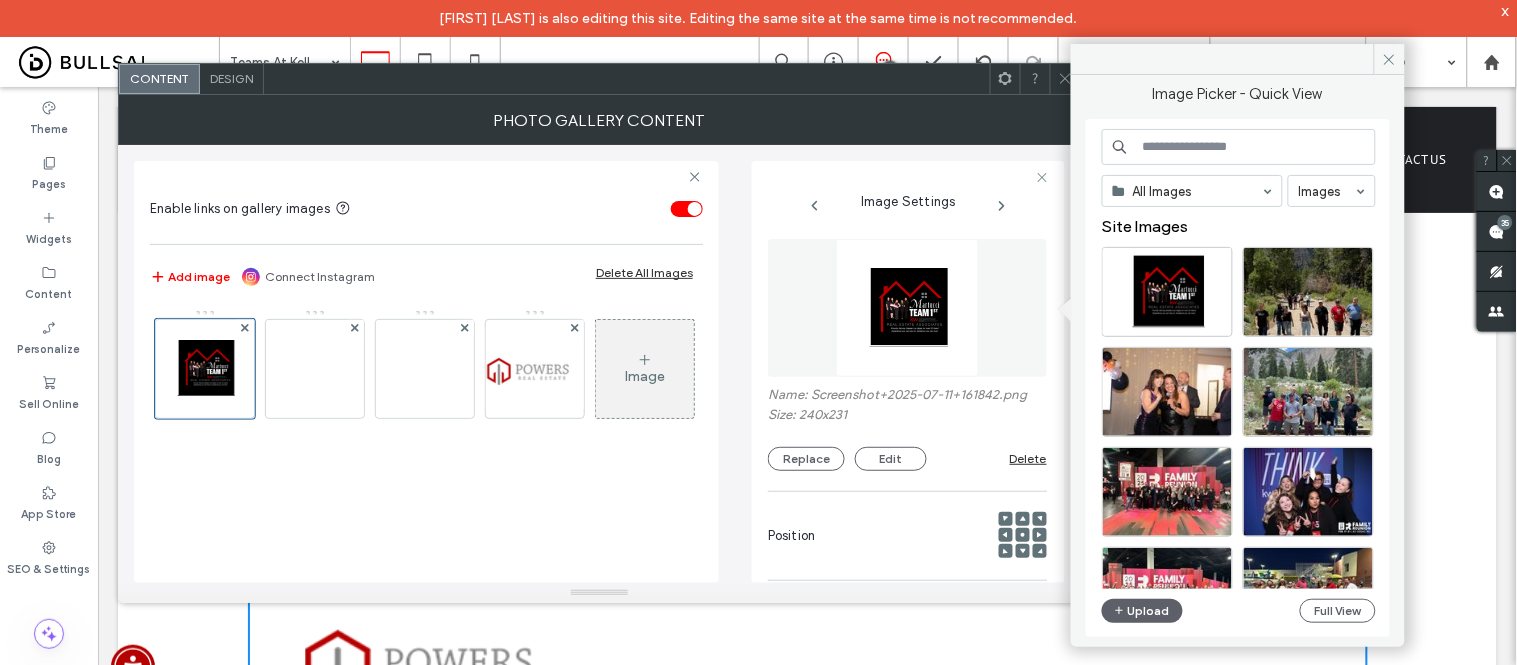 click 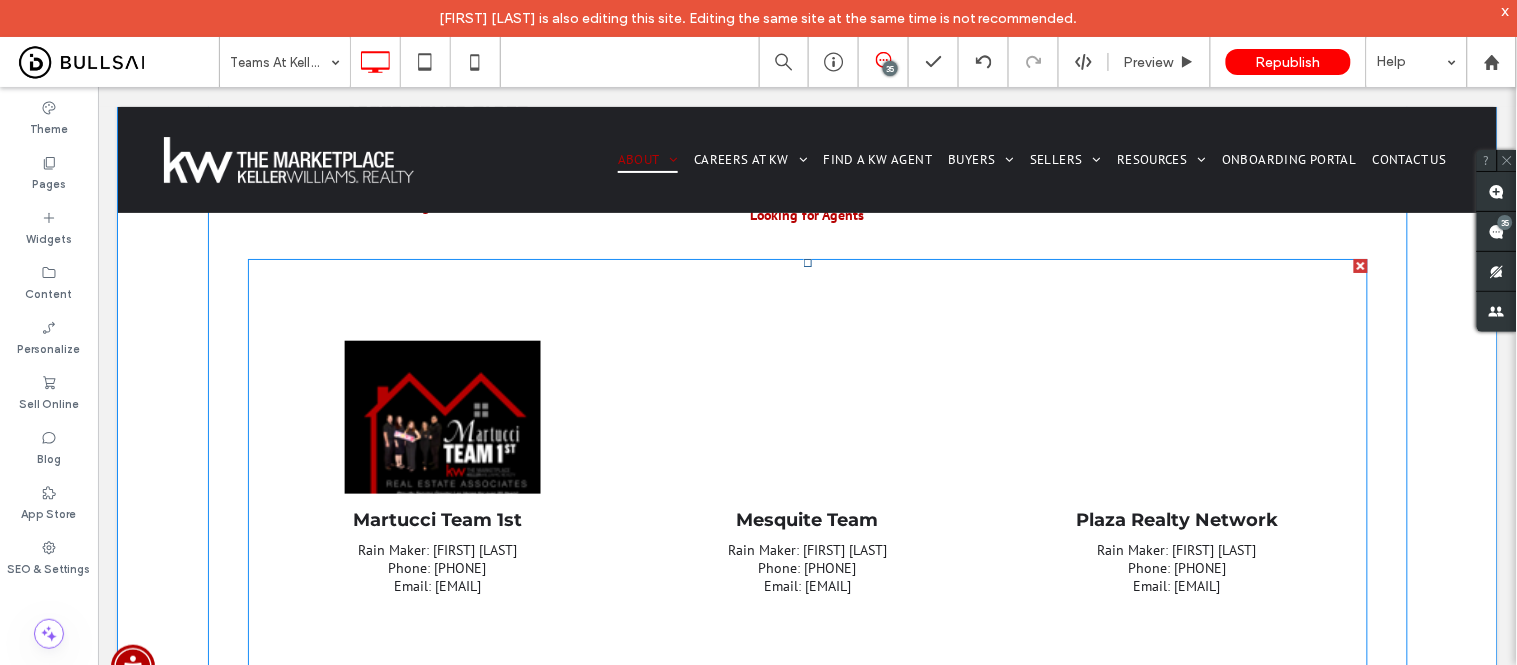 scroll, scrollTop: 3777, scrollLeft: 0, axis: vertical 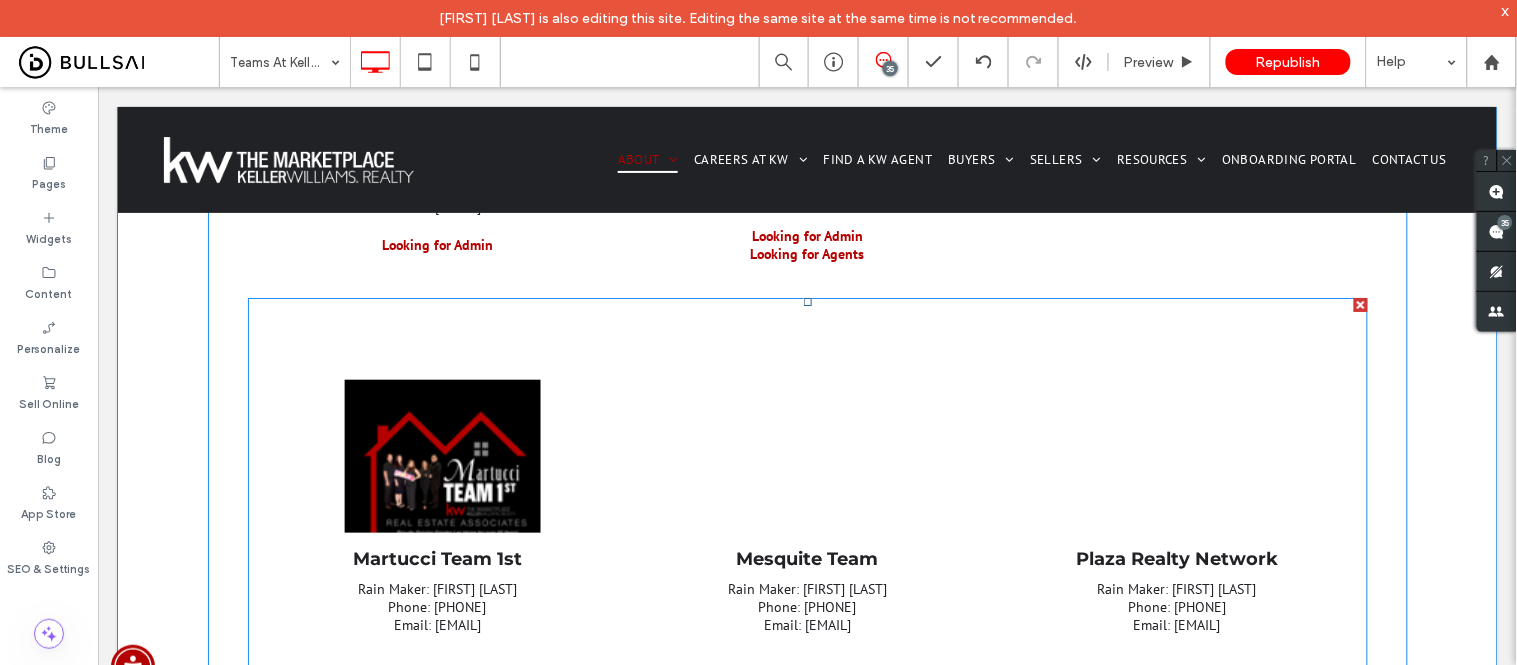 click at bounding box center (437, 419) 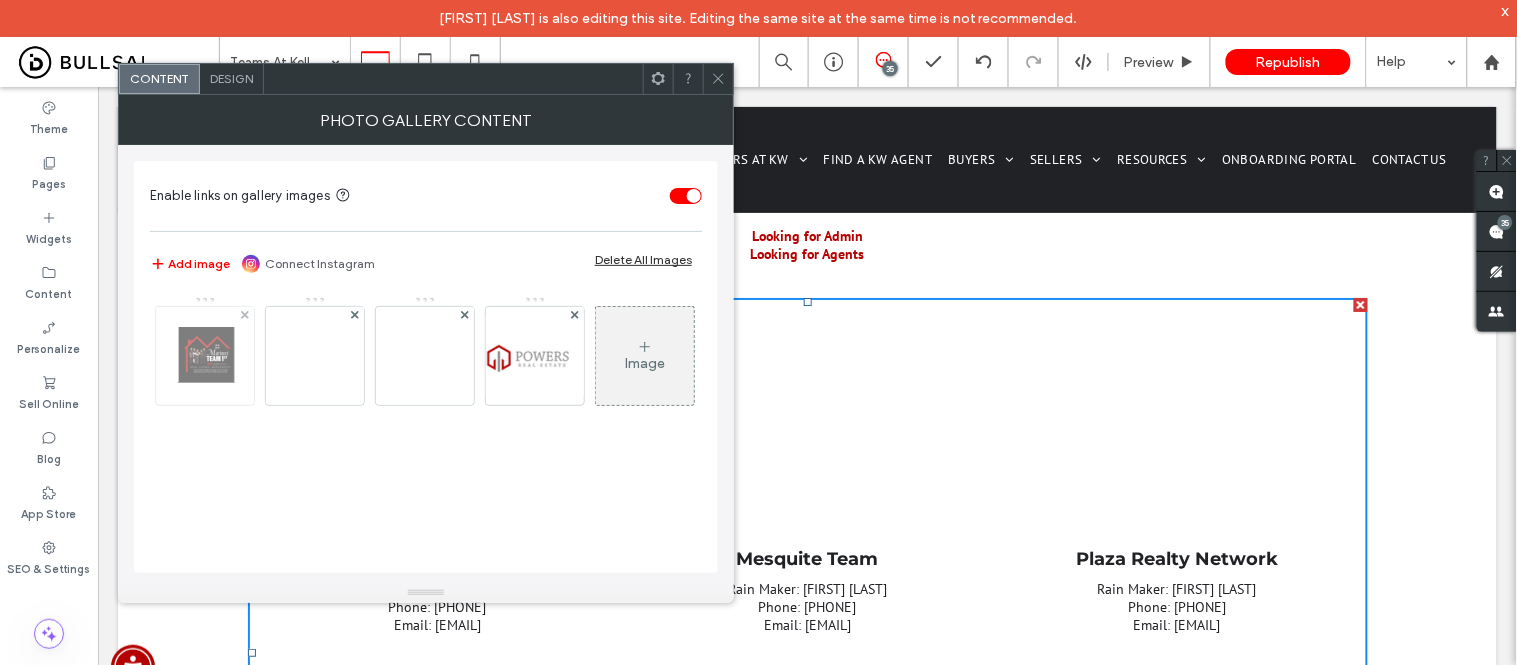 click at bounding box center (205, 356) 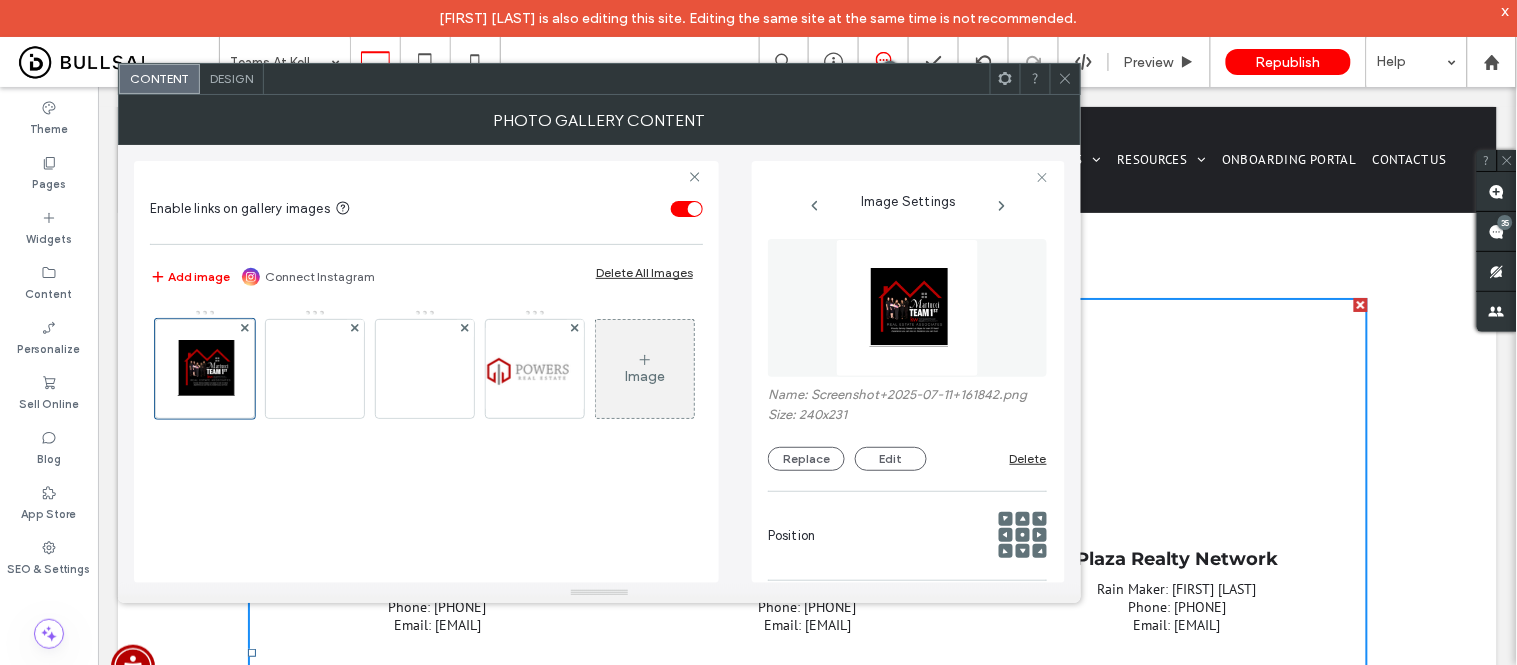 scroll, scrollTop: 0, scrollLeft: 0, axis: both 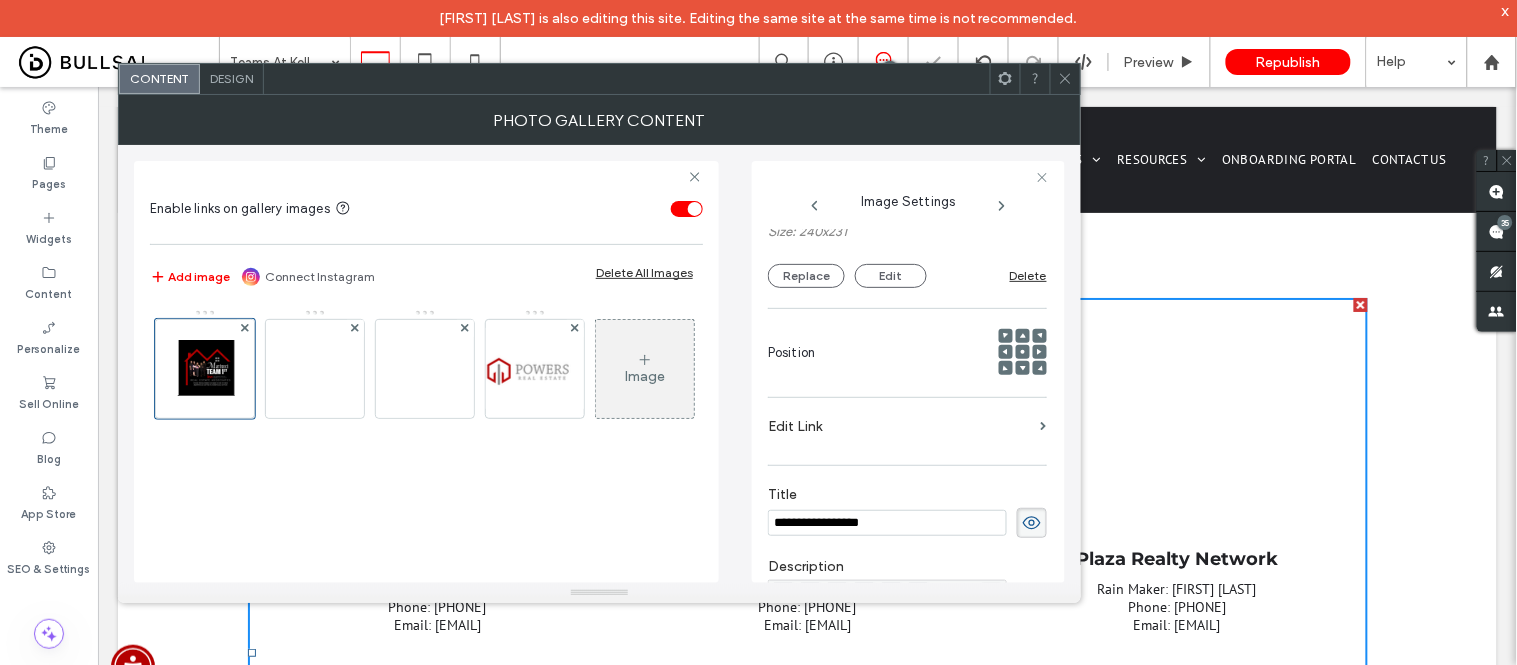 click 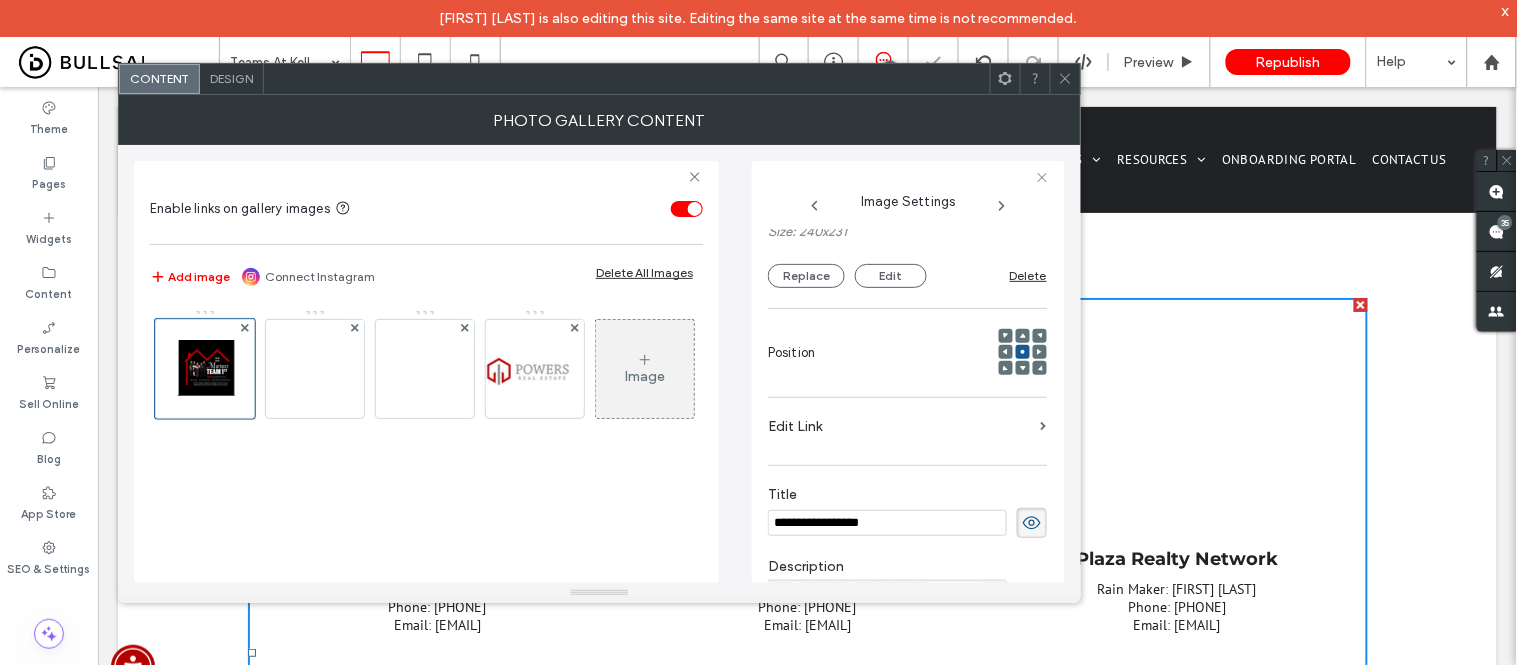 click 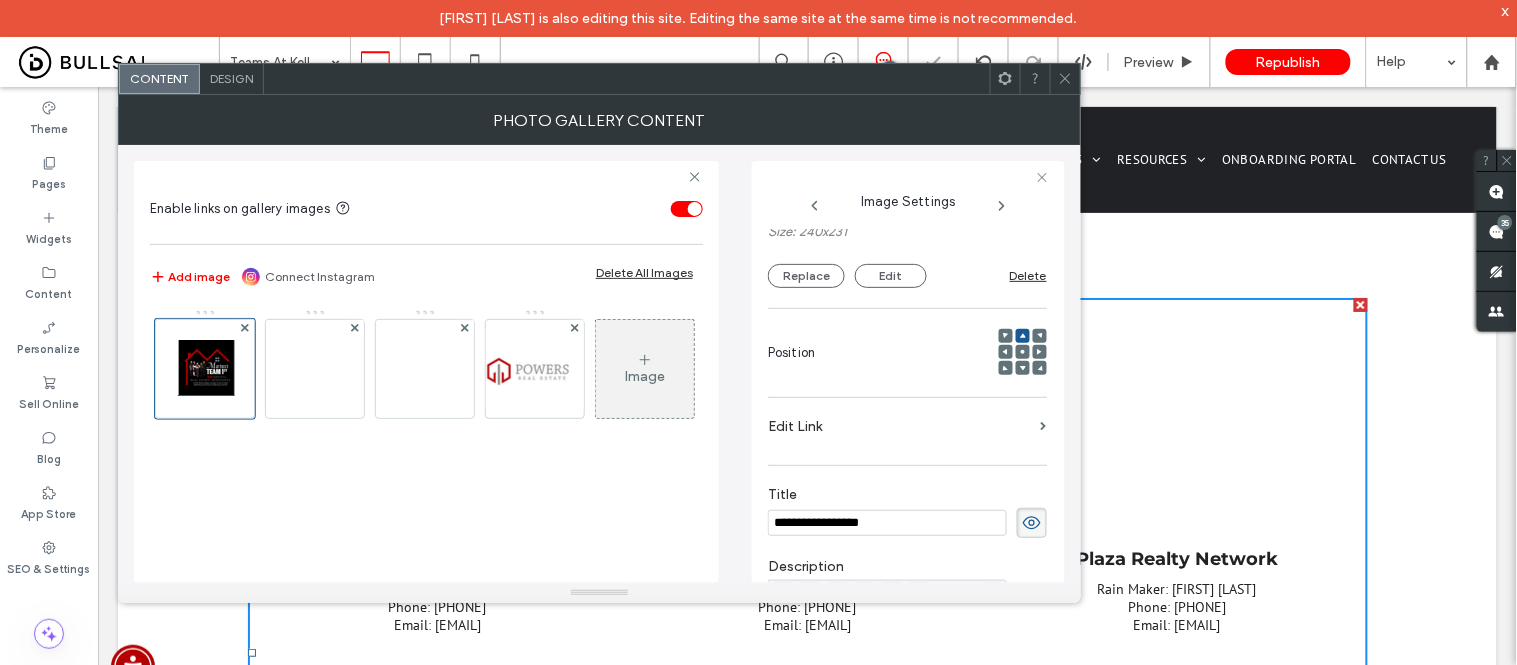 click 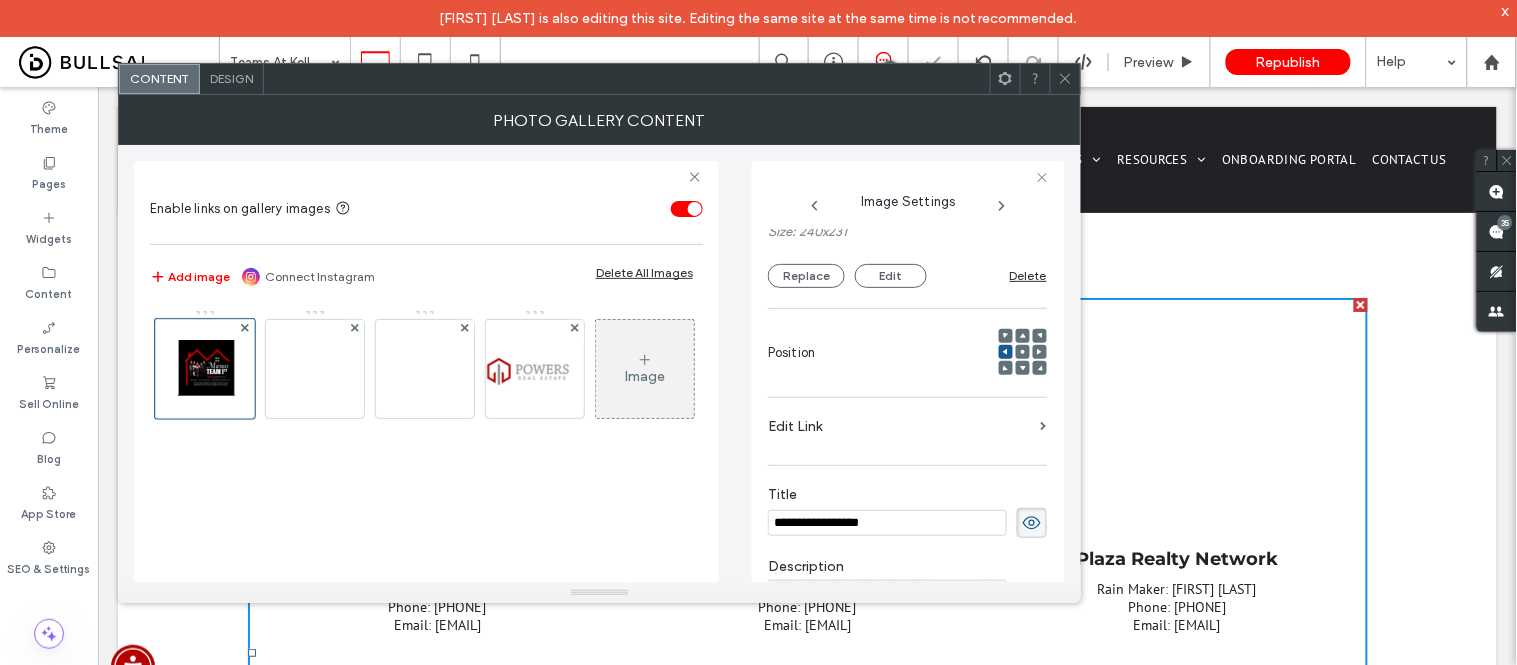 click at bounding box center [1023, 353] 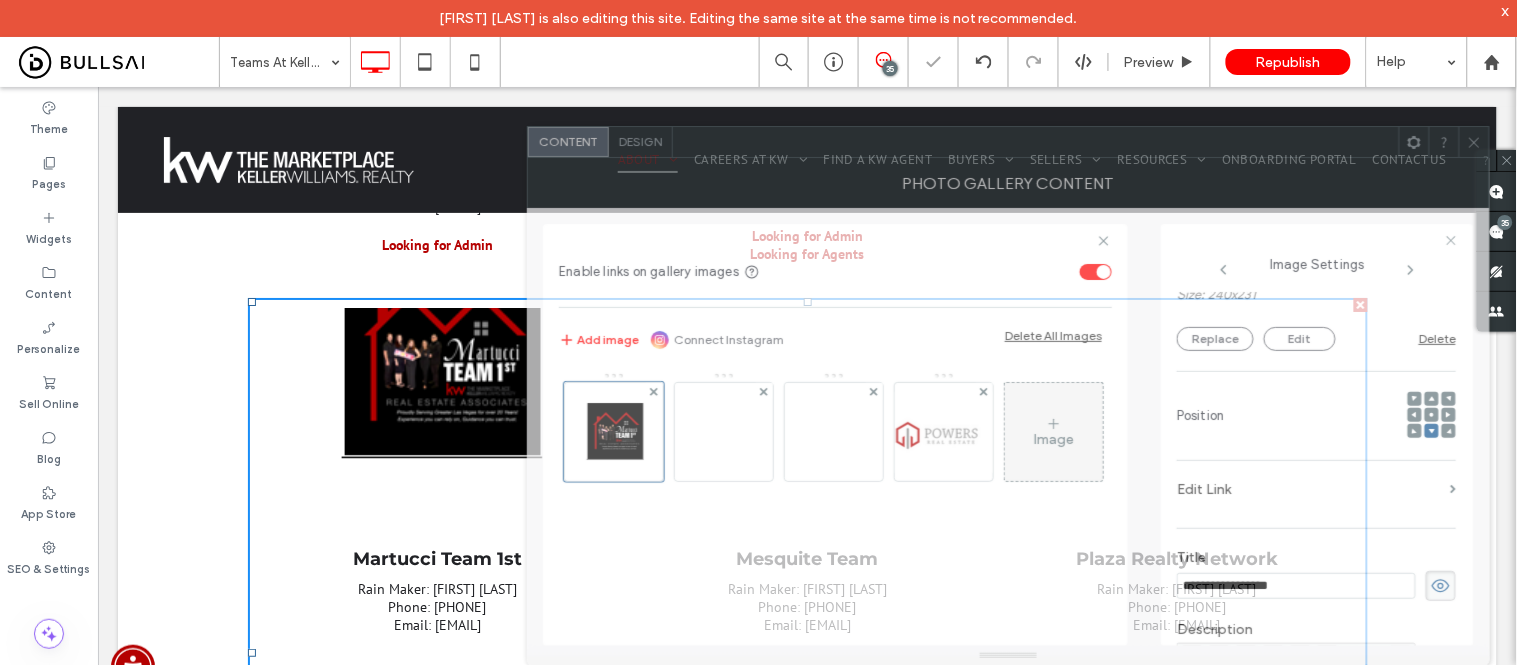 drag, startPoint x: 805, startPoint y: 85, endPoint x: 1210, endPoint y: 373, distance: 496.95975 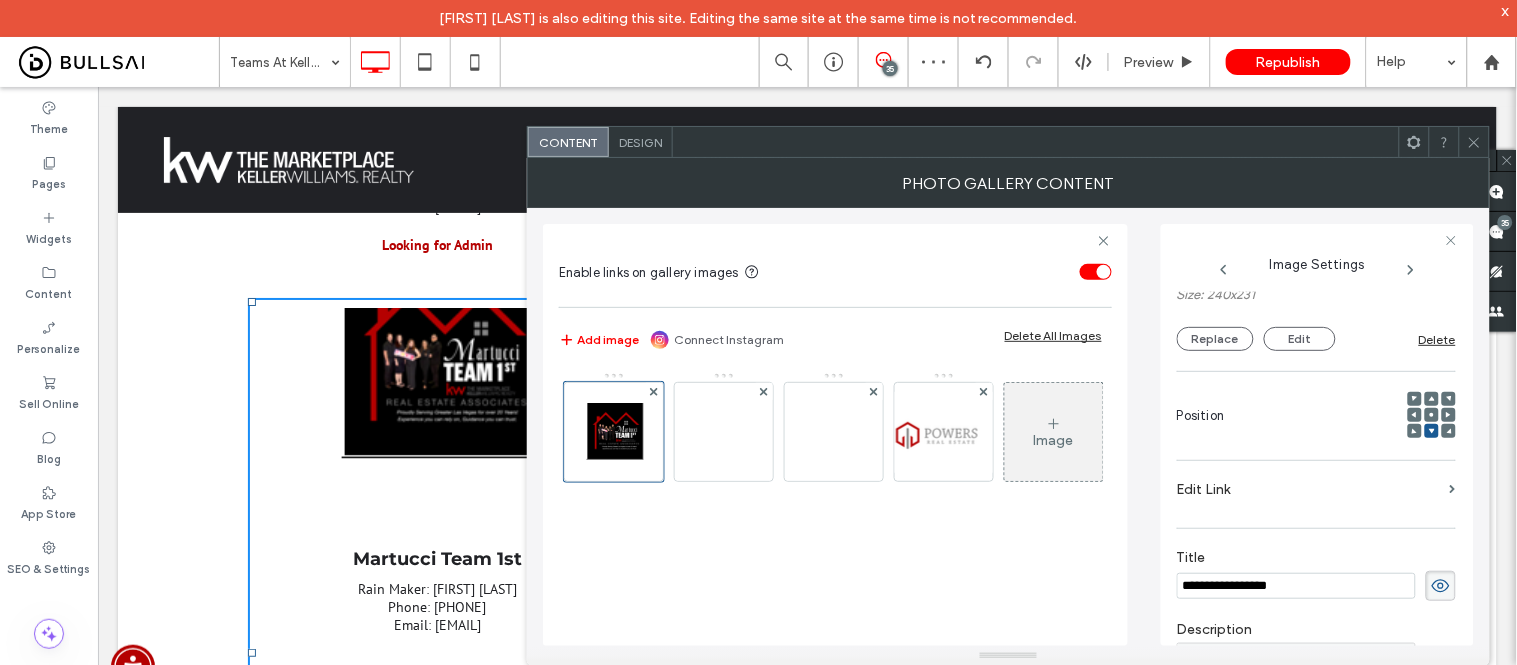 click at bounding box center [1432, 415] 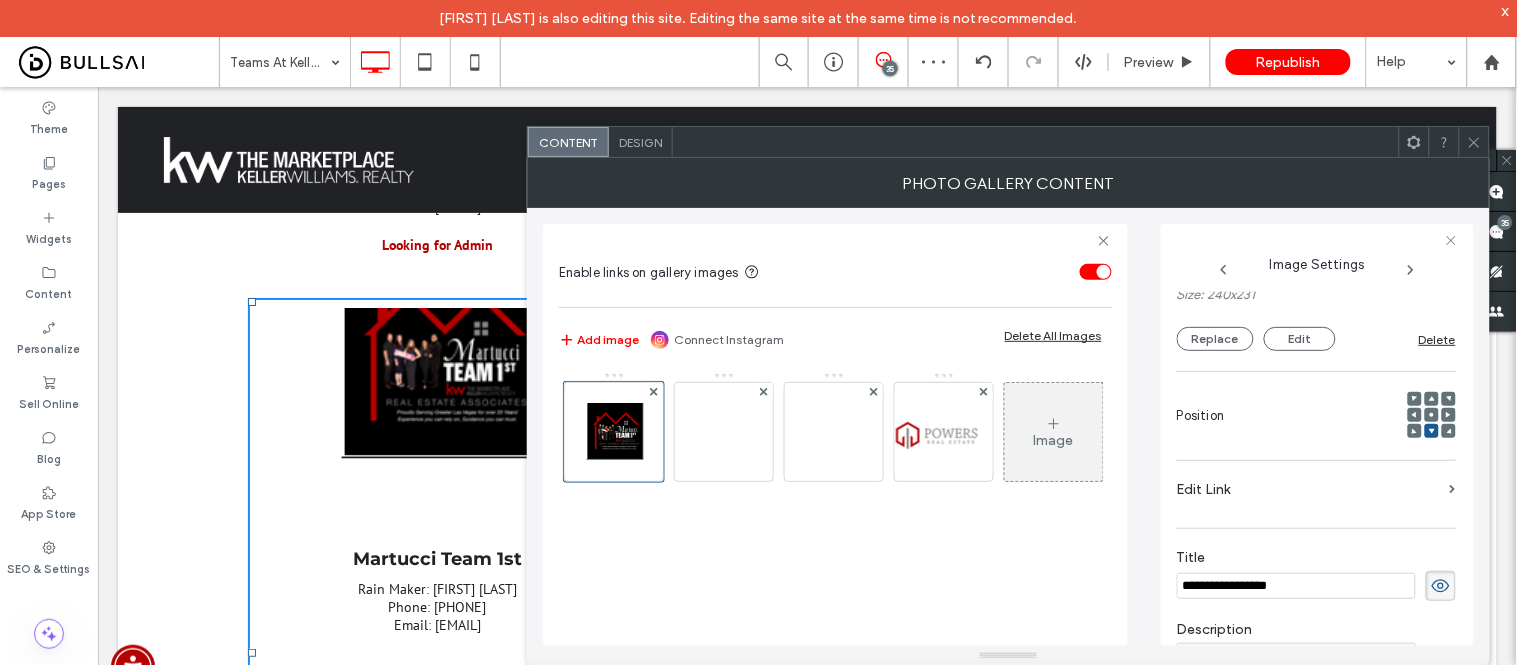 click at bounding box center [1432, 415] 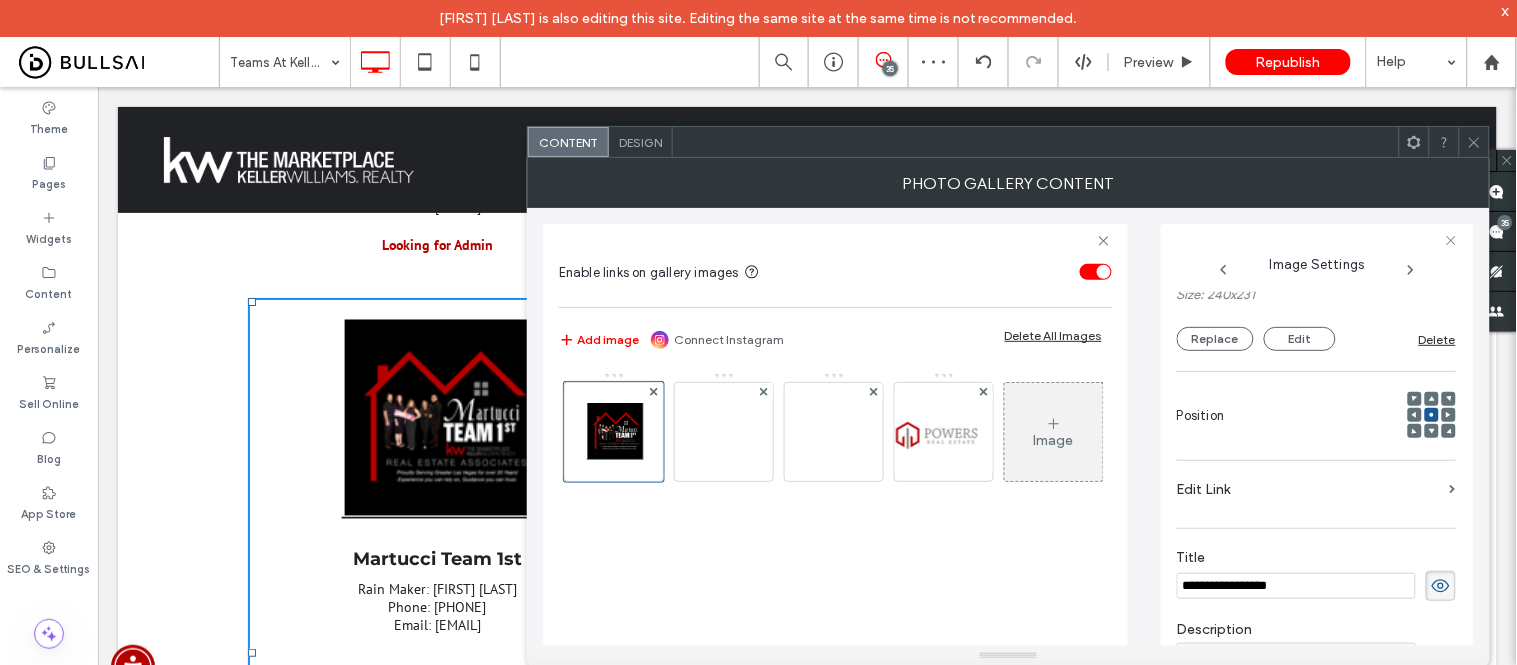 click 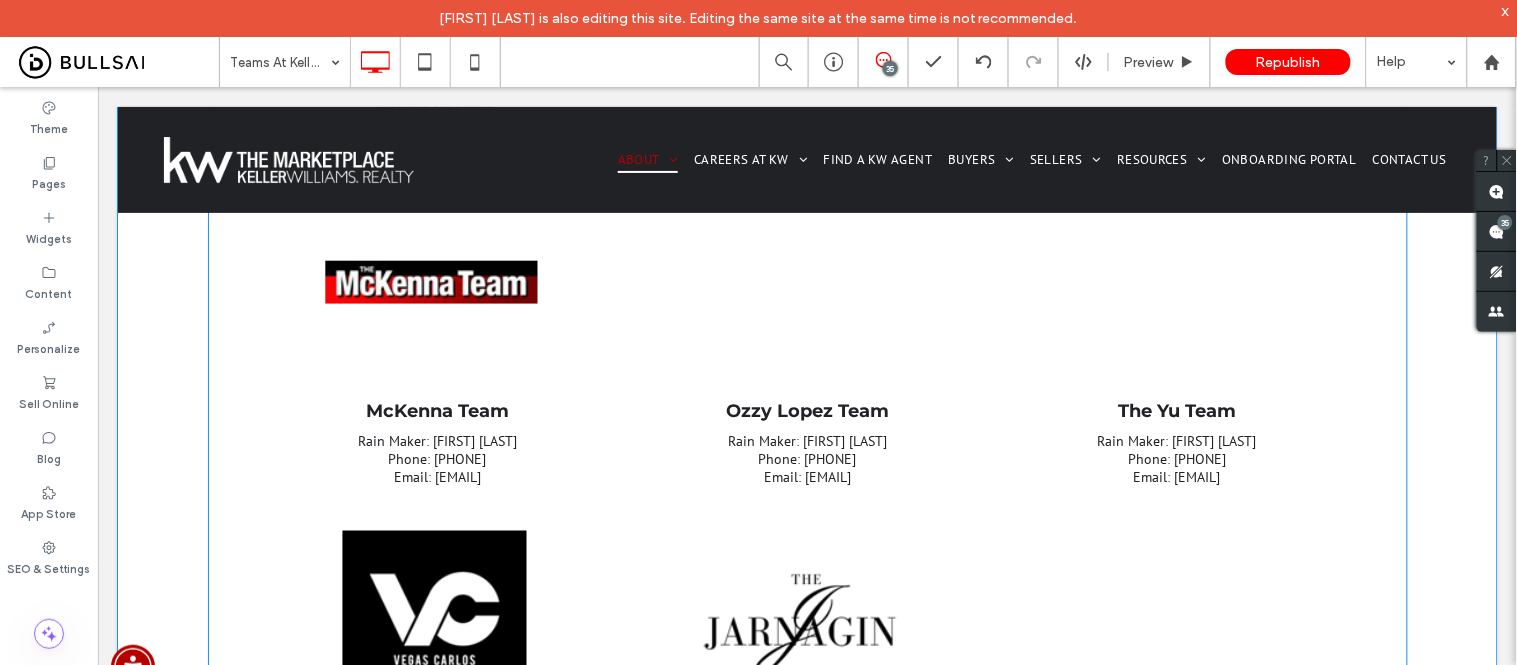 scroll, scrollTop: 3111, scrollLeft: 0, axis: vertical 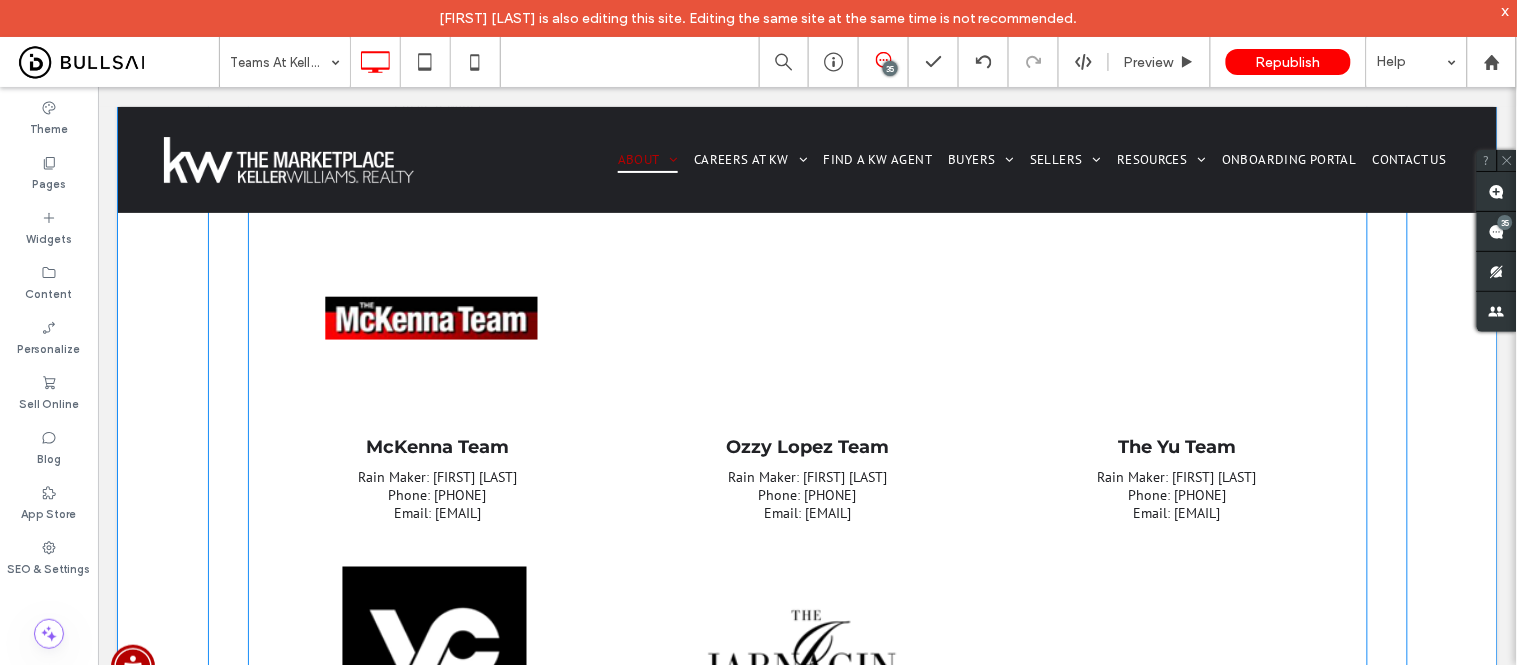 click at bounding box center [806, 307] 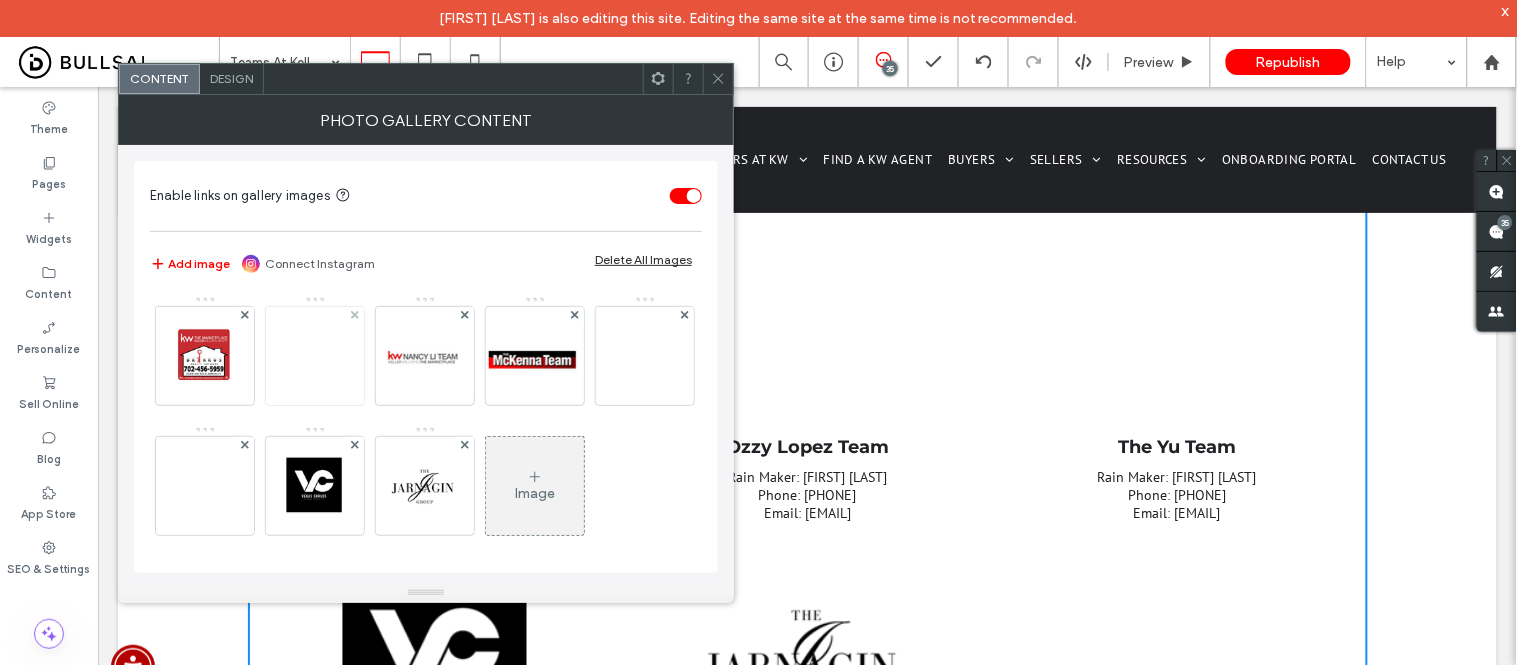 click at bounding box center (315, 356) 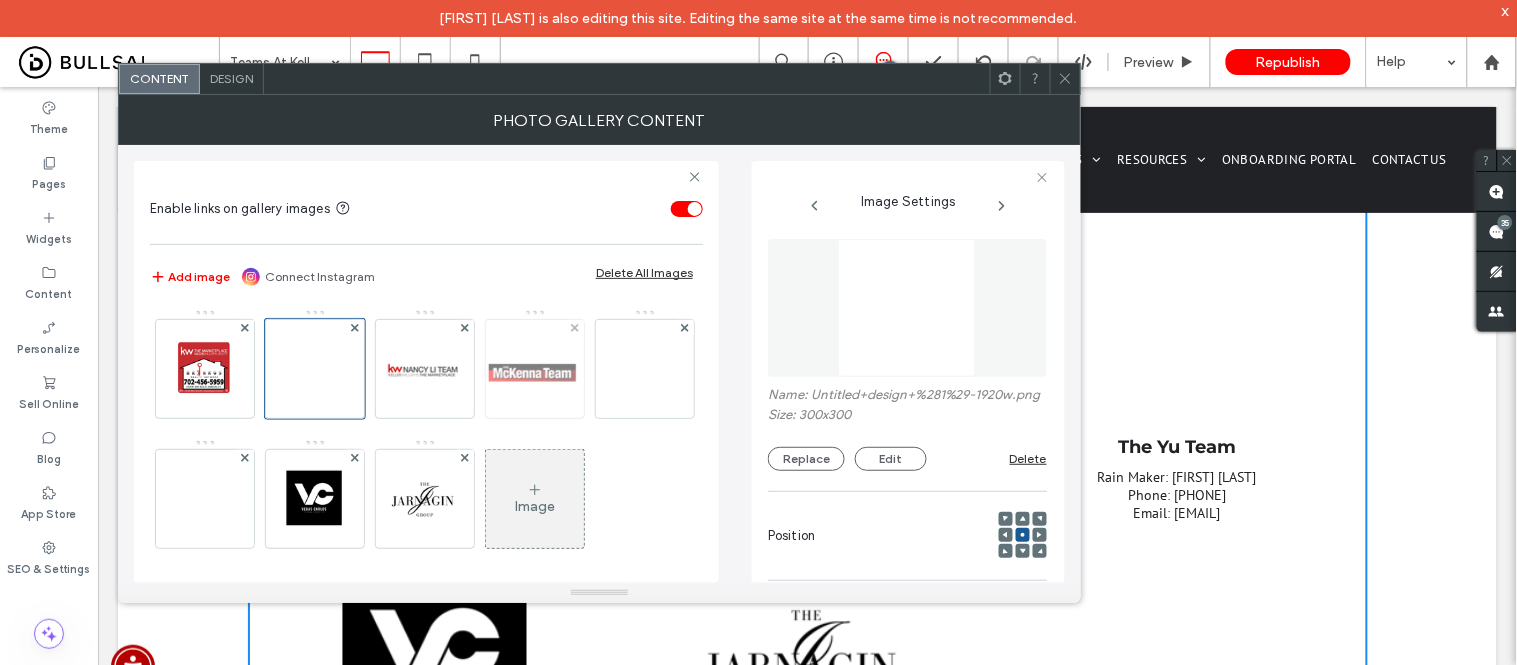 scroll, scrollTop: 0, scrollLeft: 147, axis: horizontal 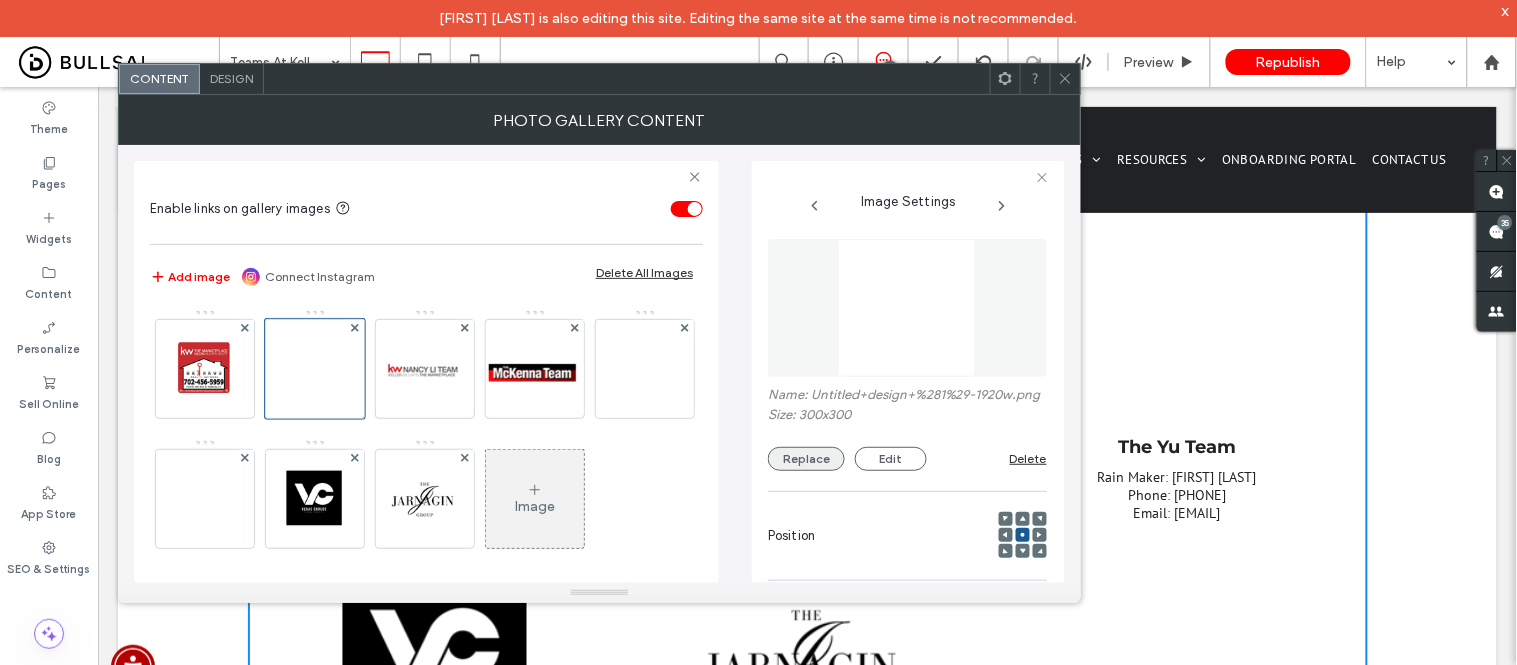 click on "Replace" at bounding box center [806, 459] 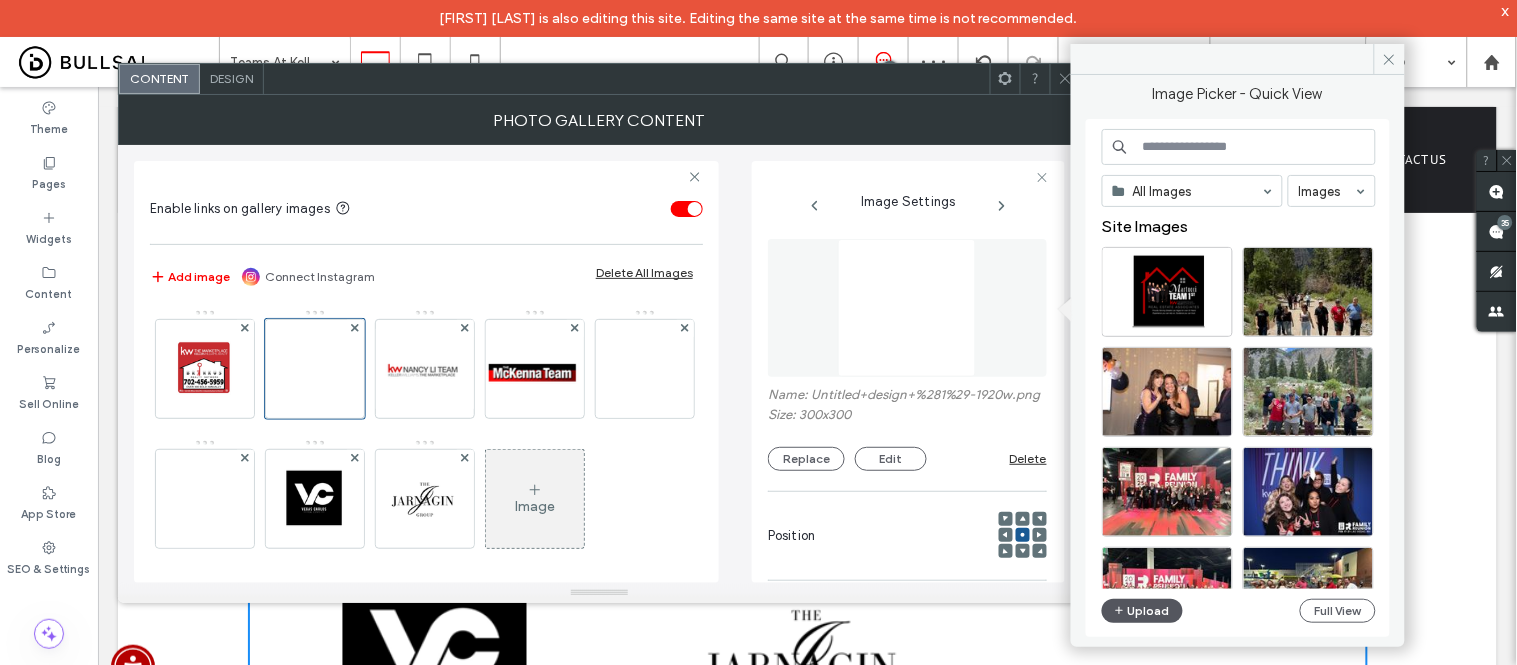 click on "Upload" at bounding box center (1143, 611) 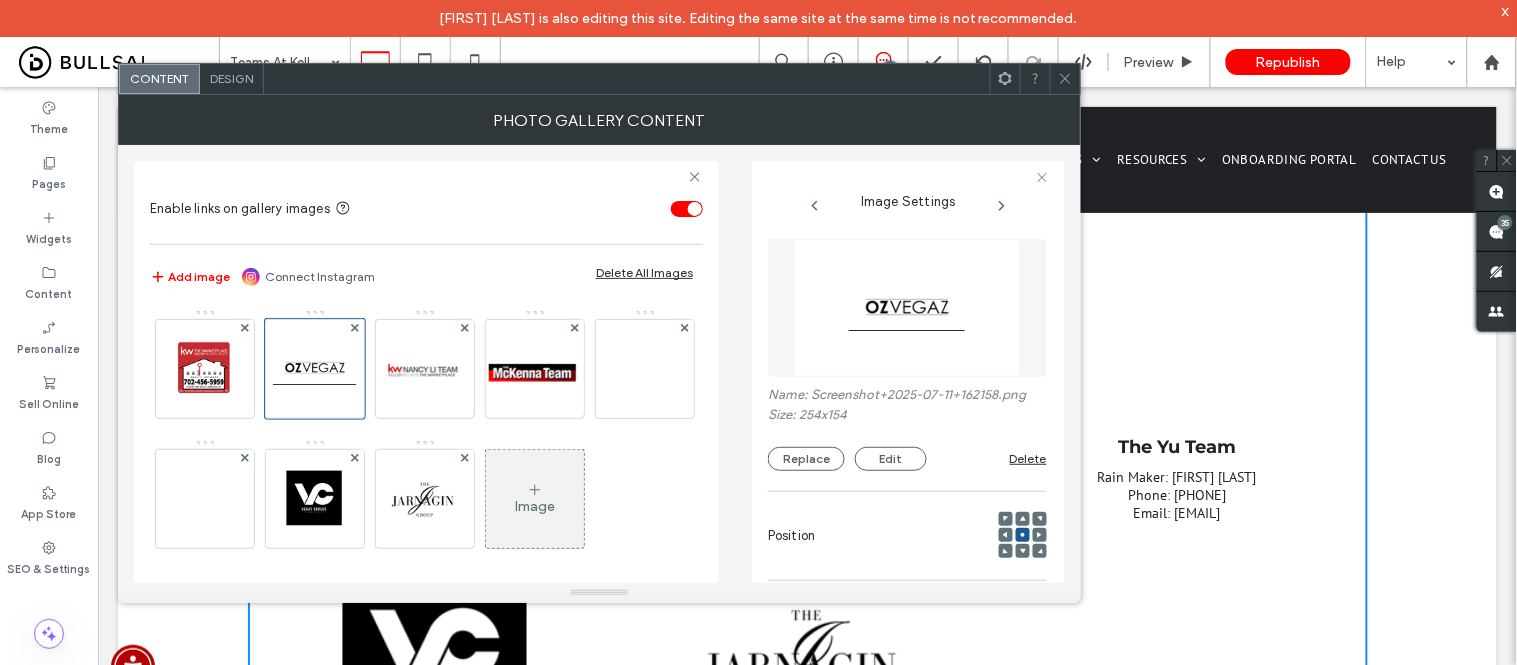 click 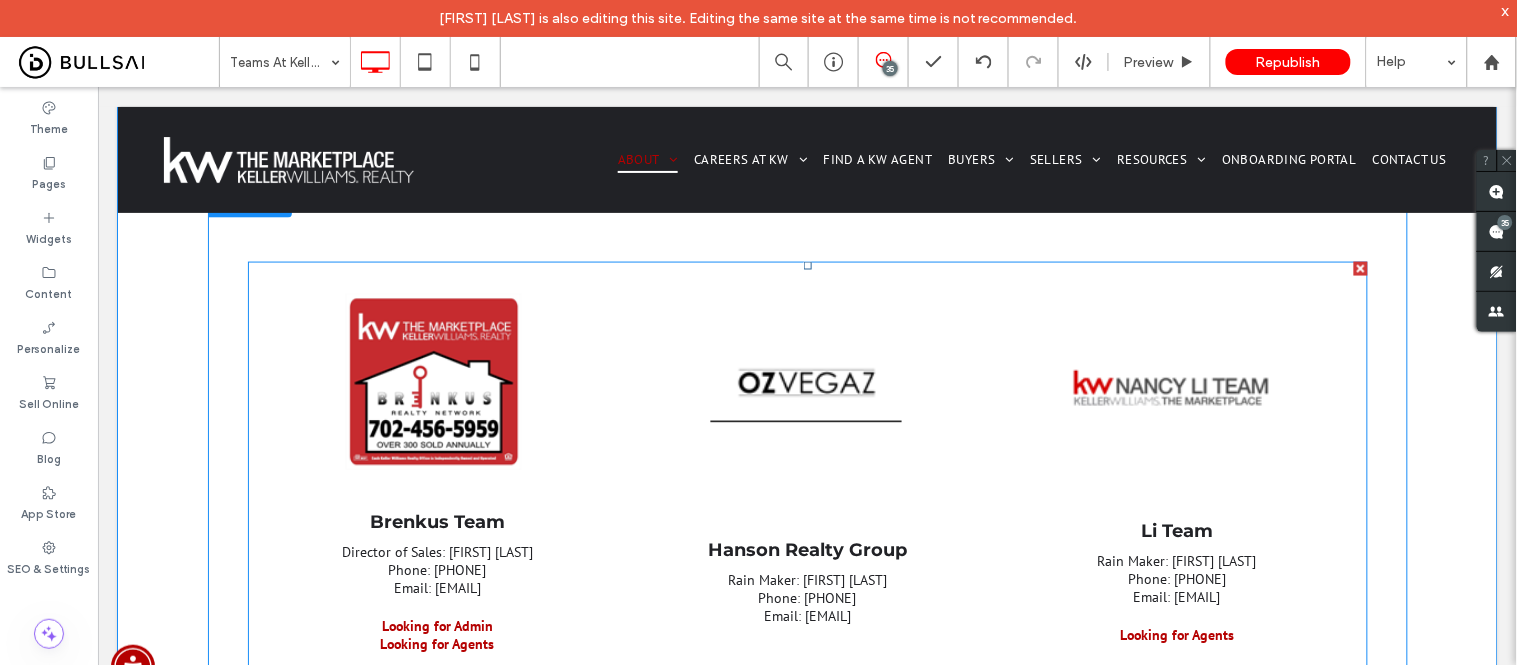 scroll, scrollTop: 2666, scrollLeft: 0, axis: vertical 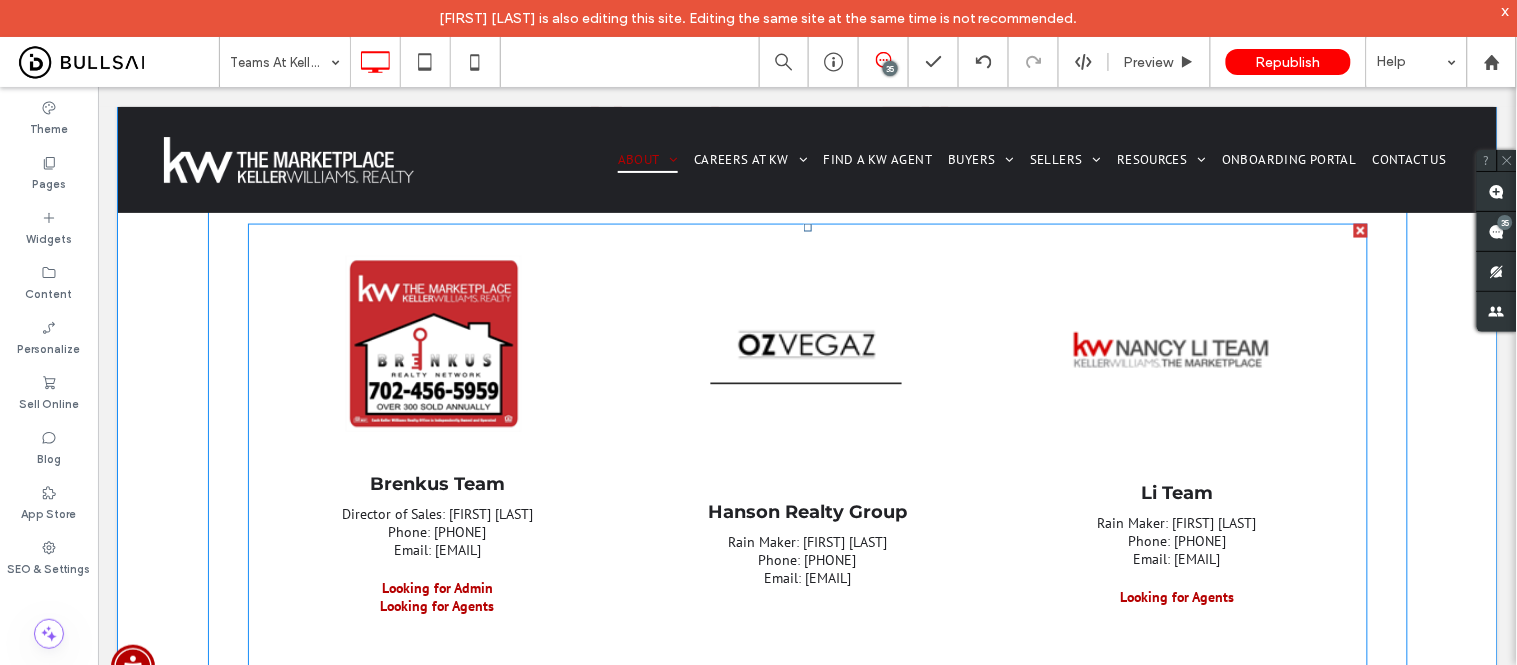 click at bounding box center (806, 345) 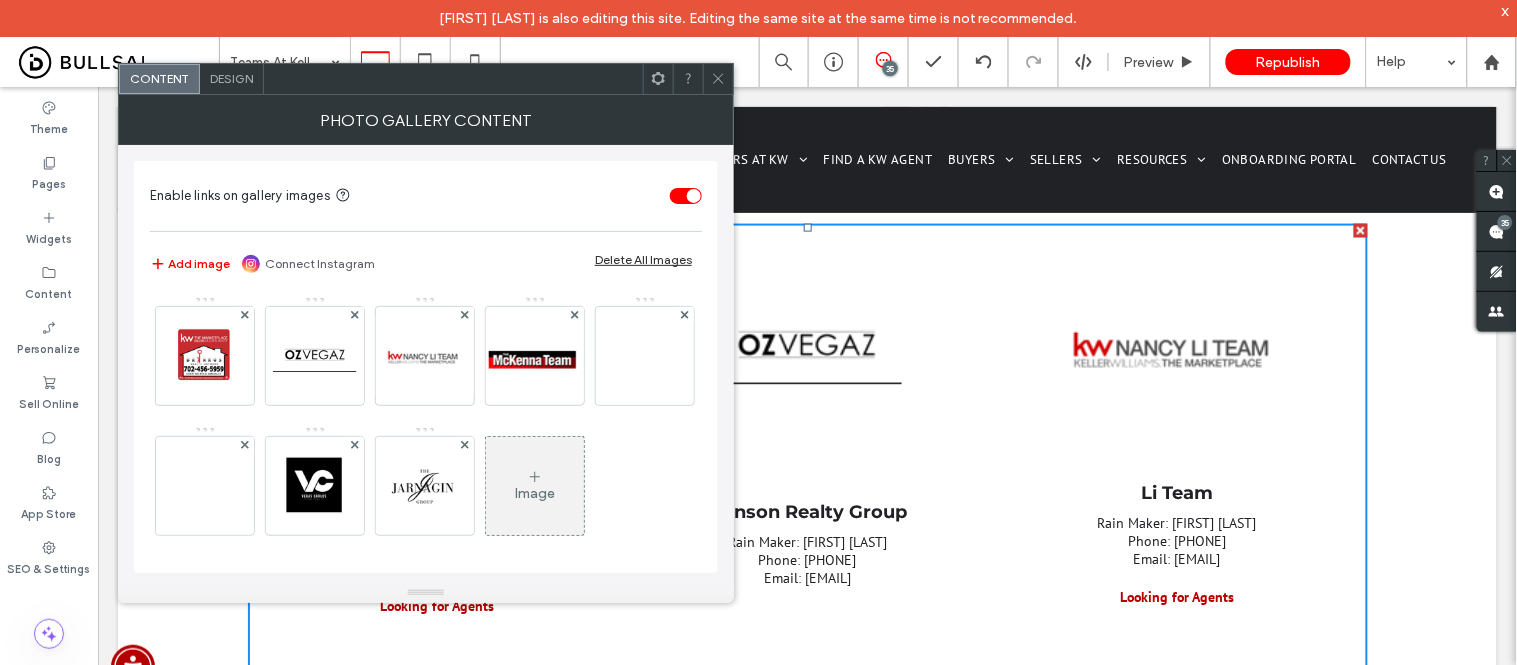 click at bounding box center (315, 356) 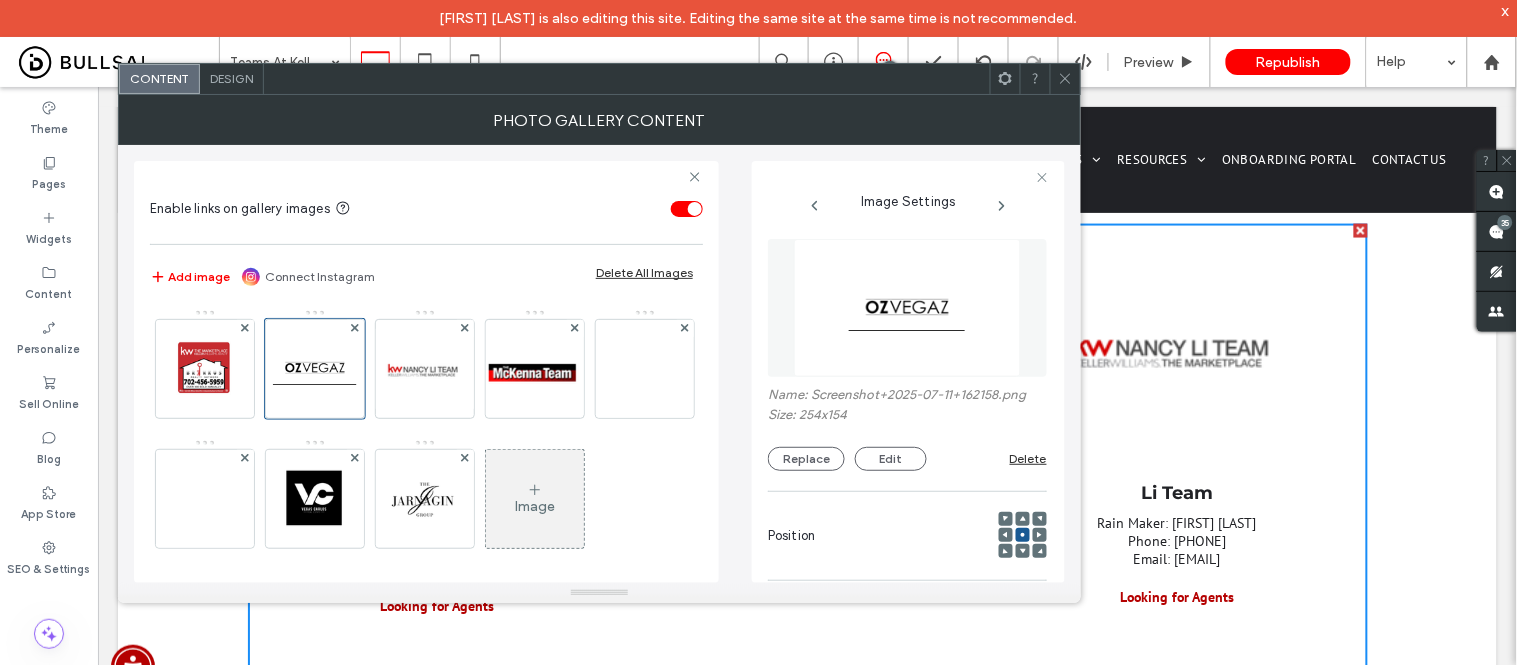 scroll, scrollTop: 0, scrollLeft: 51, axis: horizontal 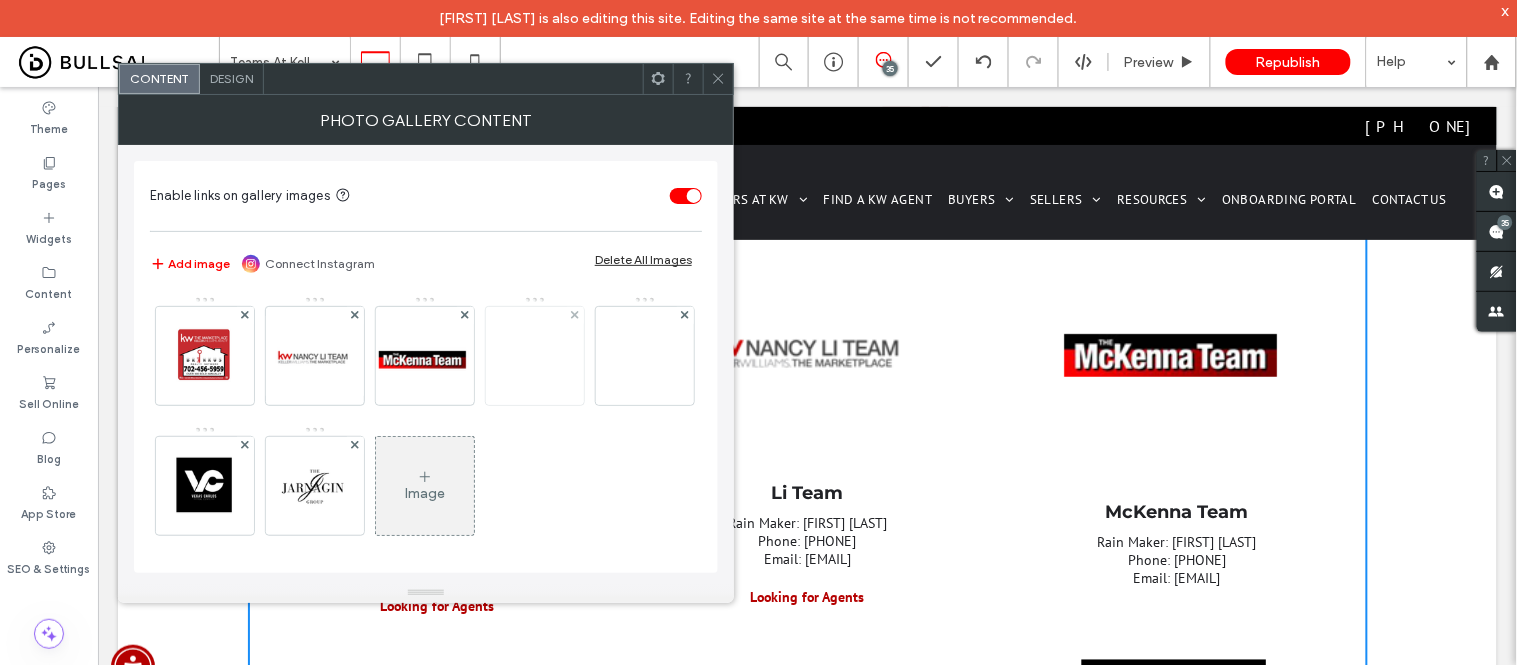 click at bounding box center [535, 356] 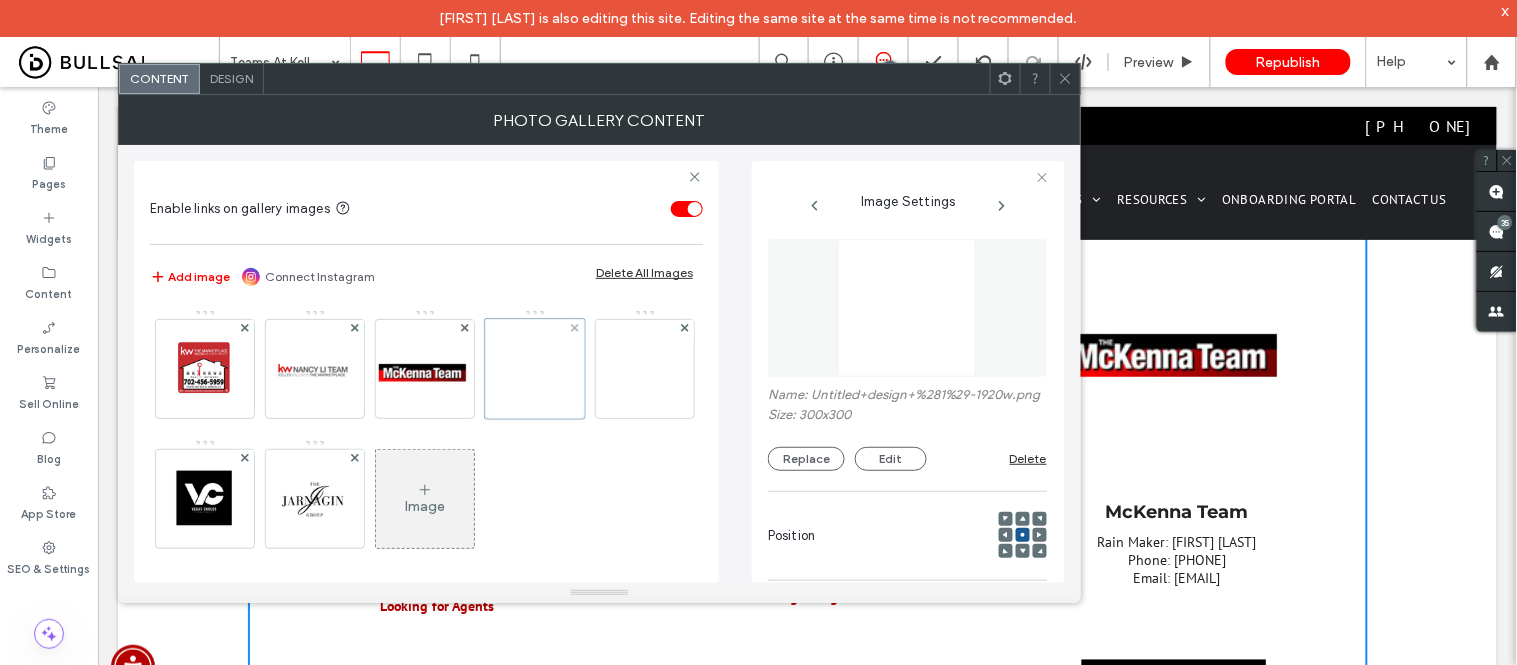 scroll, scrollTop: 0, scrollLeft: 90, axis: horizontal 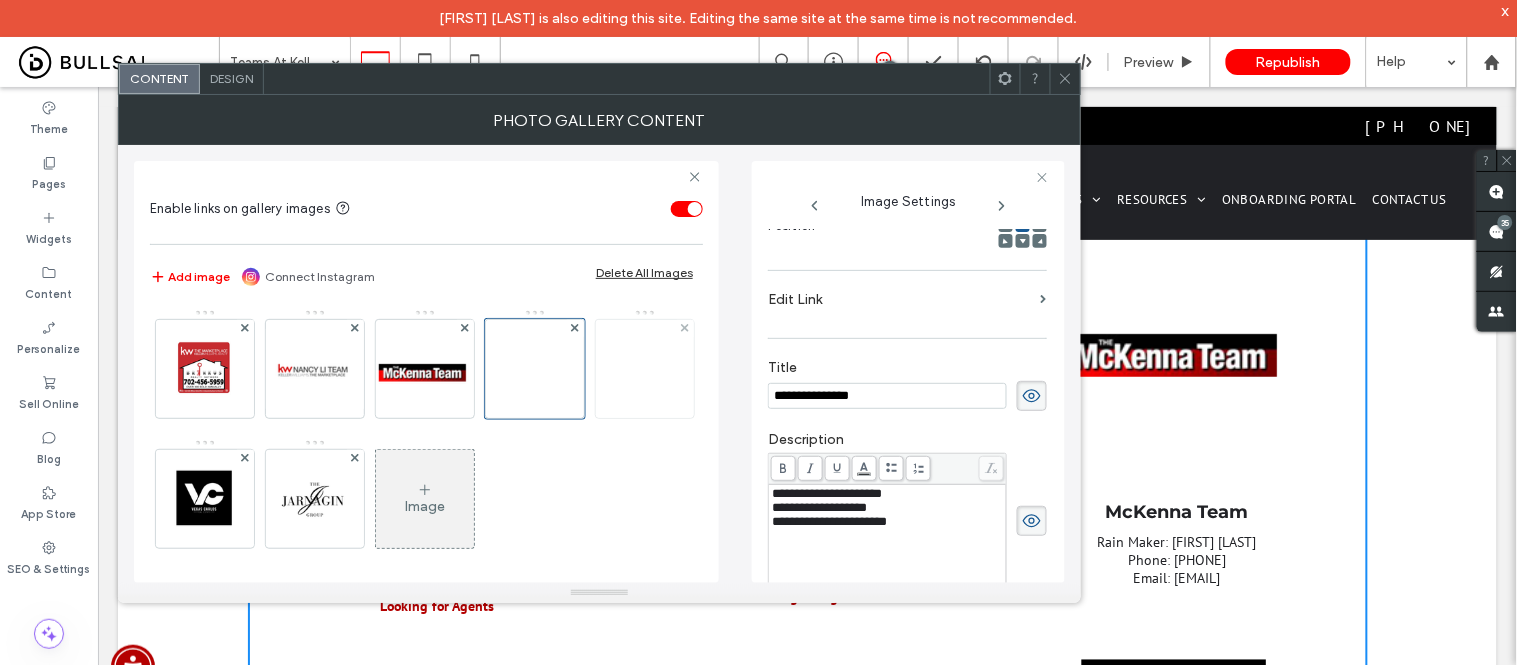 click at bounding box center [645, 369] 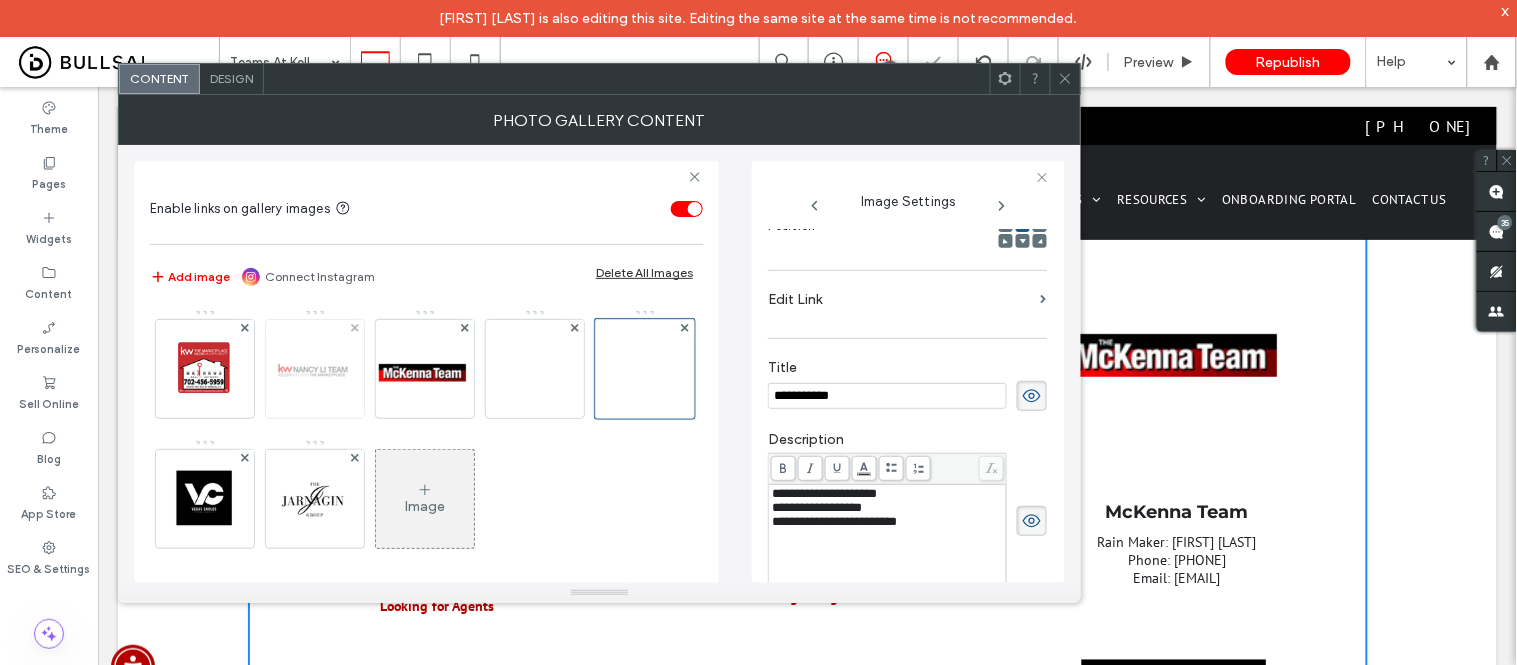 click at bounding box center (315, 369) 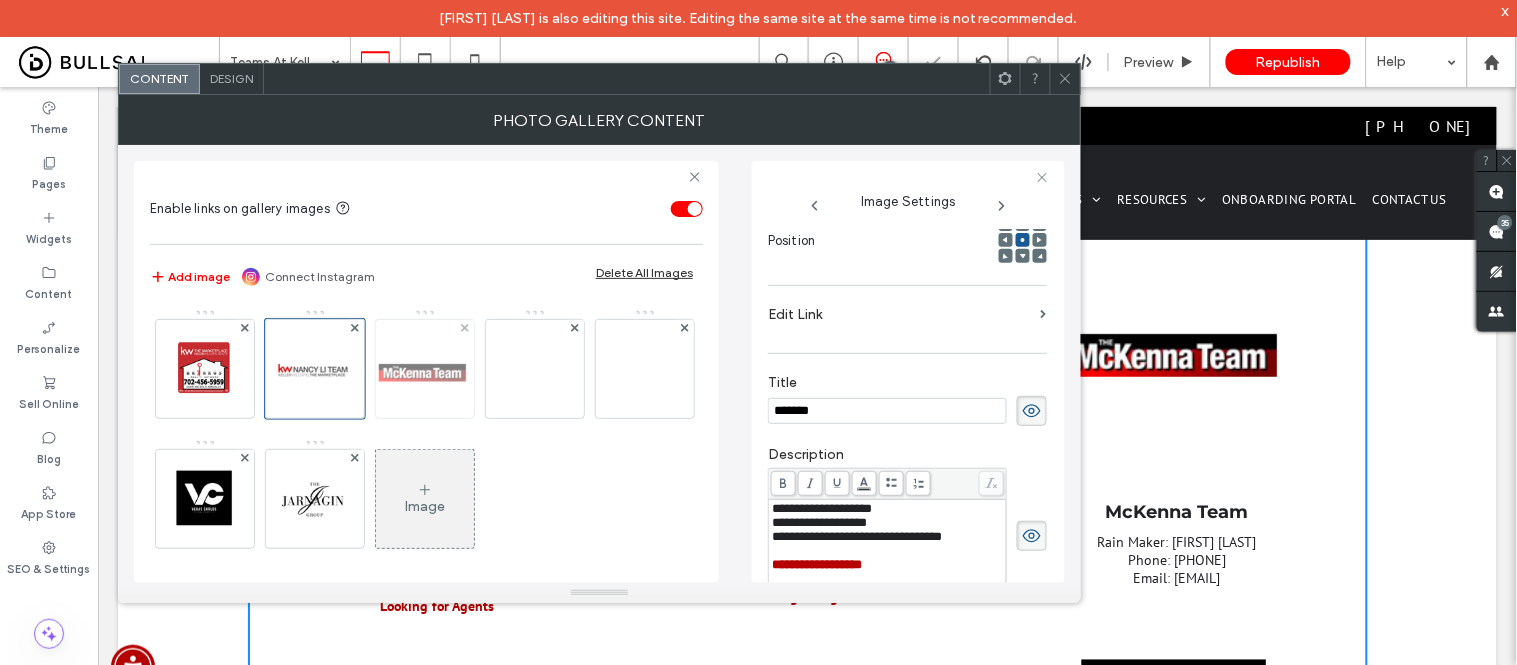 click at bounding box center [425, 369] 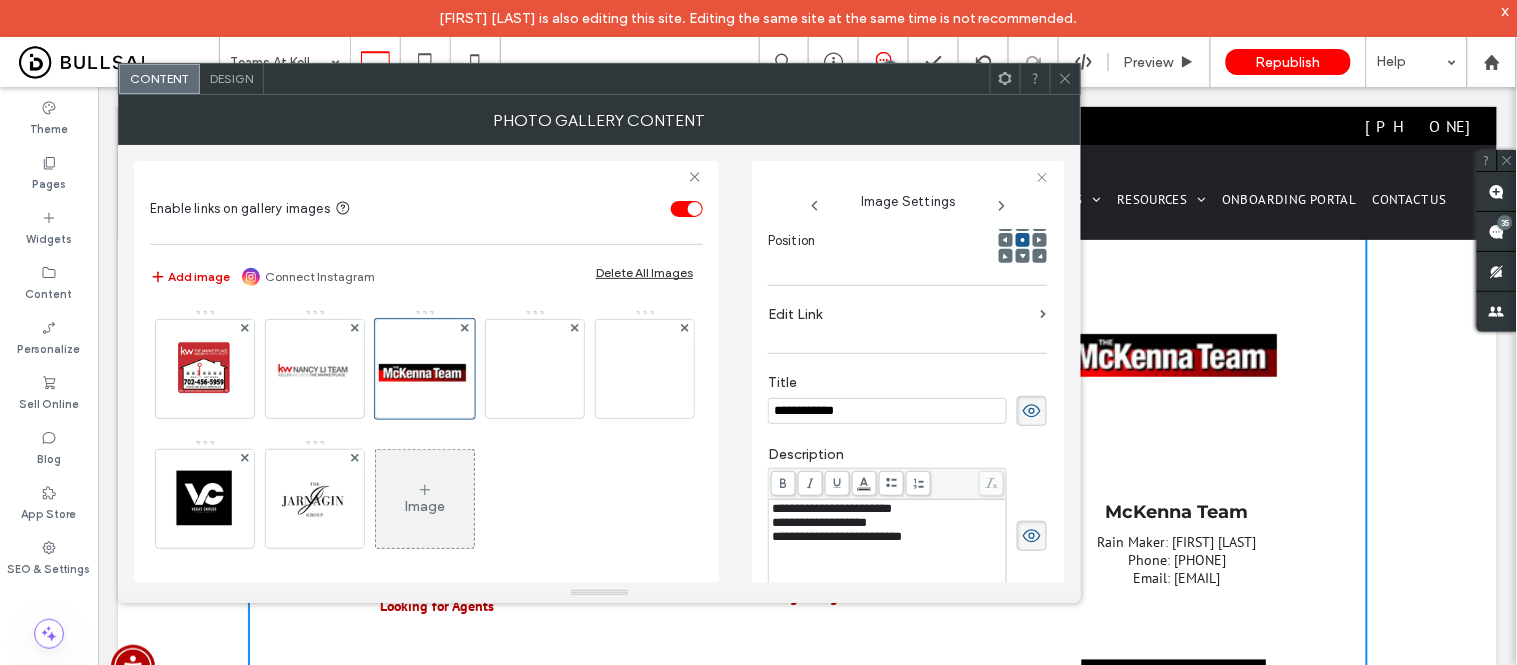 click on "Add image" at bounding box center [190, 277] 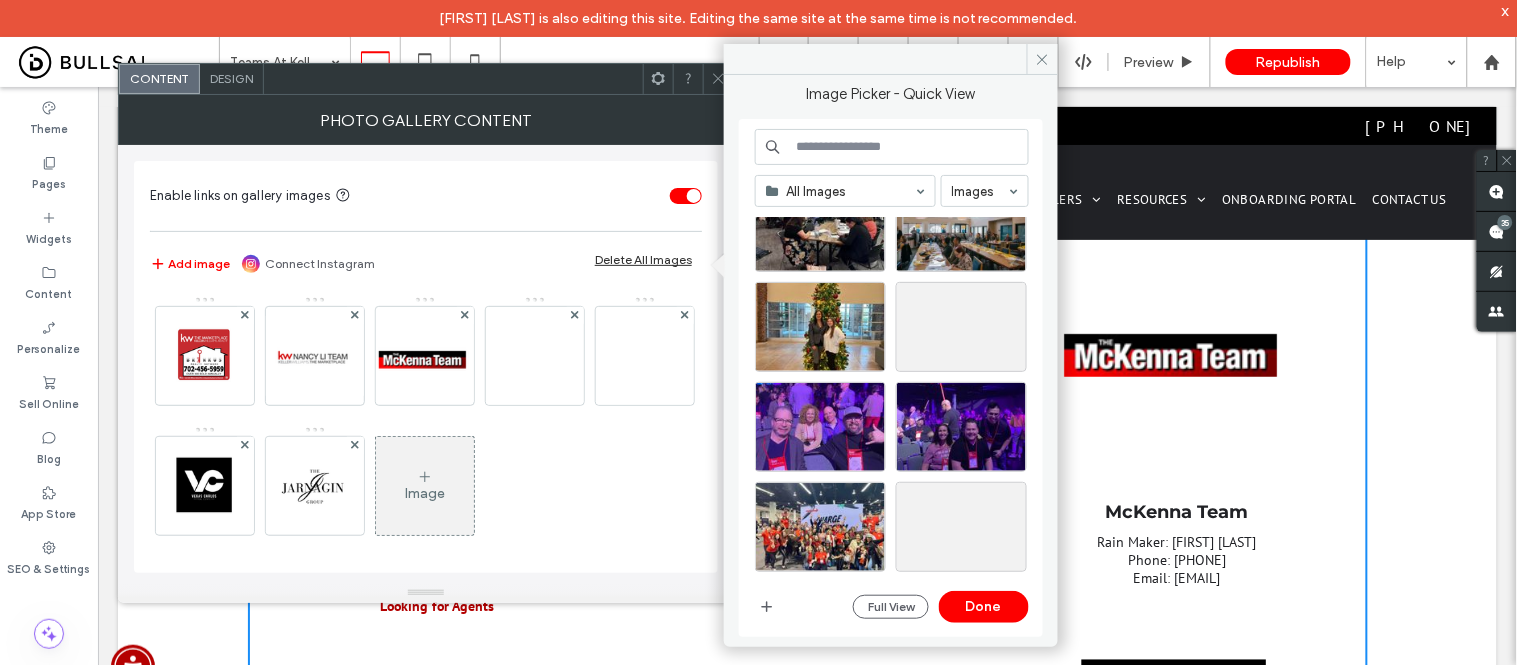 scroll, scrollTop: 866, scrollLeft: 0, axis: vertical 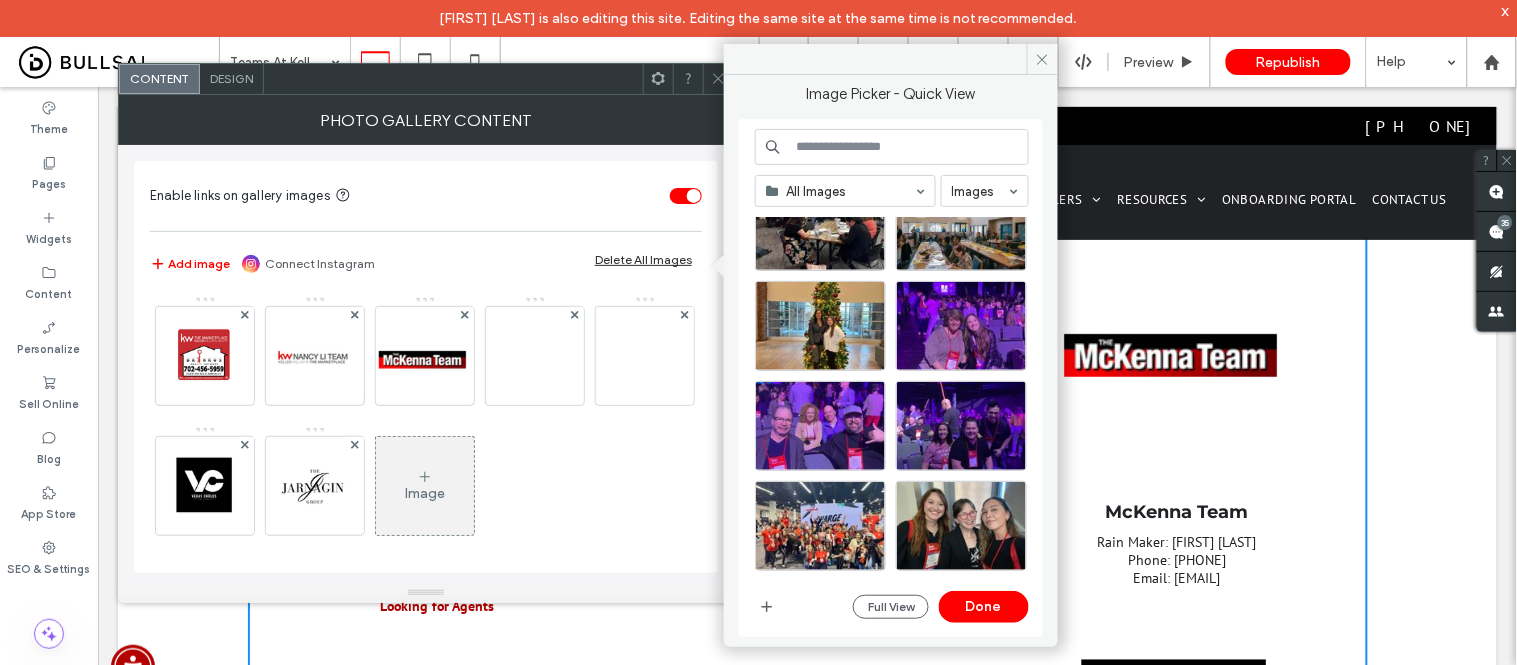 click at bounding box center [892, 147] 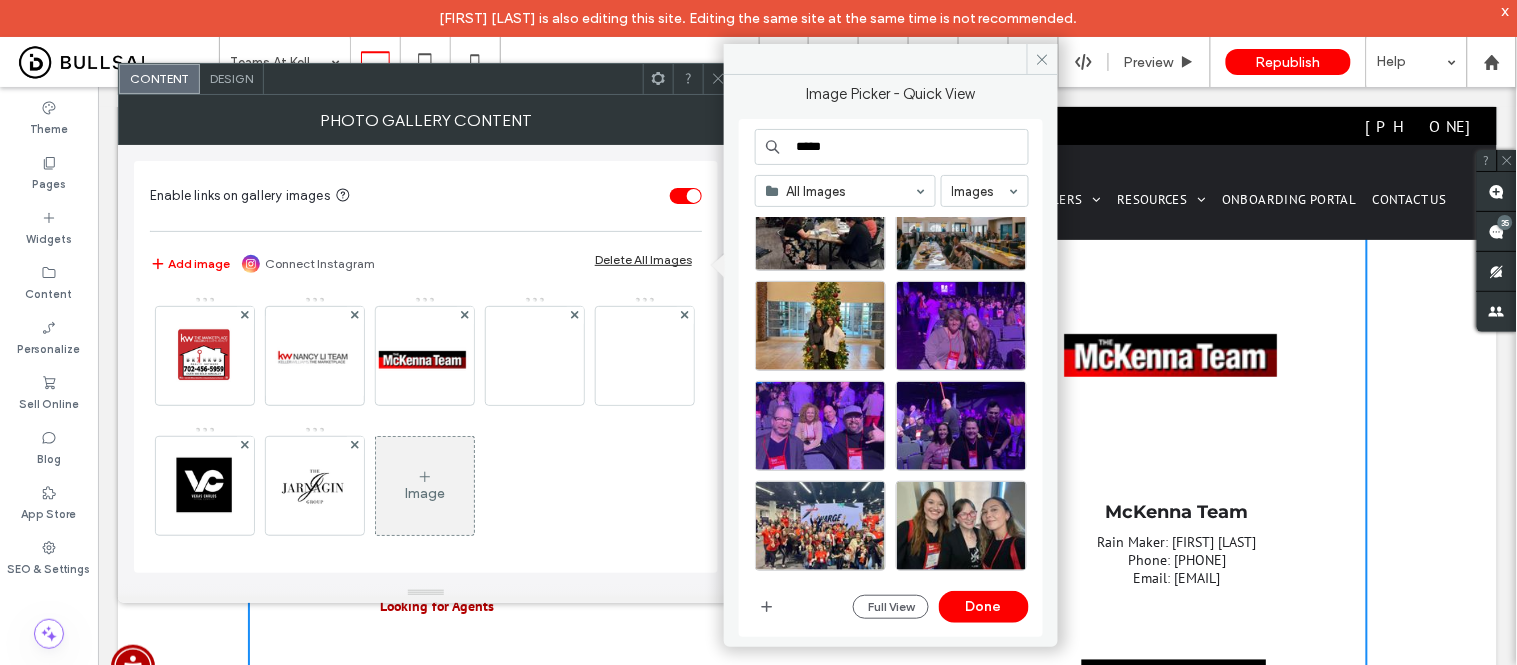 type on "*****" 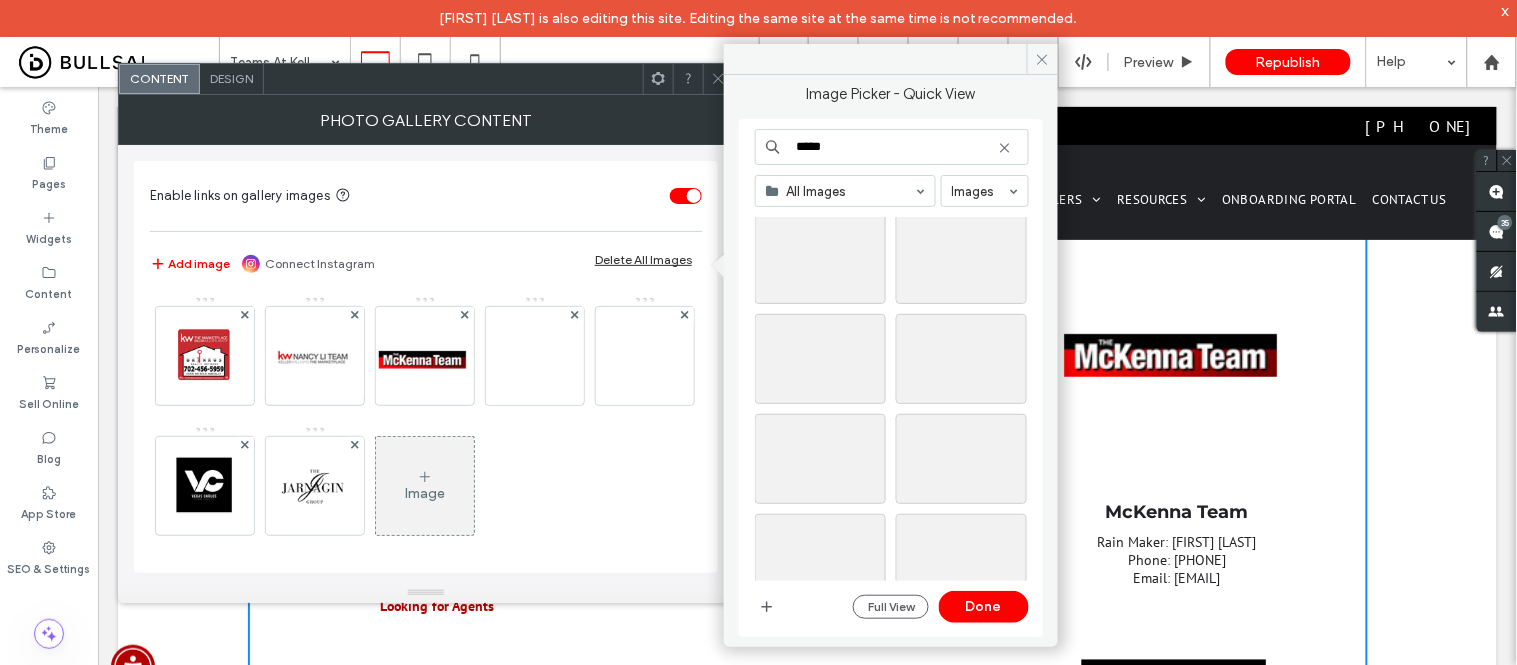 scroll, scrollTop: 666, scrollLeft: 0, axis: vertical 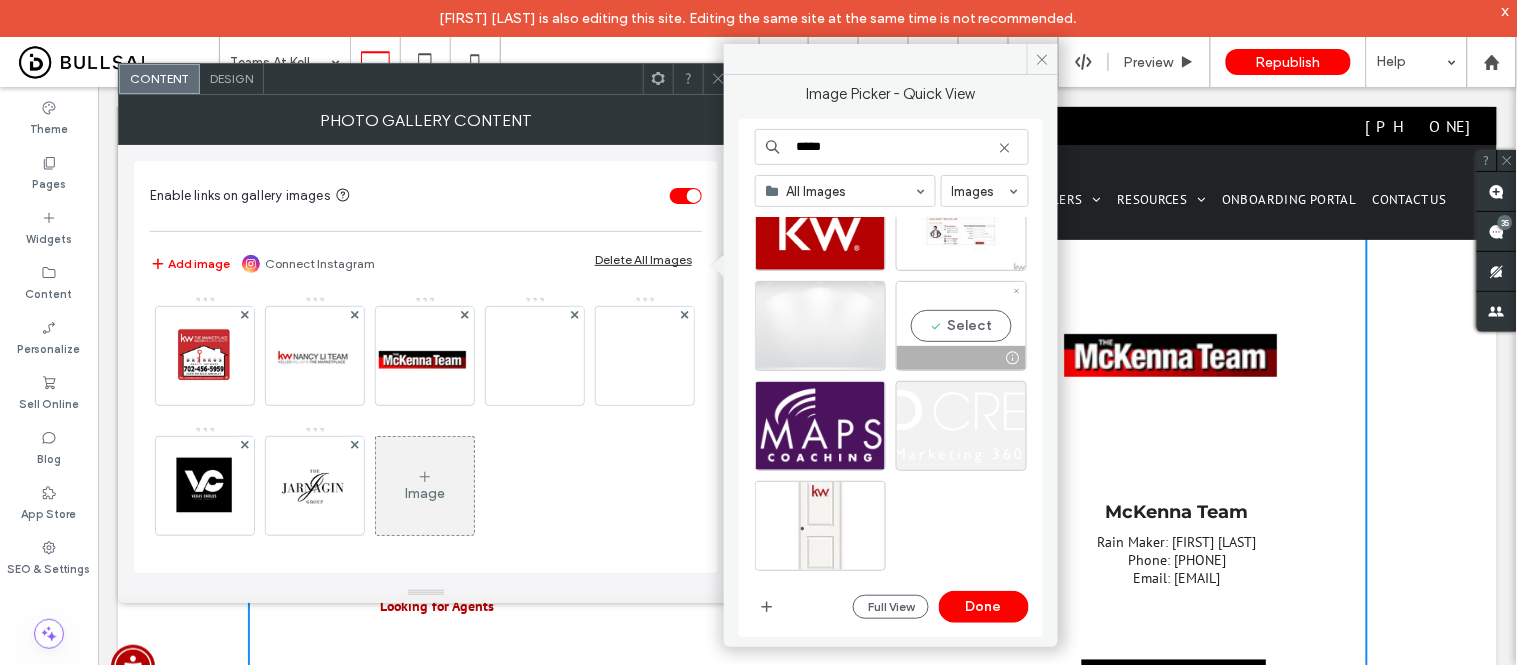 click on "Select" at bounding box center (961, 326) 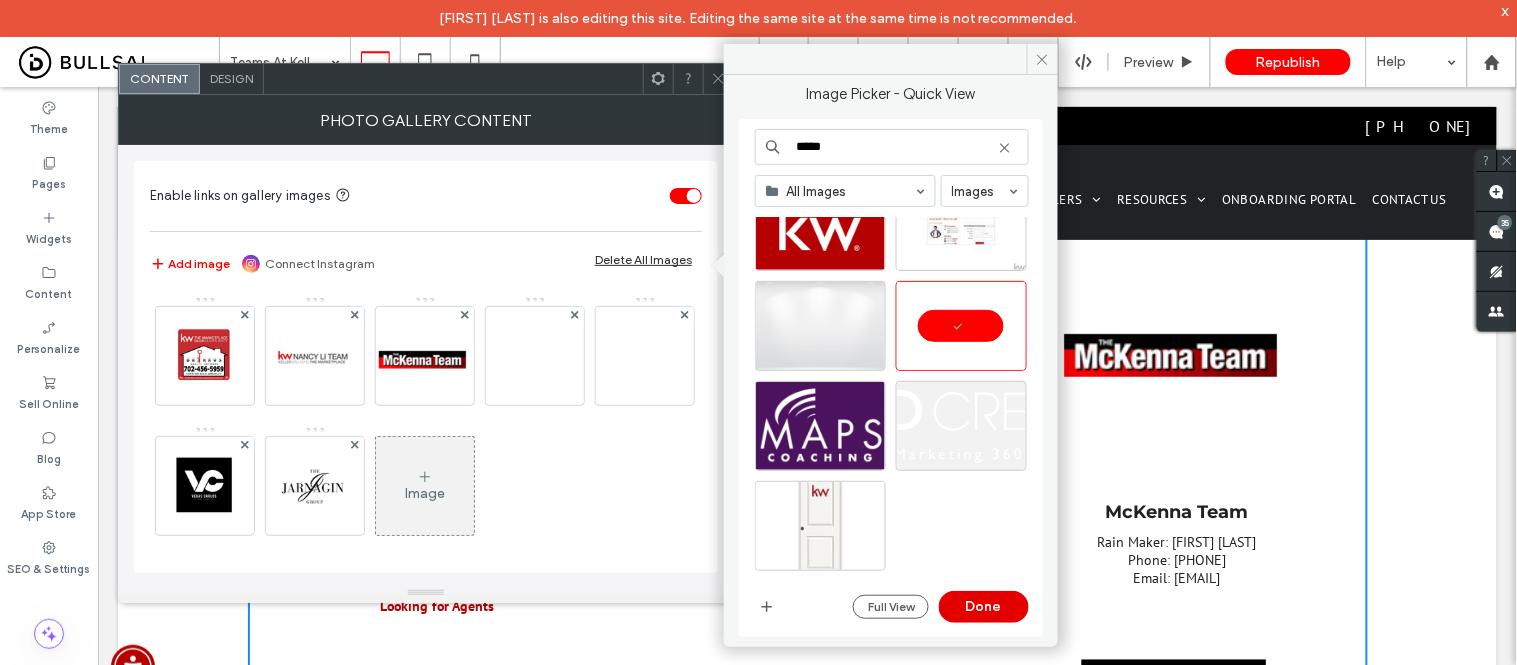 drag, startPoint x: 987, startPoint y: 606, endPoint x: 888, endPoint y: 519, distance: 131.7953 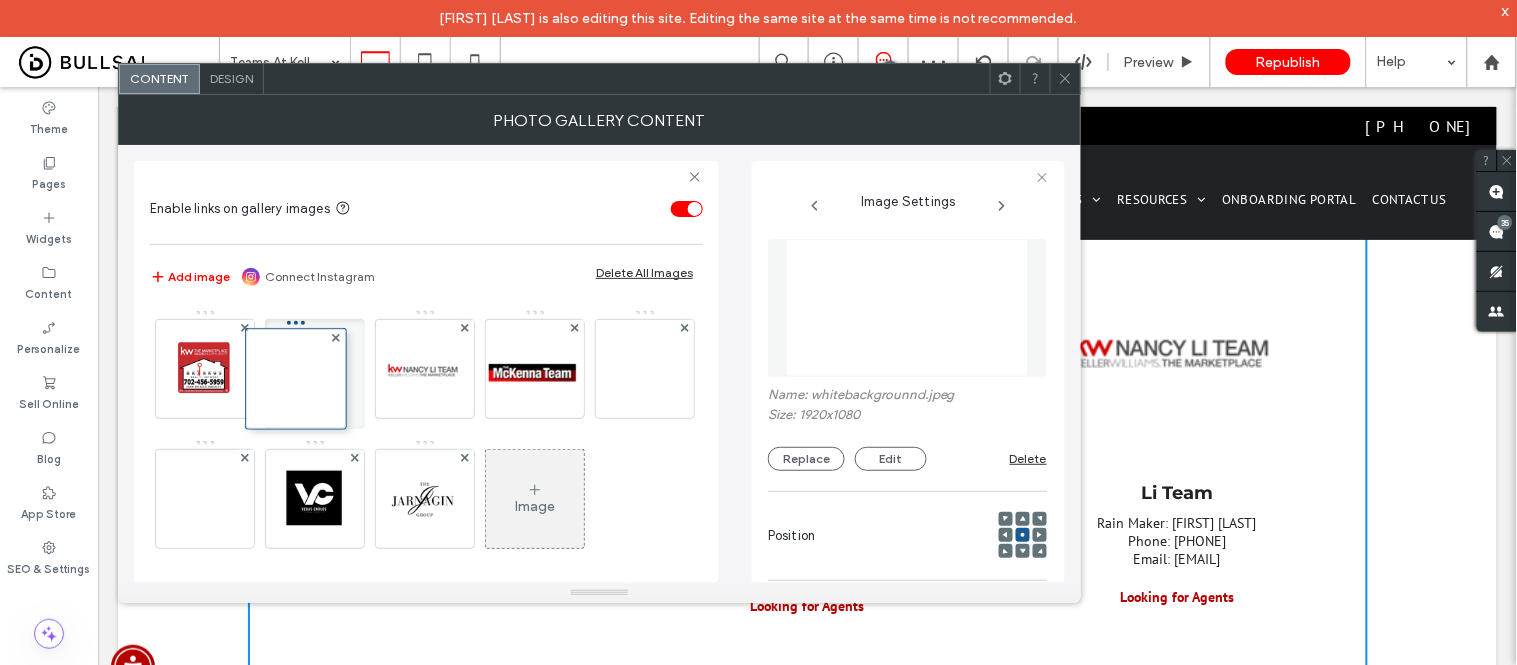 drag, startPoint x: 208, startPoint y: 312, endPoint x: 306, endPoint y: 323, distance: 98.61542 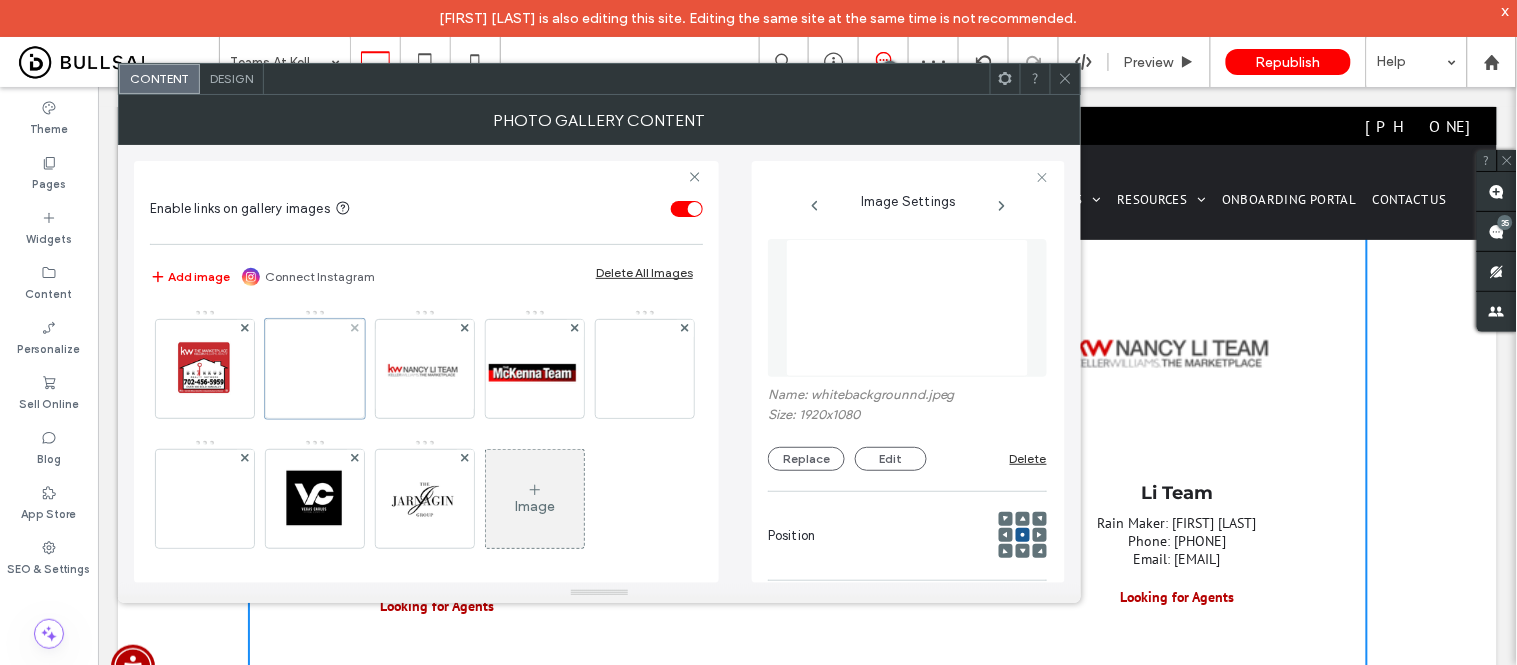 click at bounding box center (315, 369) 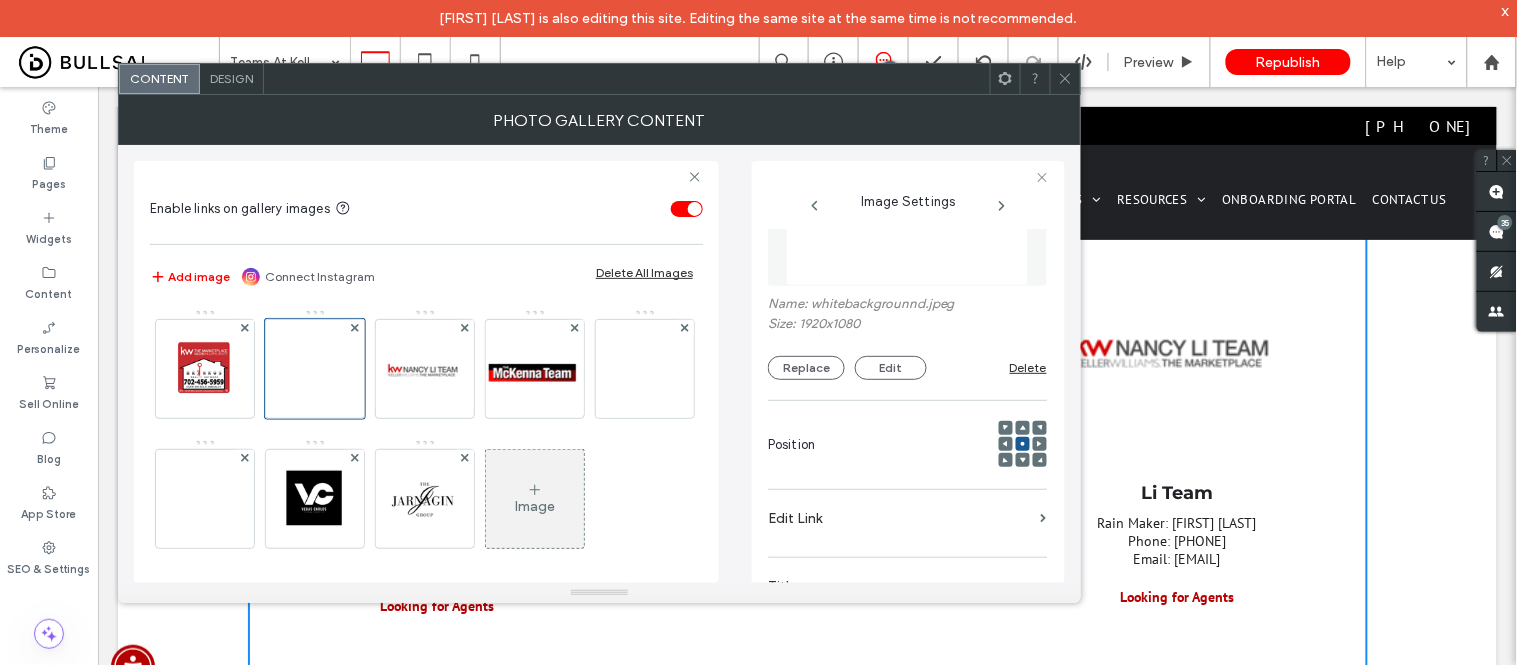 scroll, scrollTop: 222, scrollLeft: 0, axis: vertical 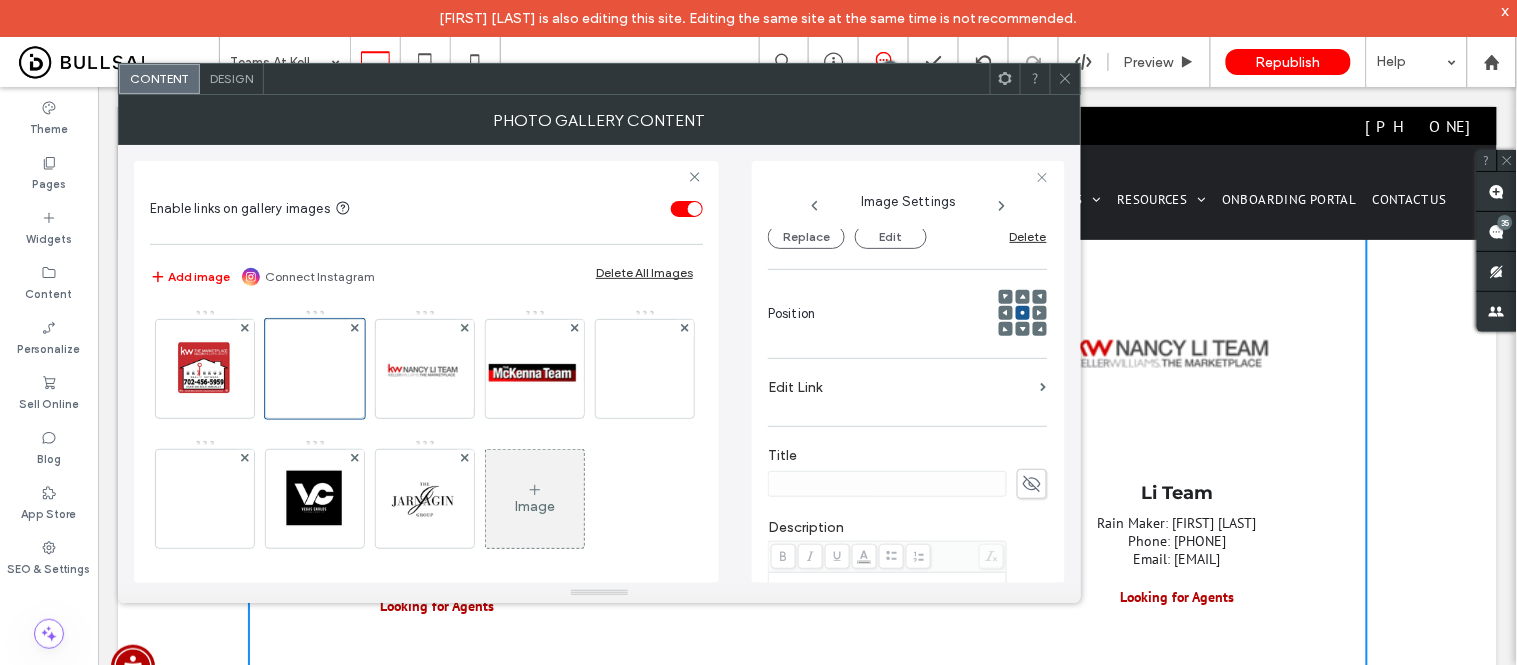 click 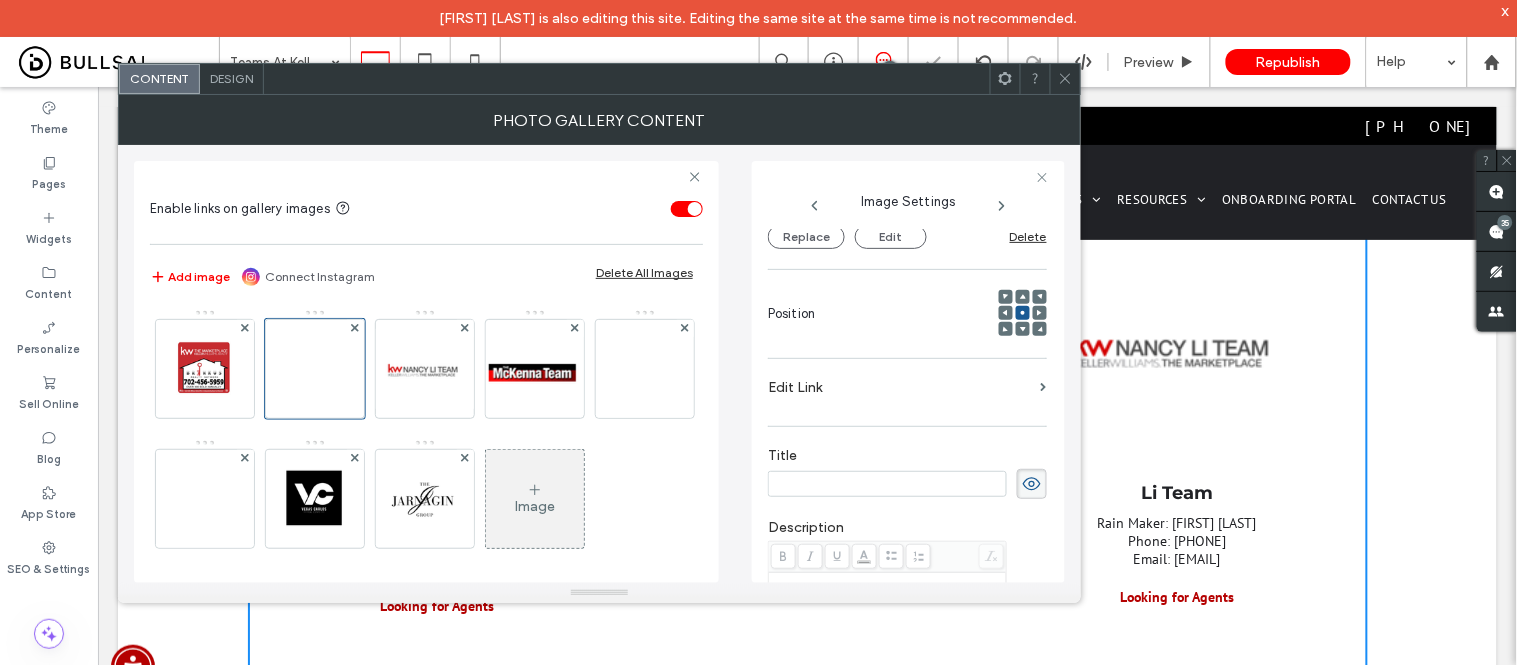click at bounding box center [887, 484] 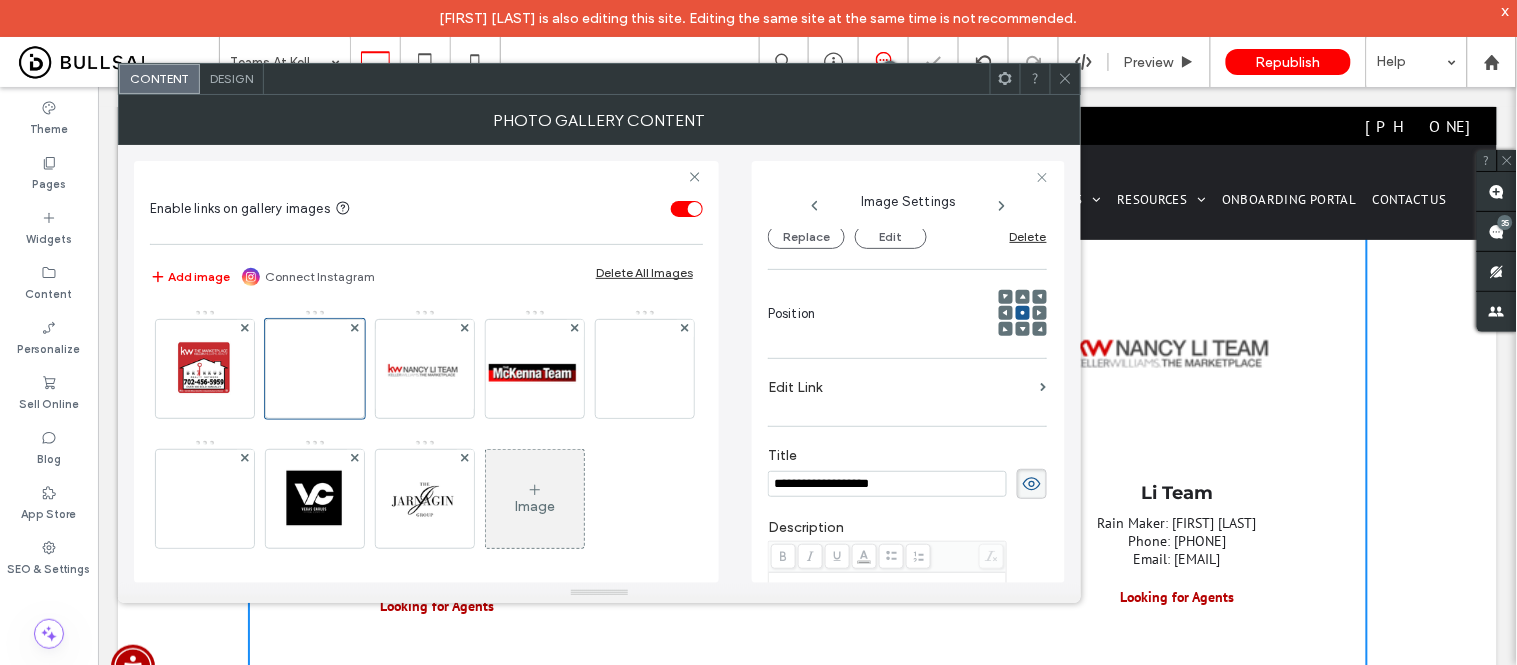 type on "**********" 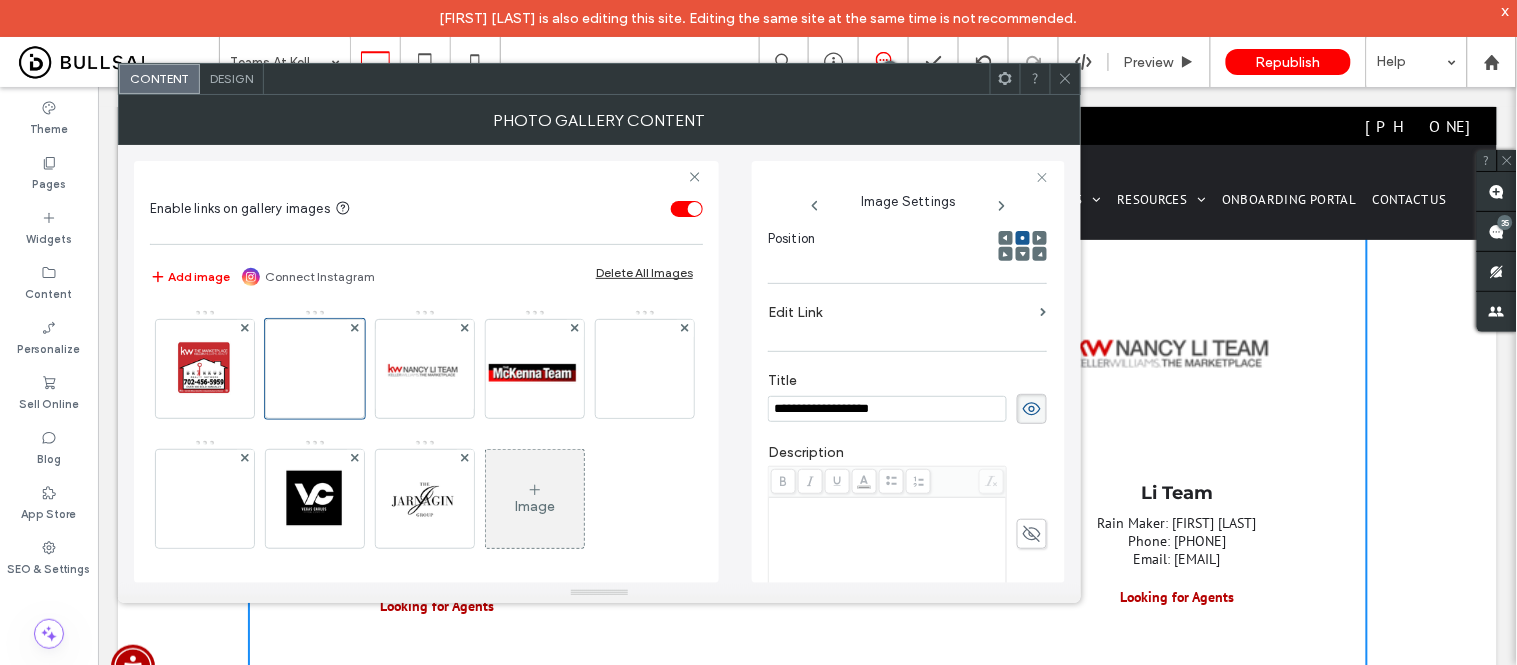 scroll, scrollTop: 333, scrollLeft: 0, axis: vertical 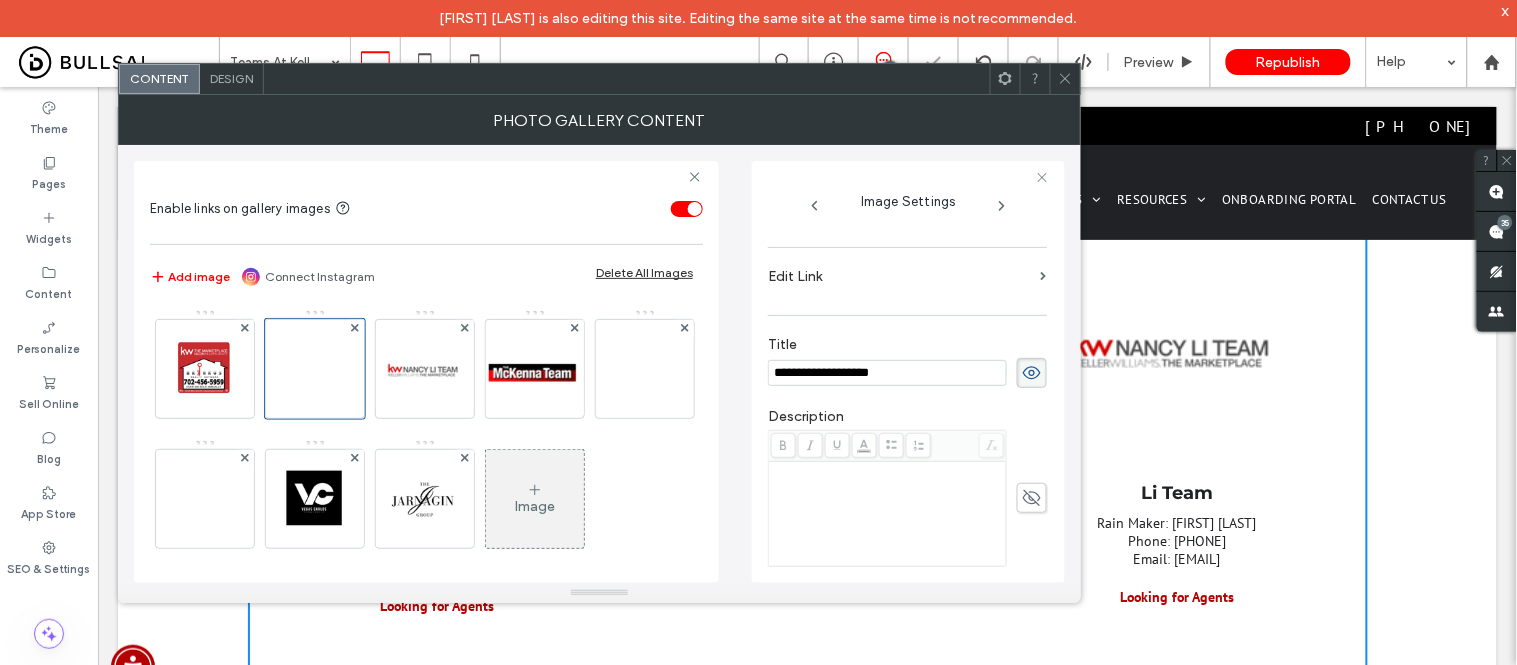 click 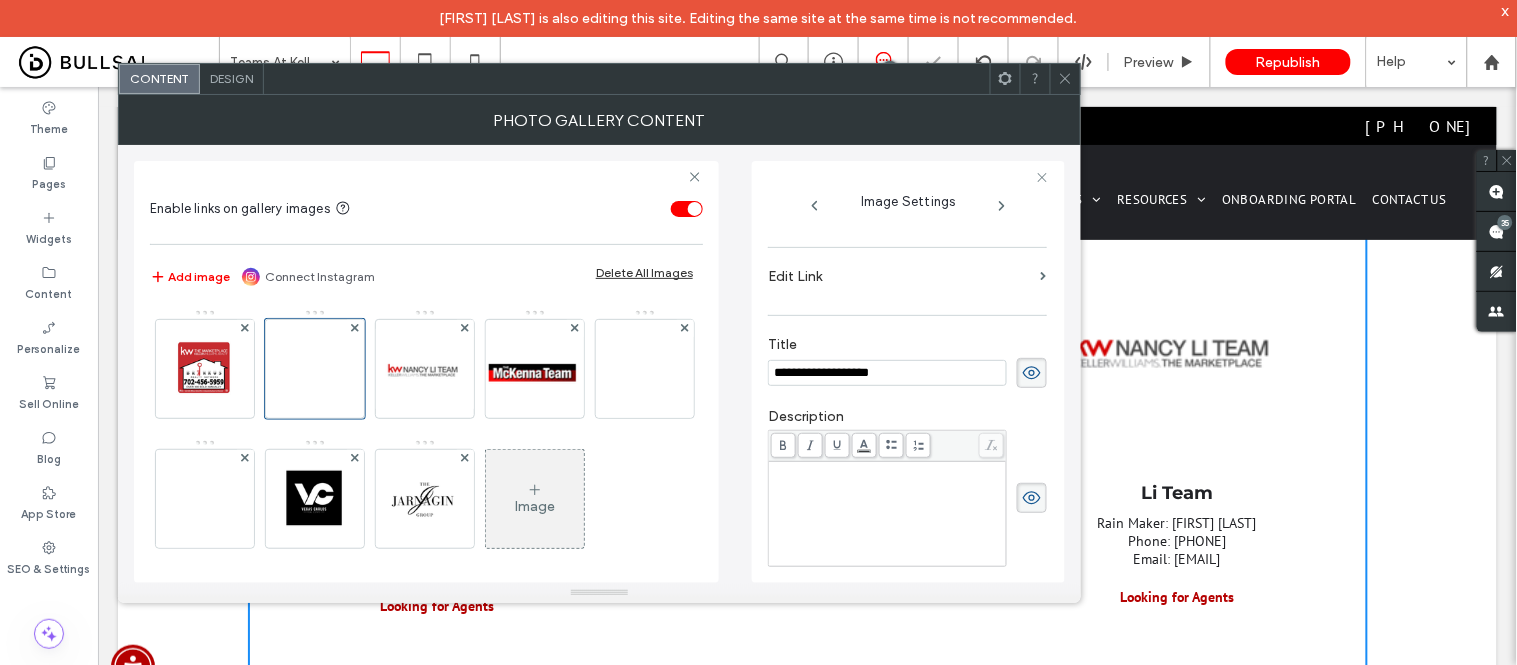 click at bounding box center [888, 514] 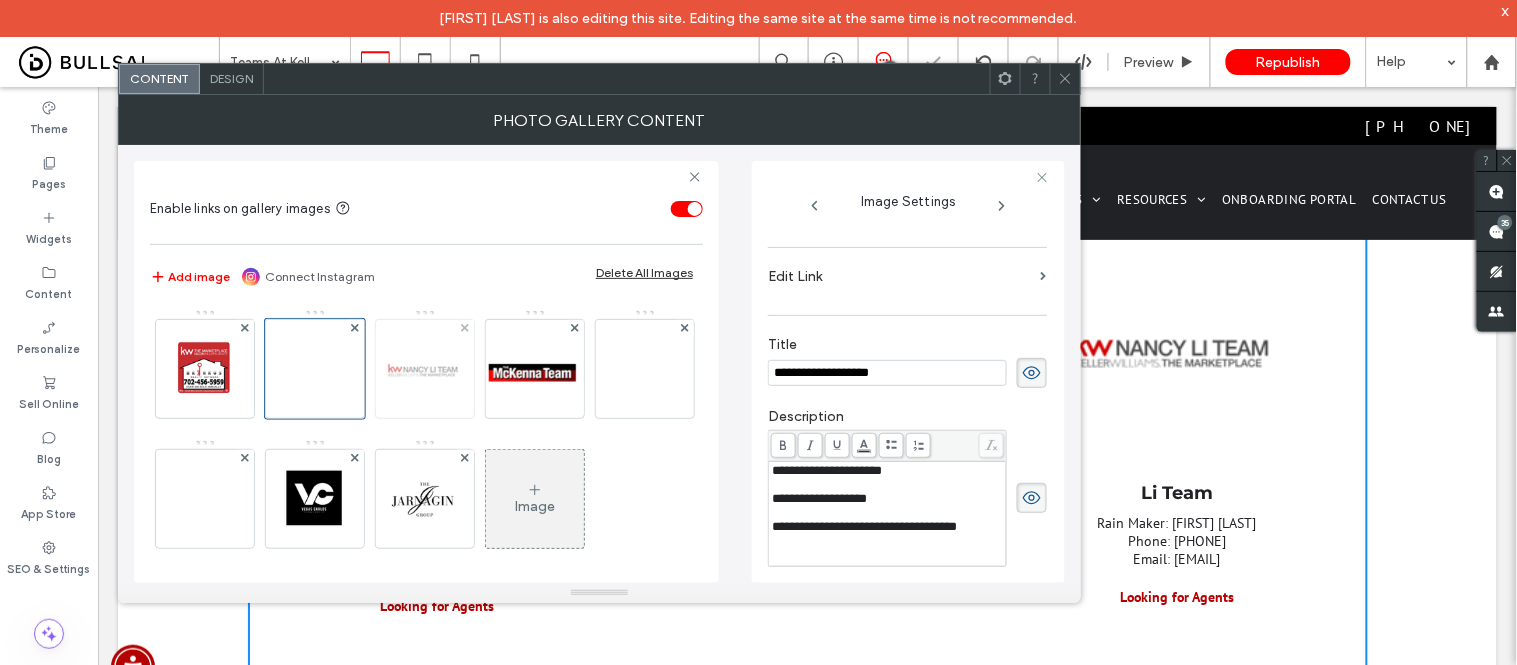 click at bounding box center [425, 369] 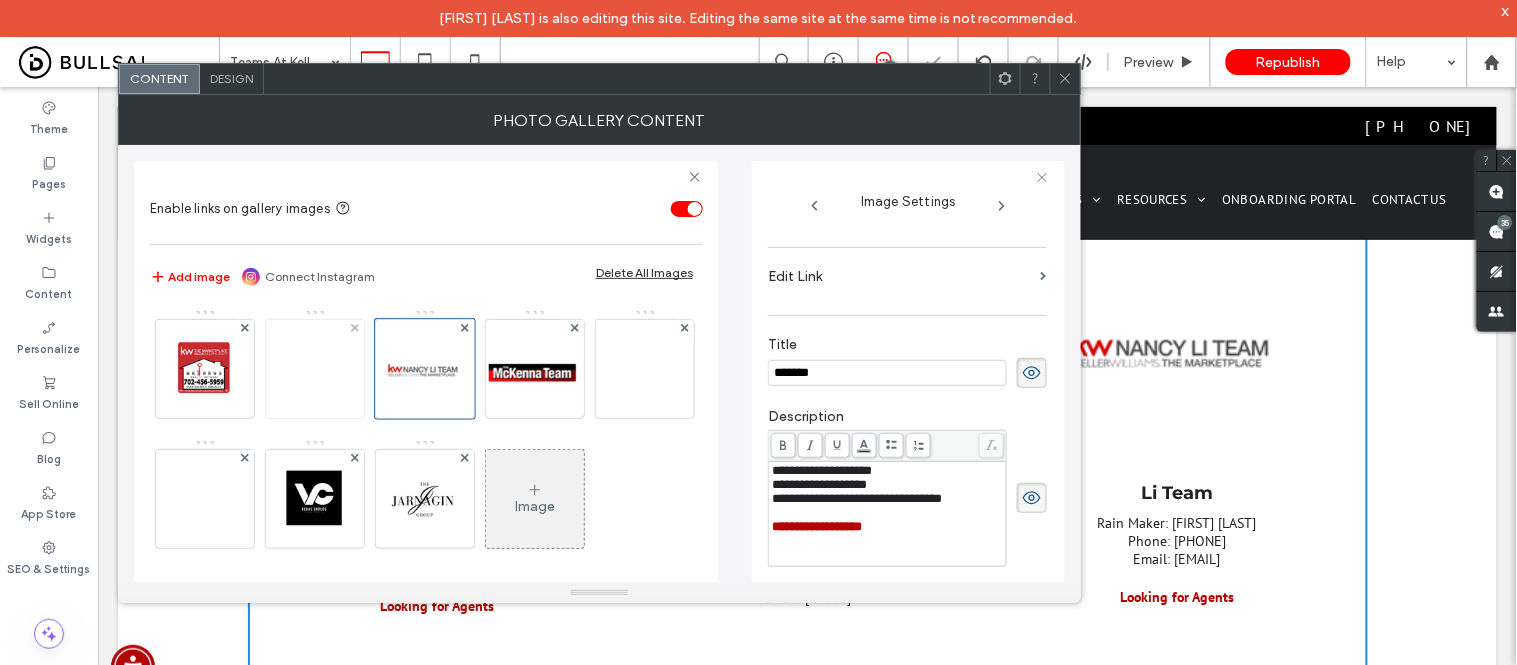 click at bounding box center (315, 369) 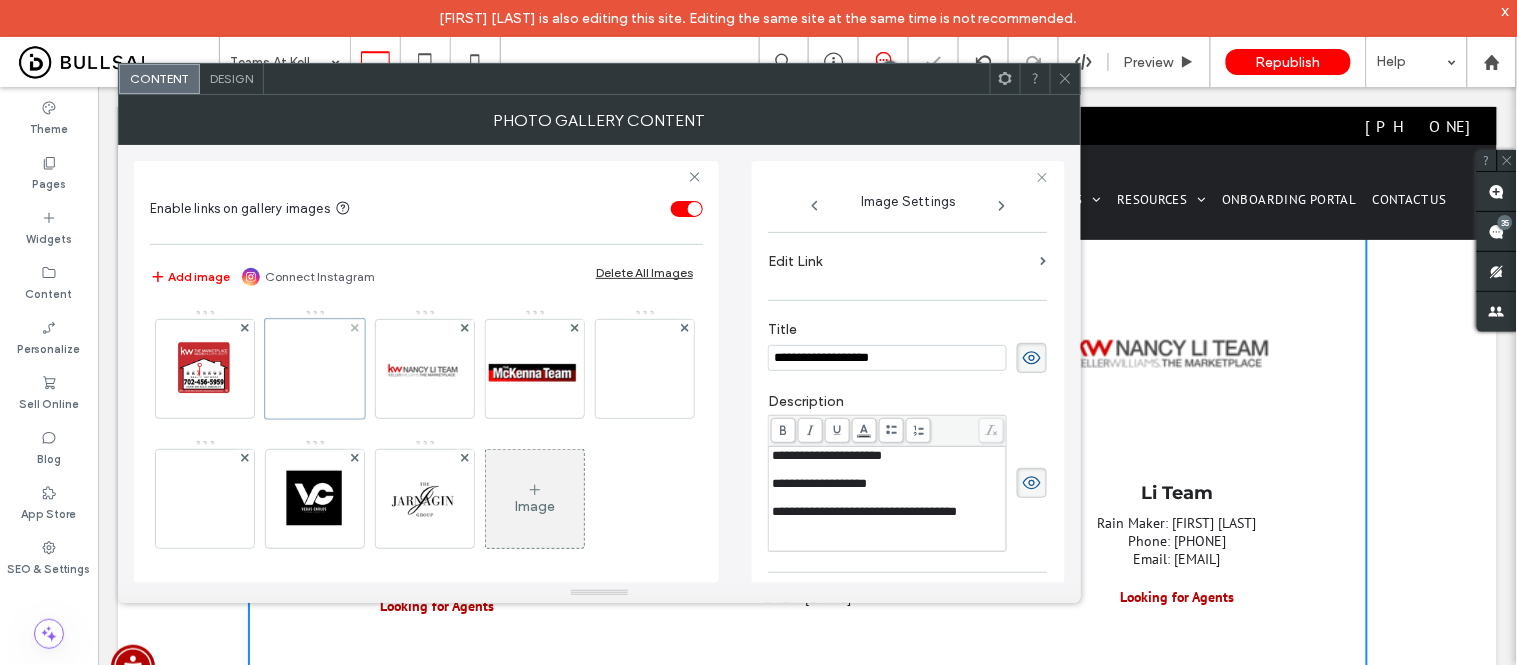scroll, scrollTop: 333, scrollLeft: 0, axis: vertical 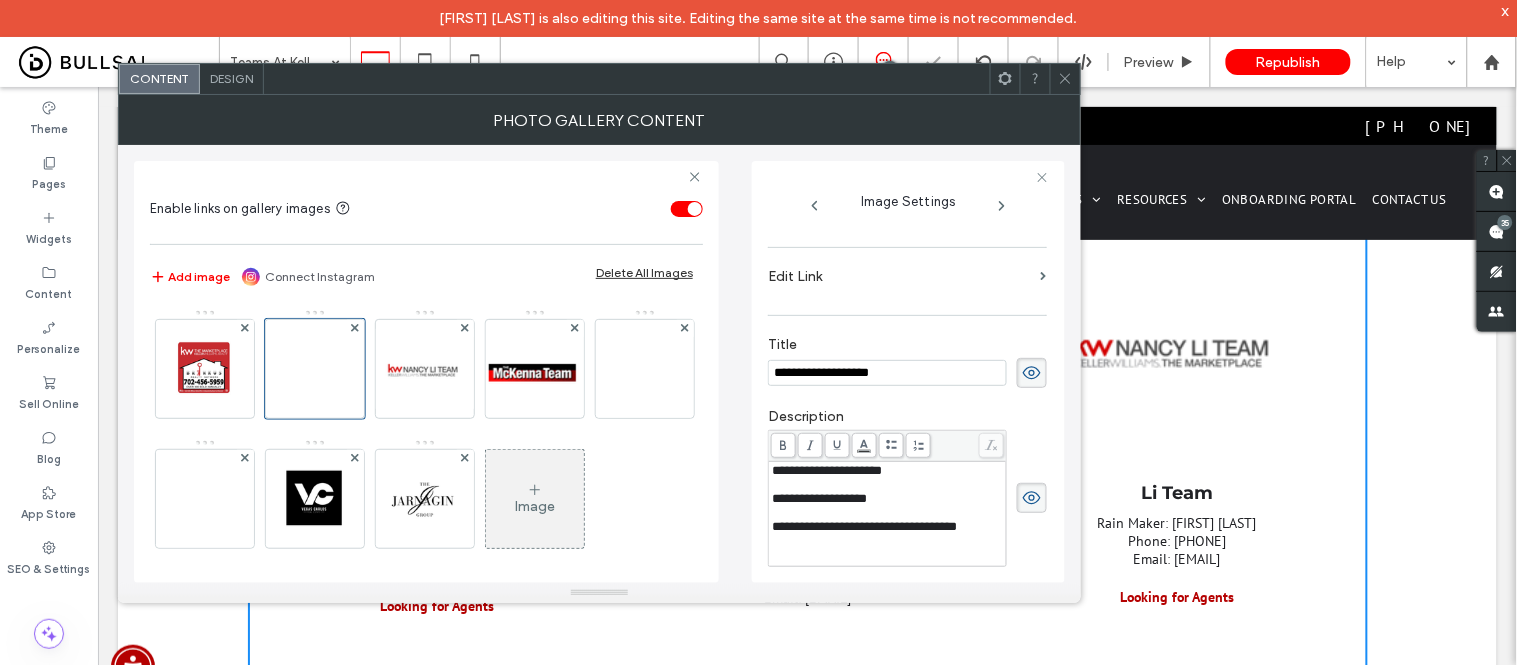 click on "**********" at bounding box center (908, 372) 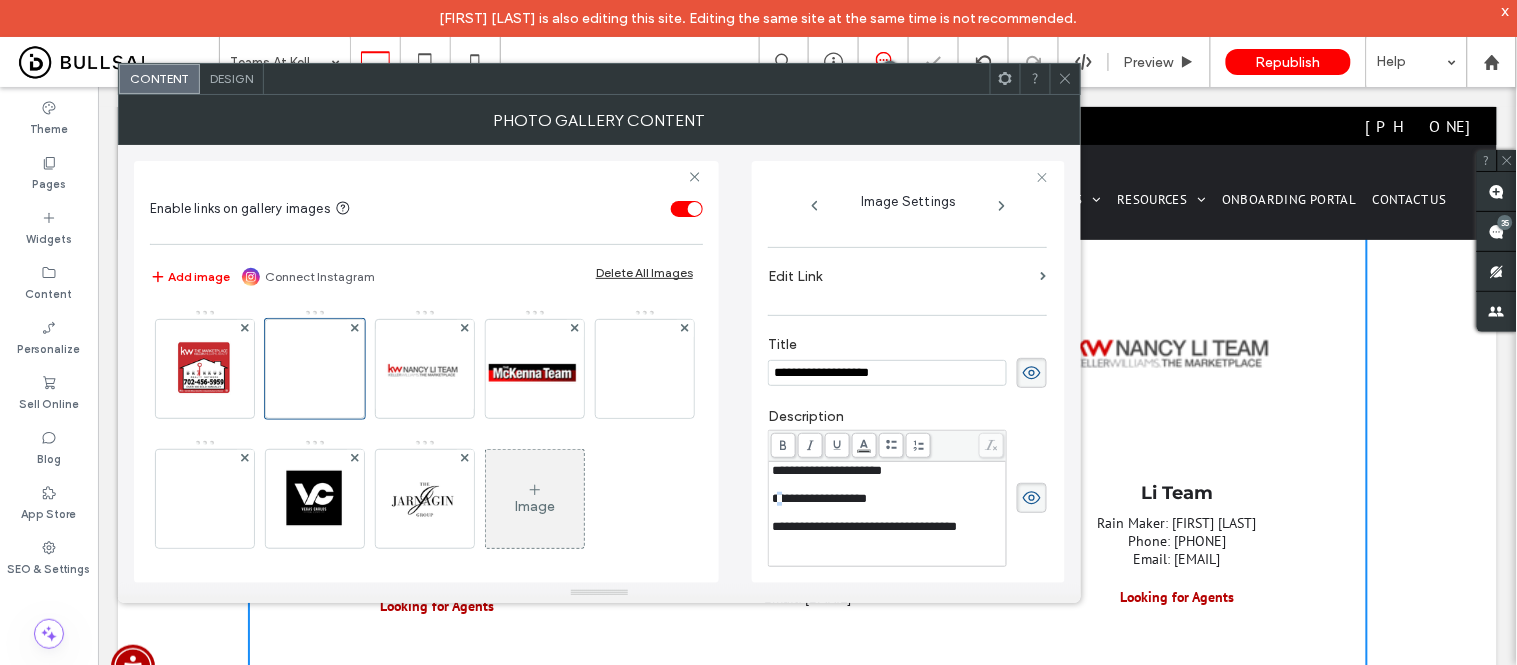 click on "**********" at bounding box center [819, 498] 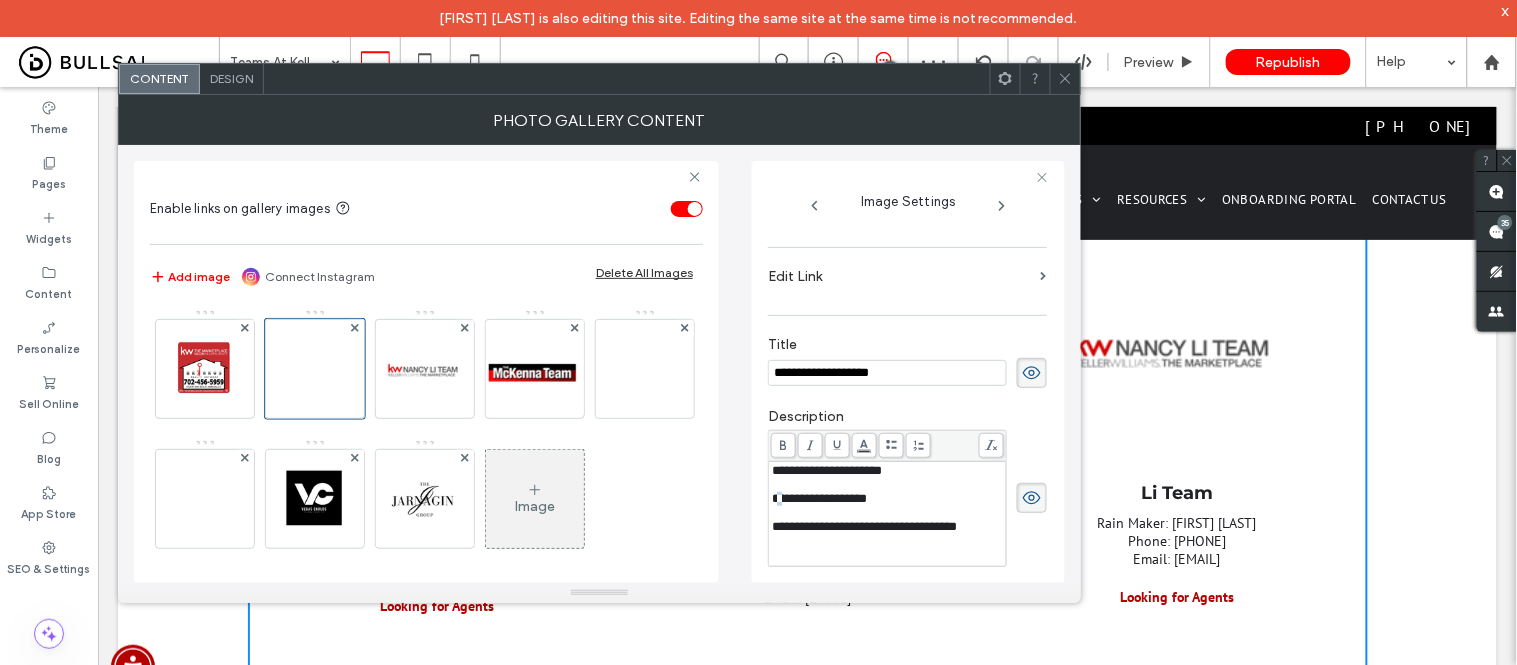 click on "**********" at bounding box center (819, 498) 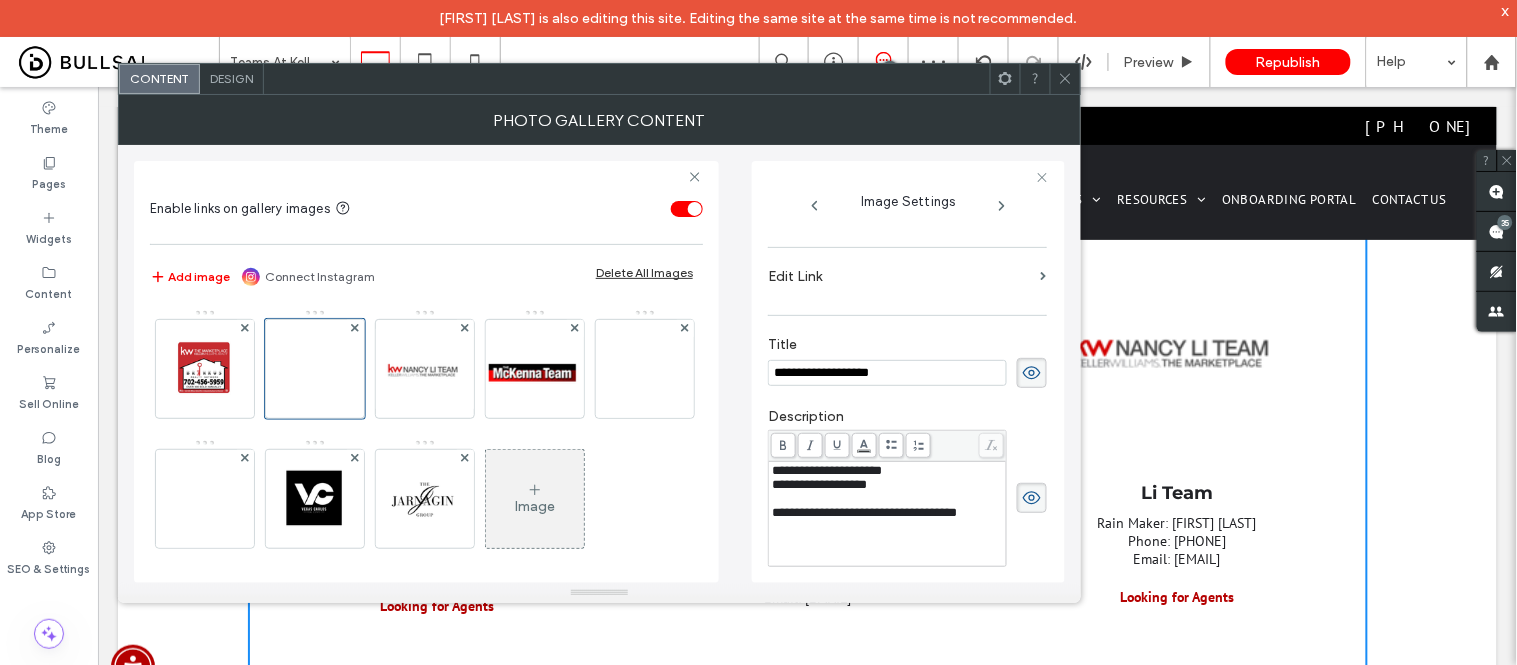 click on "**********" at bounding box center (864, 512) 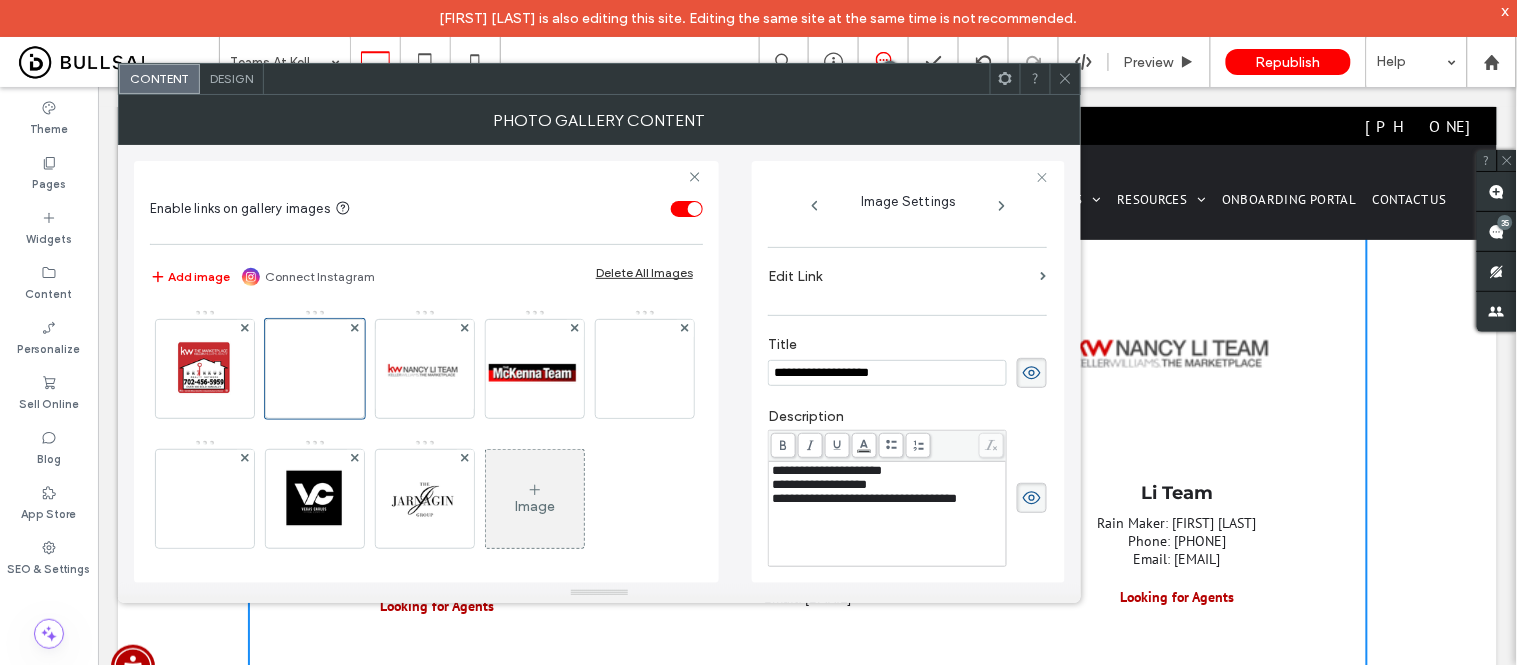click on "**********" at bounding box center (864, 498) 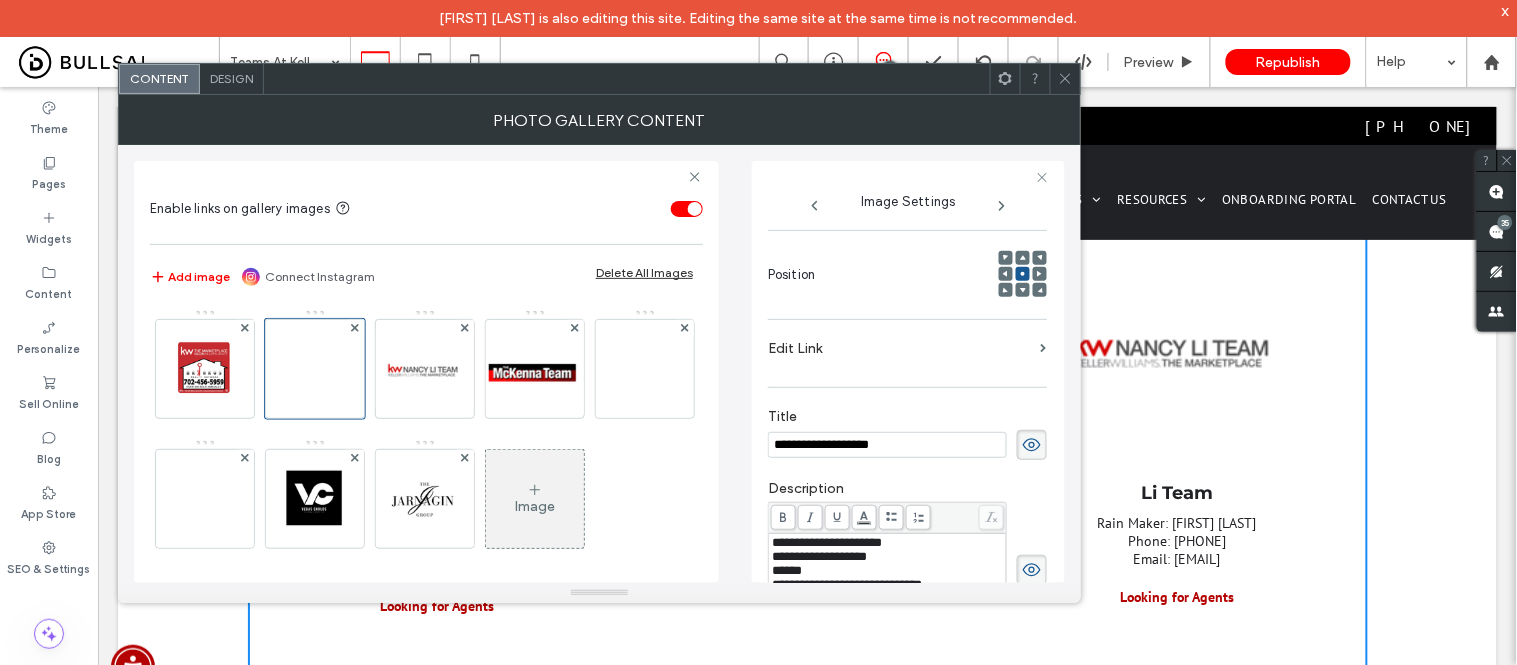 scroll, scrollTop: 222, scrollLeft: 0, axis: vertical 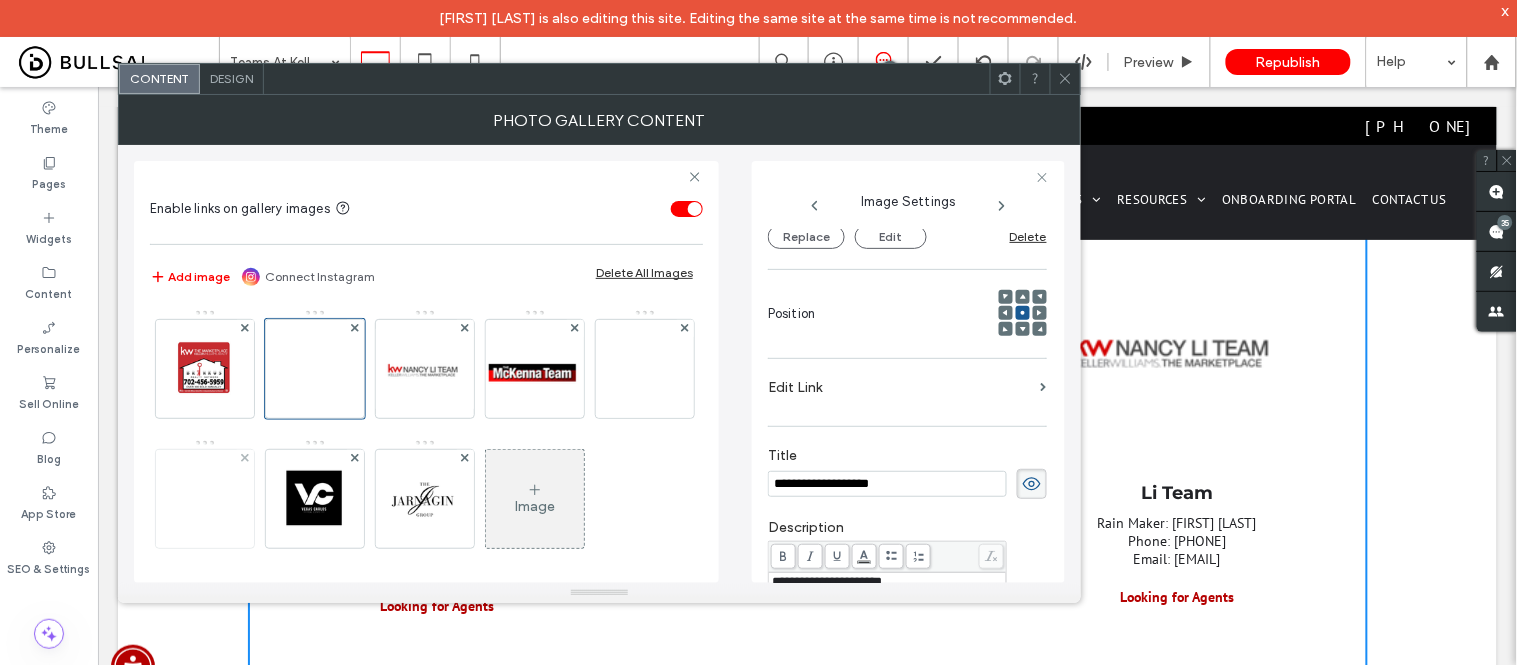 click at bounding box center [205, 499] 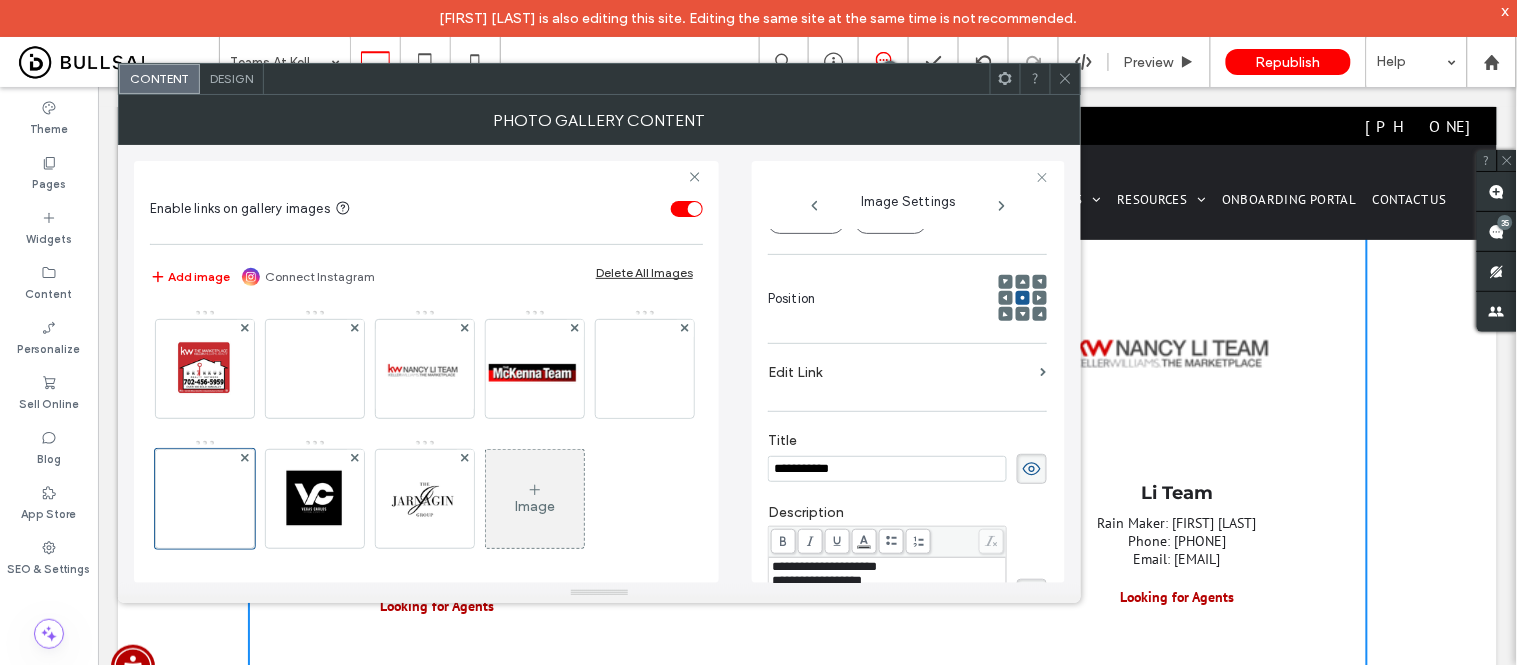 scroll, scrollTop: 15, scrollLeft: 0, axis: vertical 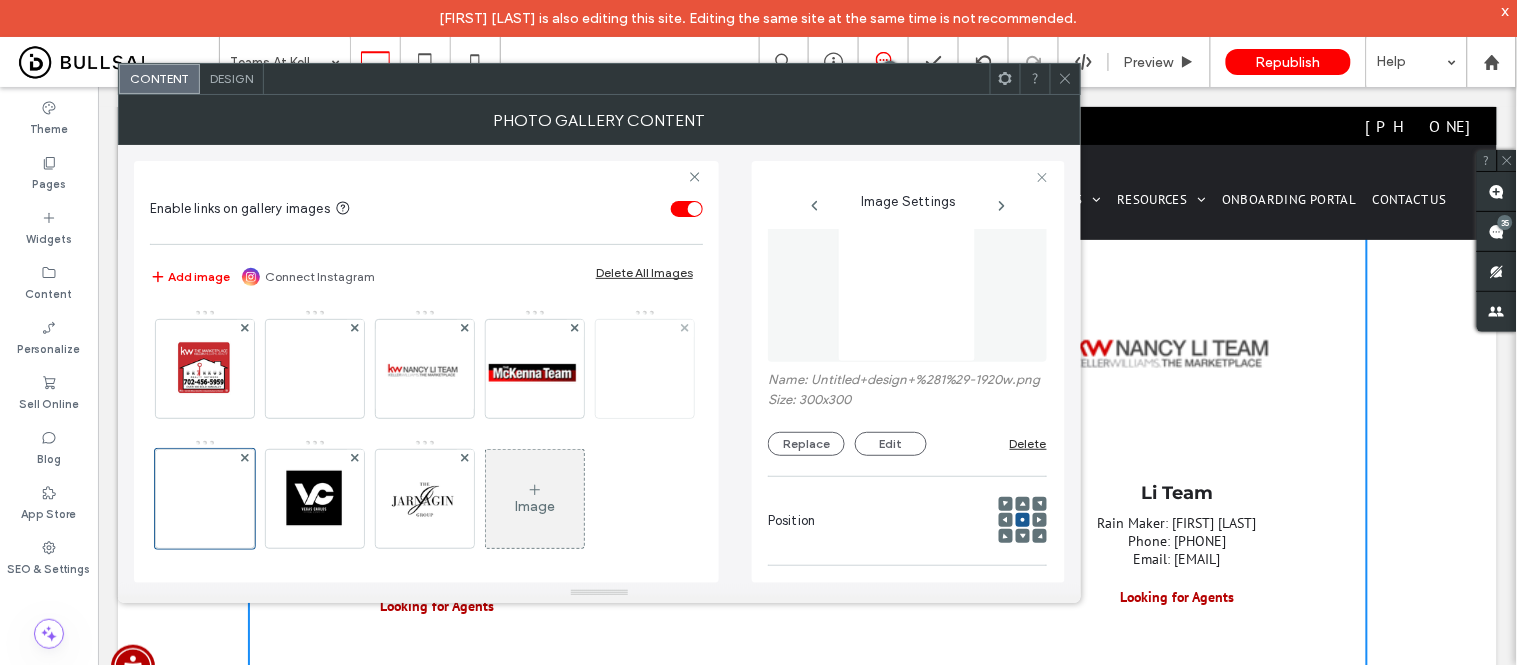 click at bounding box center [645, 369] 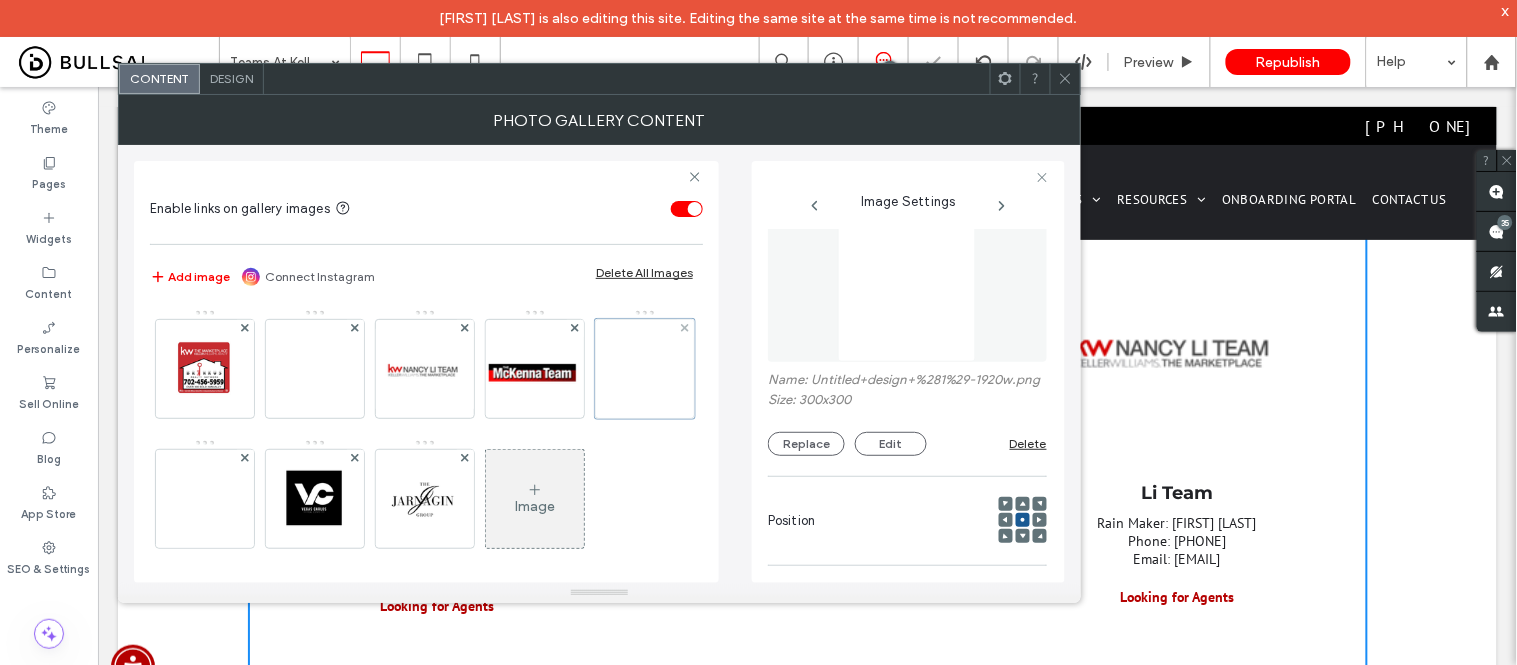 scroll, scrollTop: 316, scrollLeft: 0, axis: vertical 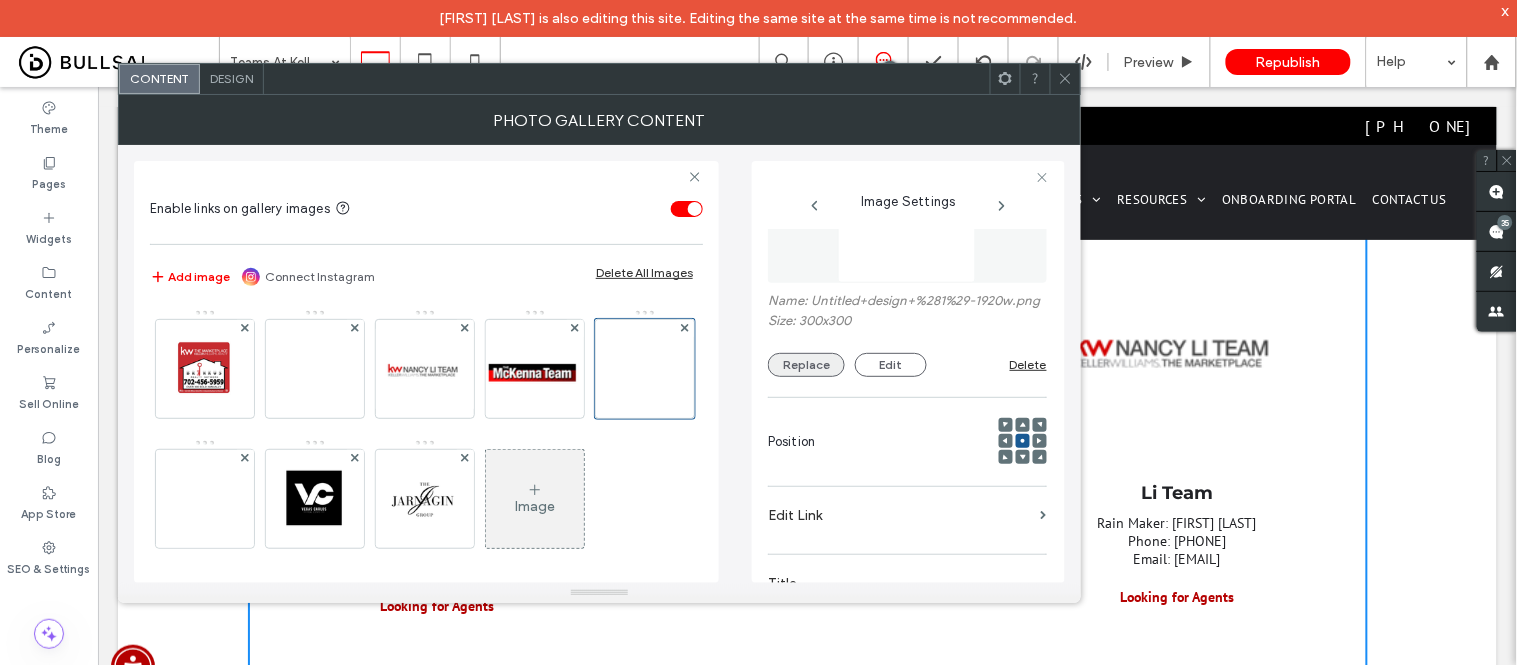 click on "Replace" at bounding box center (806, 365) 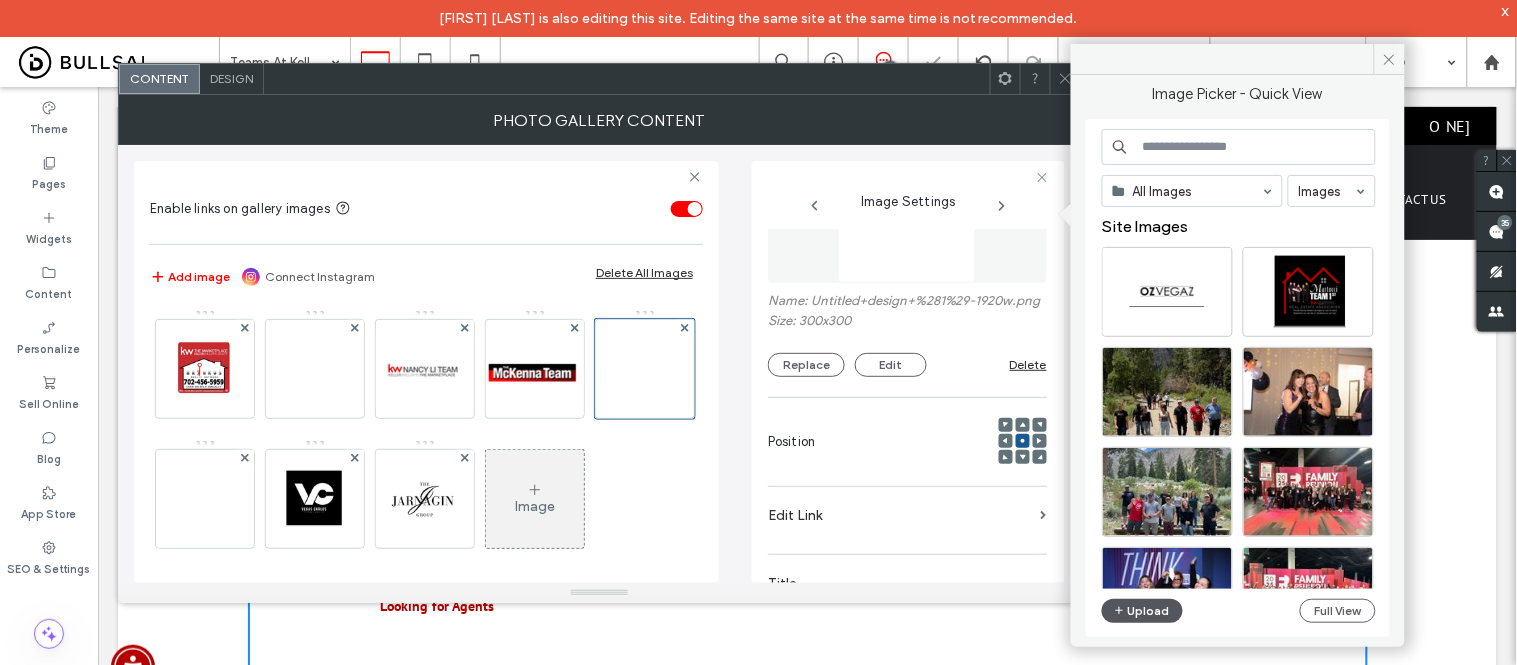 click on "Upload" at bounding box center [1143, 611] 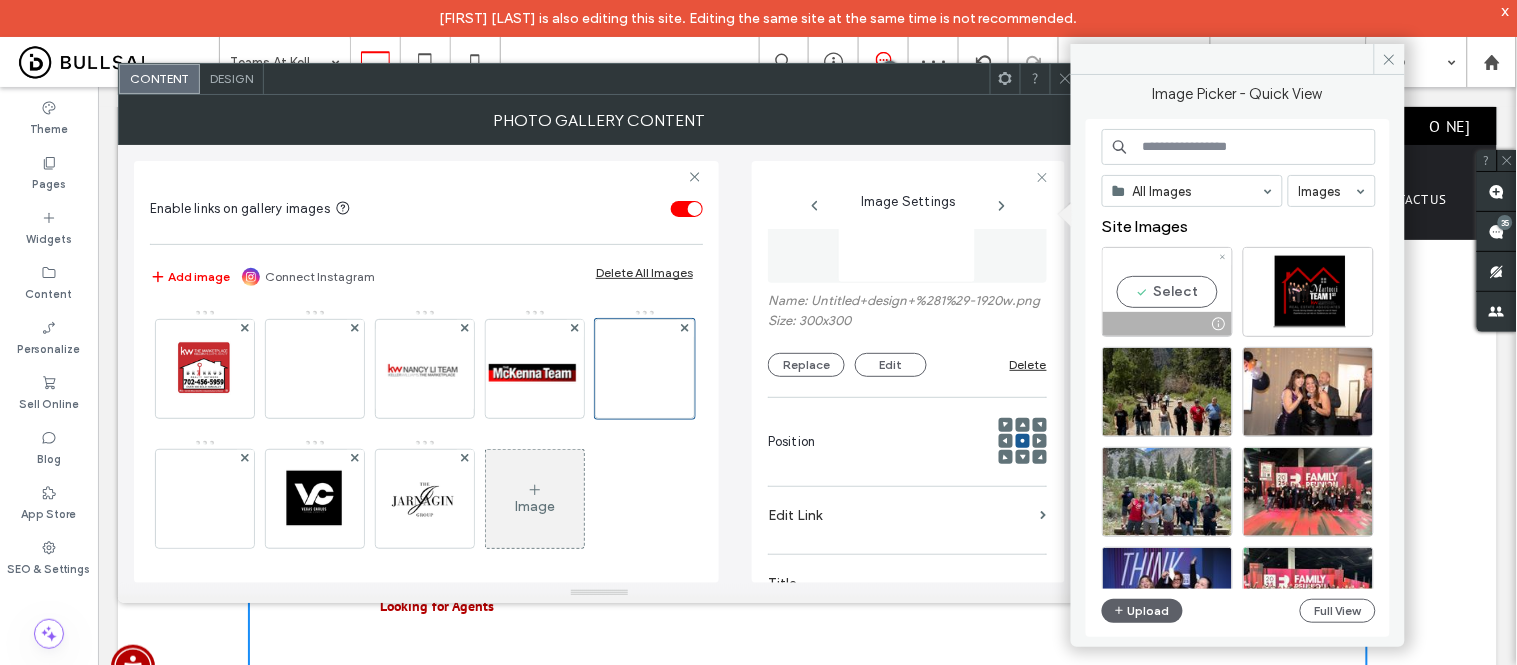 click on "Select" at bounding box center [1167, 292] 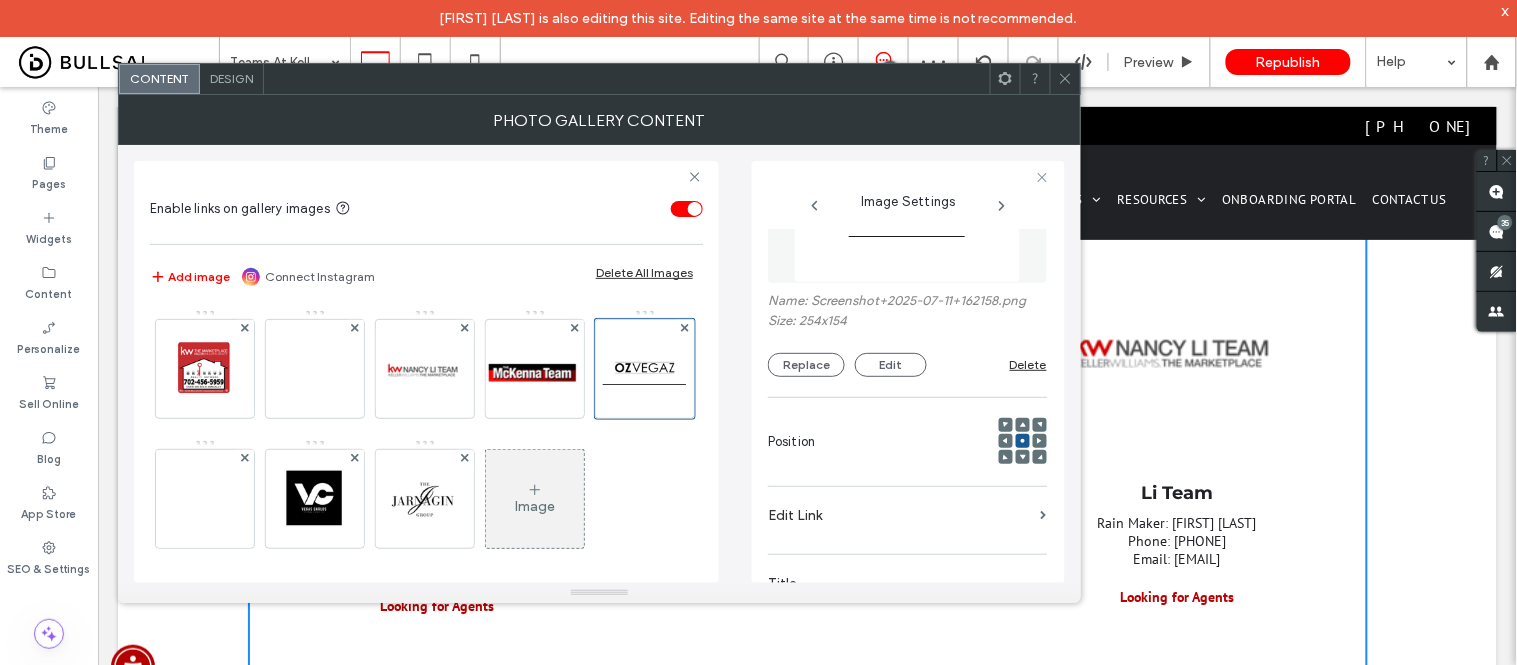 click 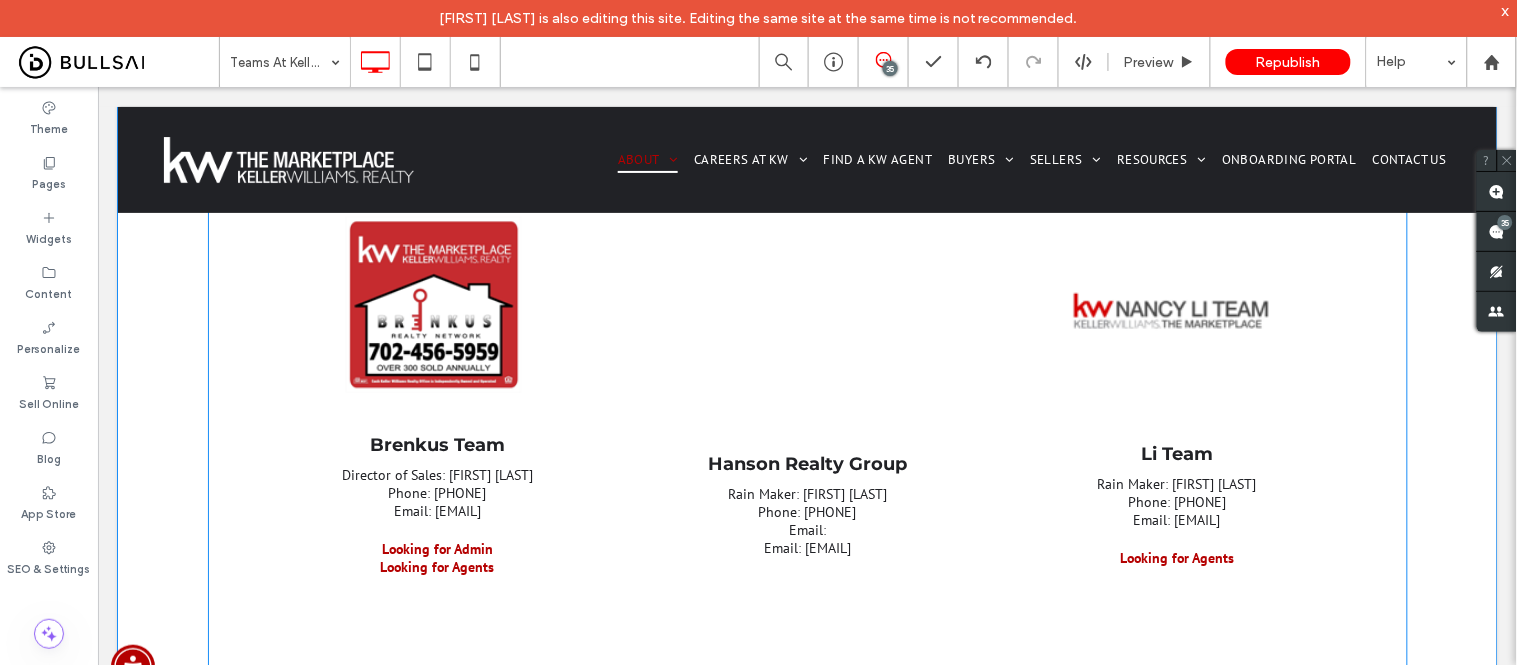 scroll, scrollTop: 3000, scrollLeft: 0, axis: vertical 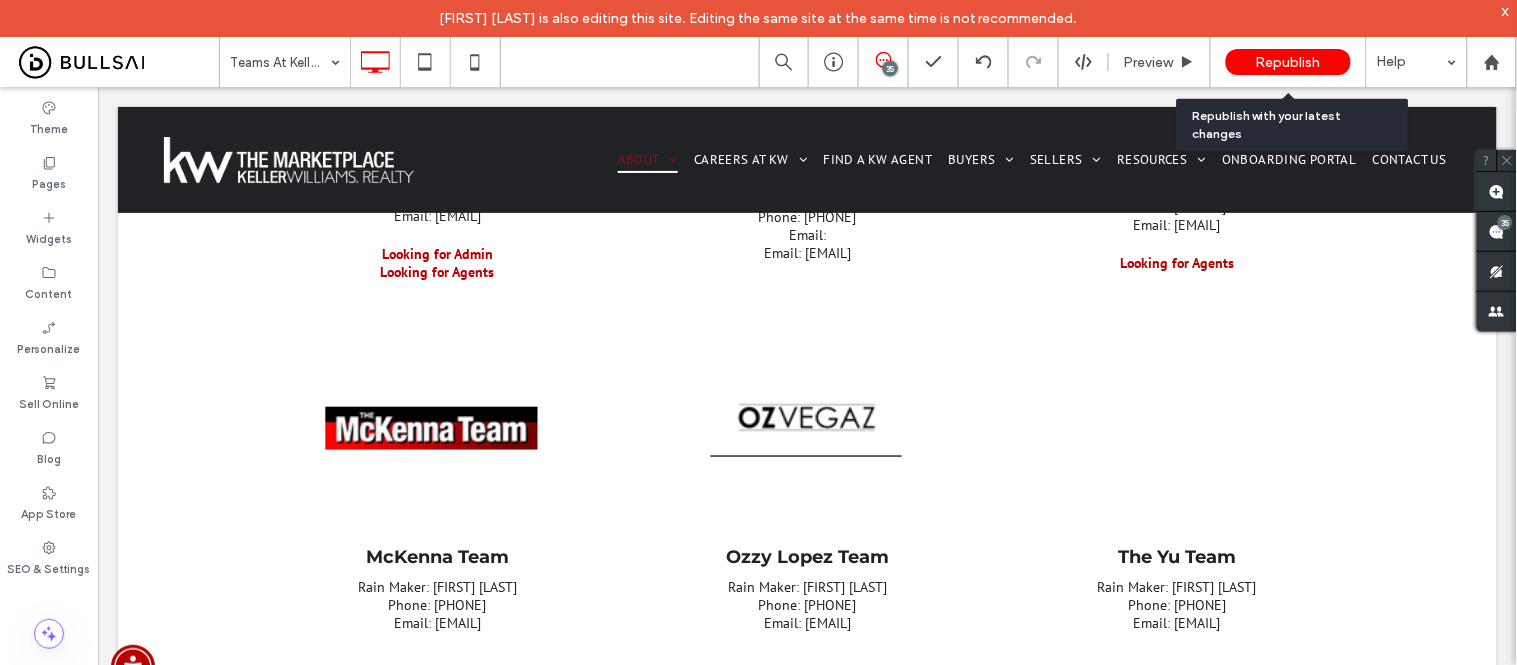 click on "Republish" at bounding box center [1288, 62] 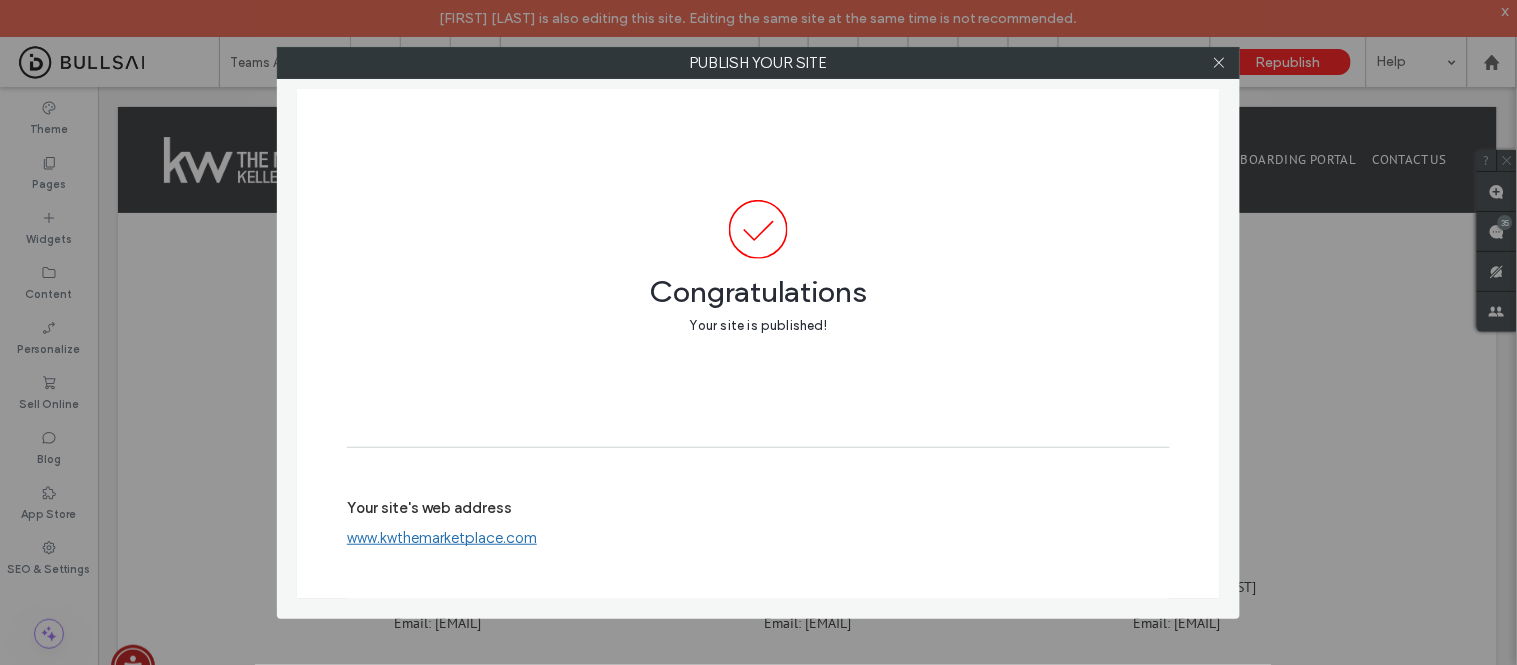 drag, startPoint x: 1215, startPoint y: 66, endPoint x: 1191, endPoint y: 74, distance: 25.298222 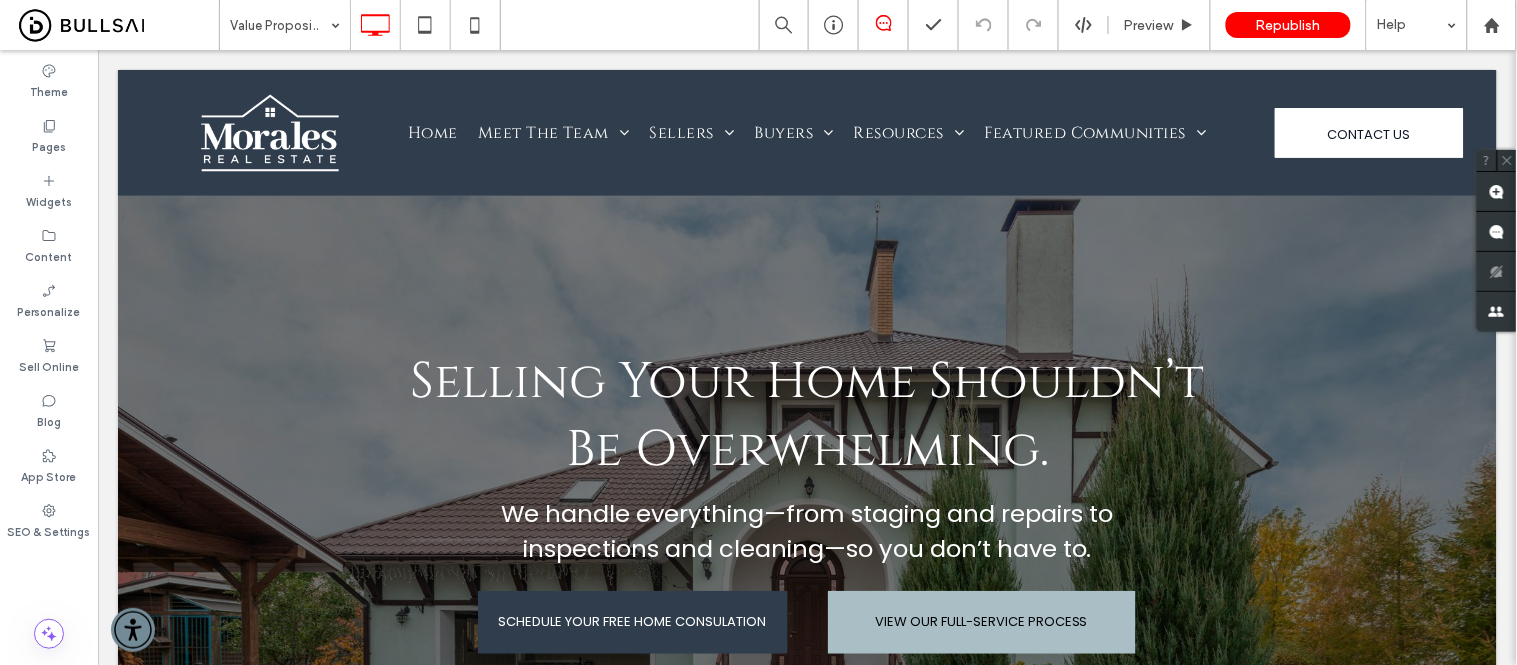 scroll, scrollTop: 2730, scrollLeft: 0, axis: vertical 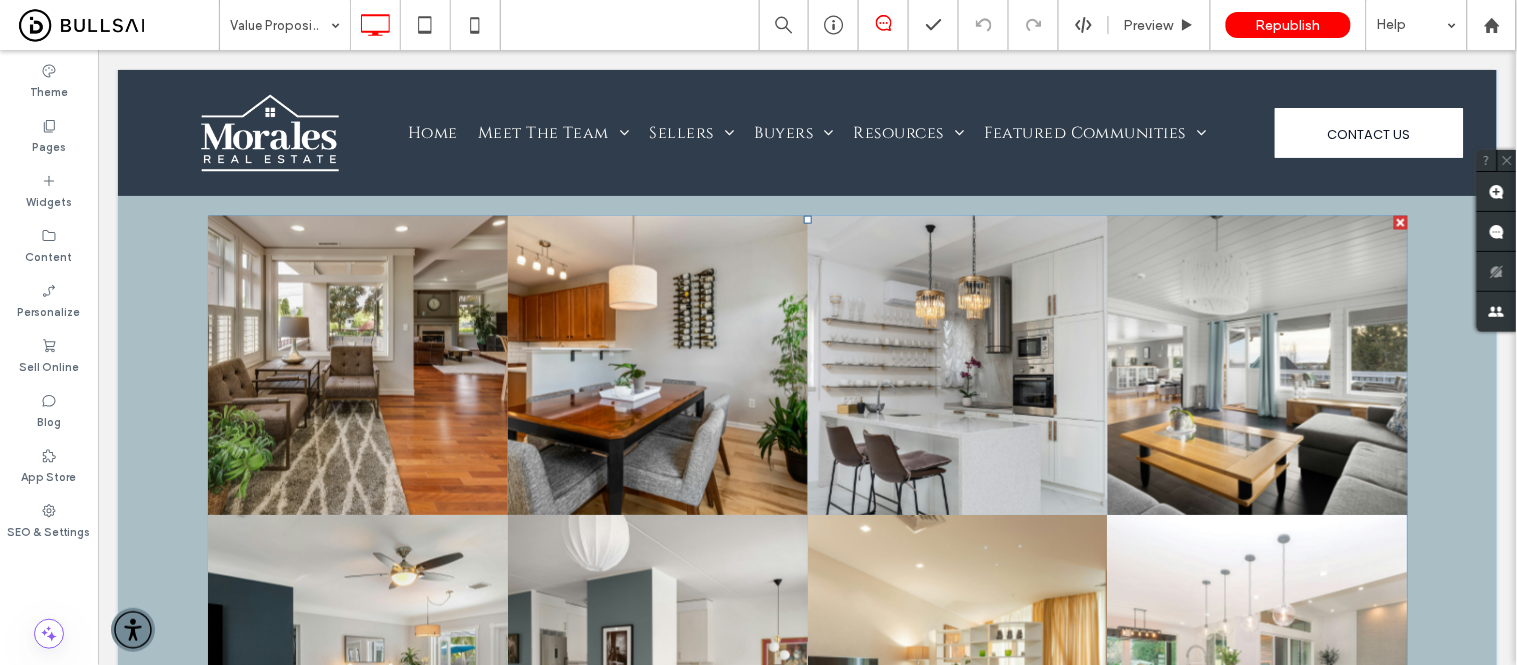 click at bounding box center [957, 365] 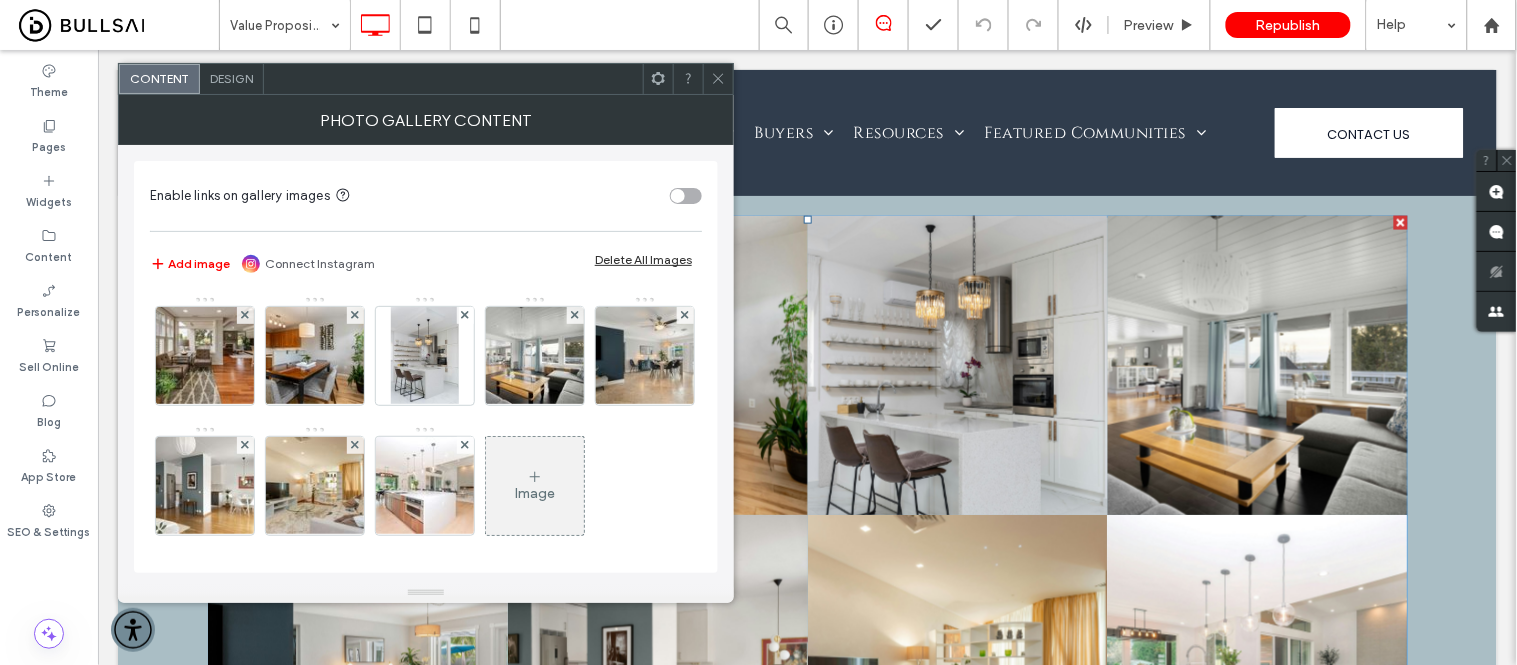 click 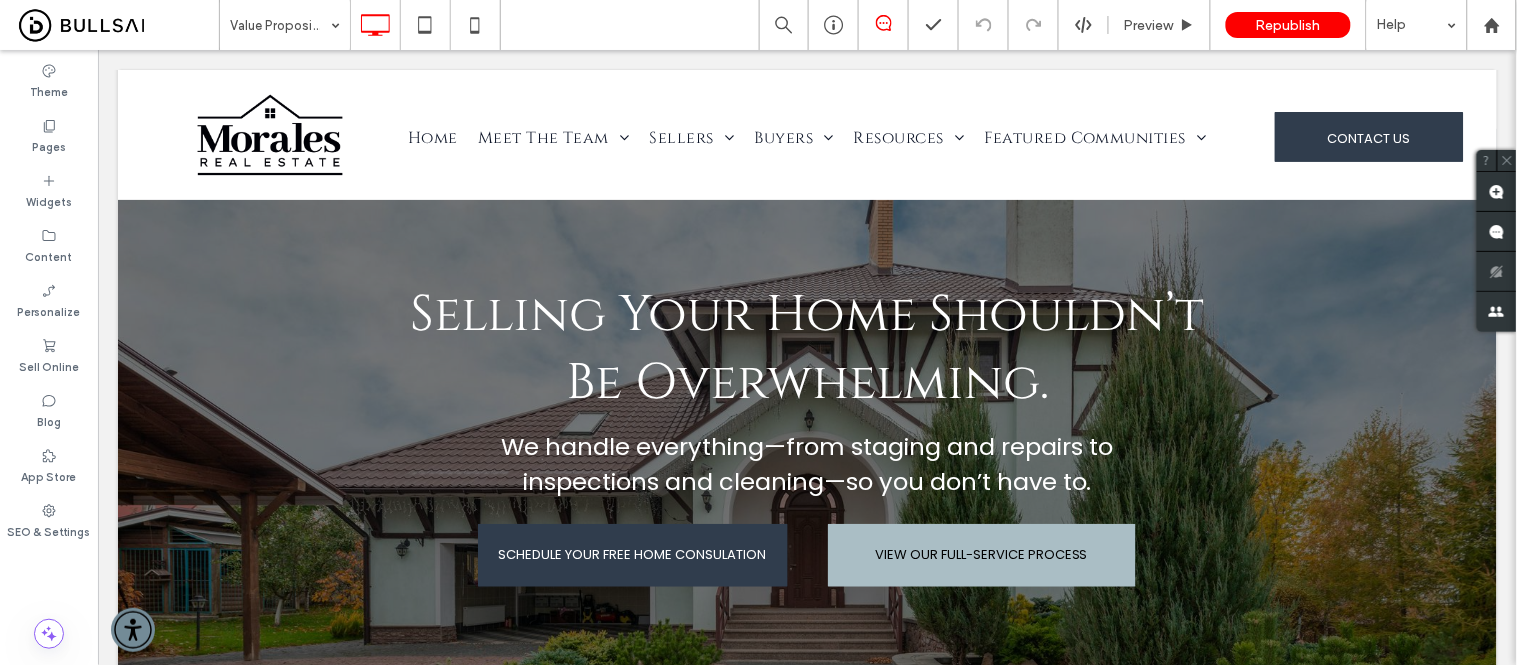 scroll, scrollTop: 0, scrollLeft: 0, axis: both 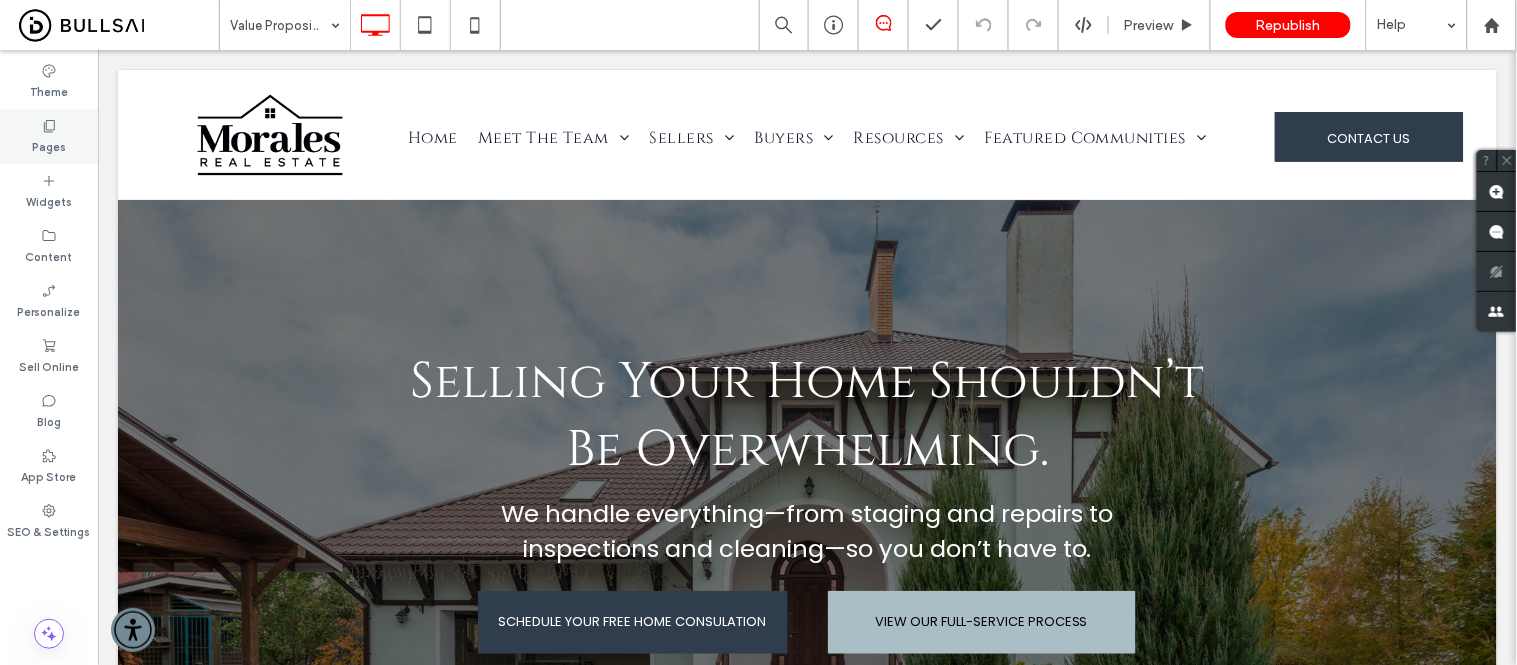 click 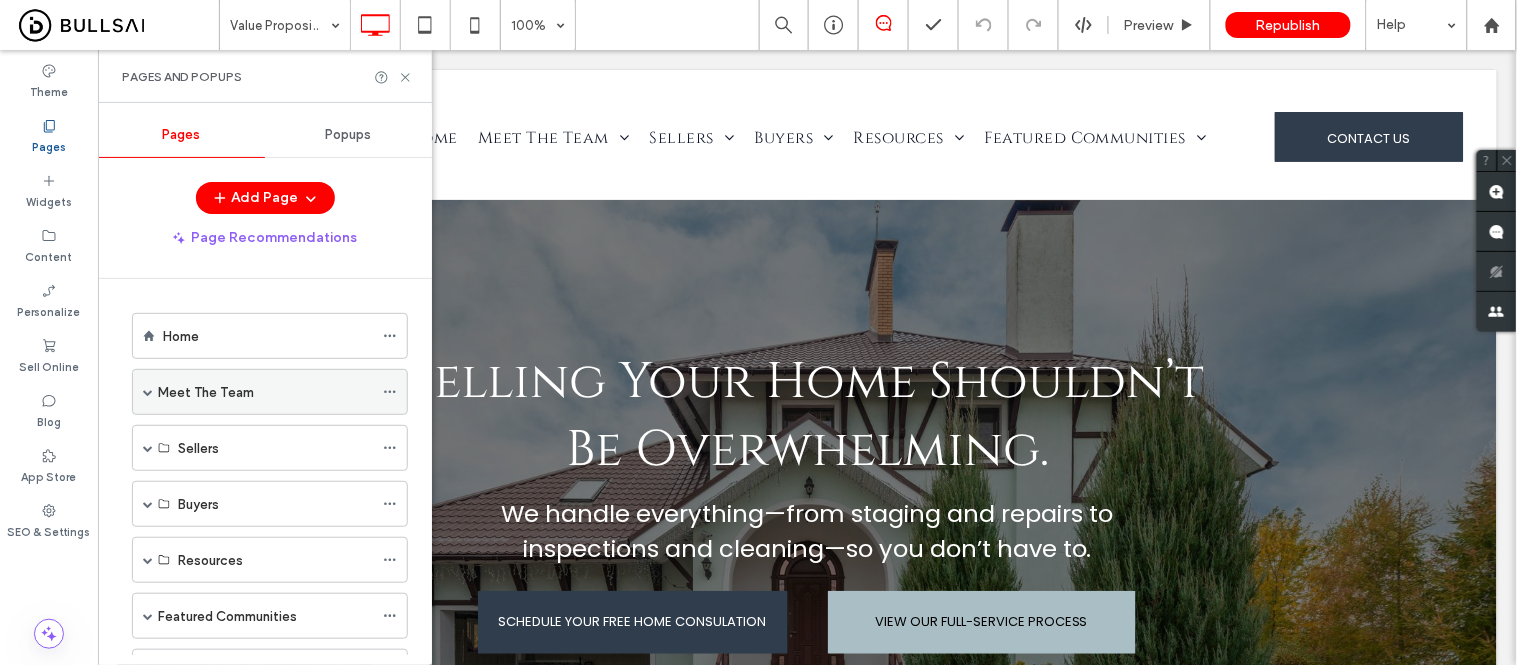 click at bounding box center [148, 392] 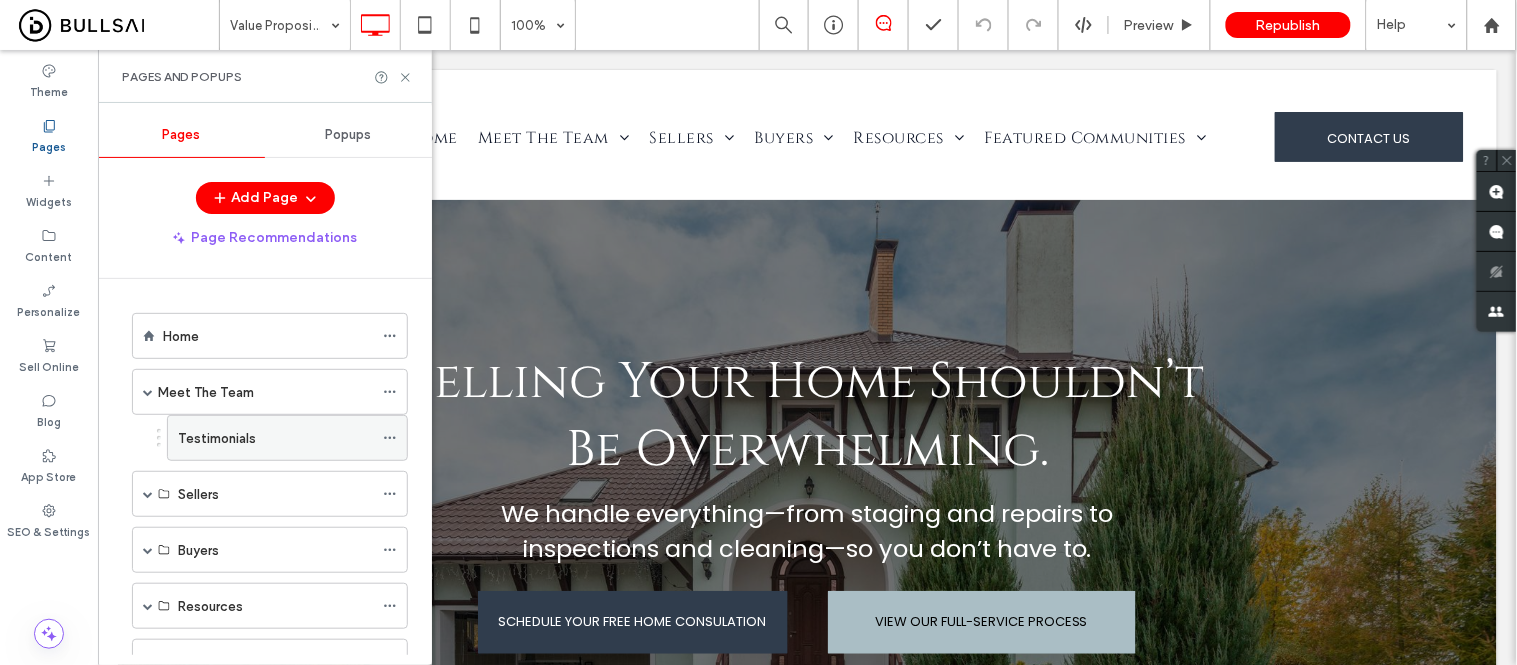 click on "Testimonials" at bounding box center (217, 438) 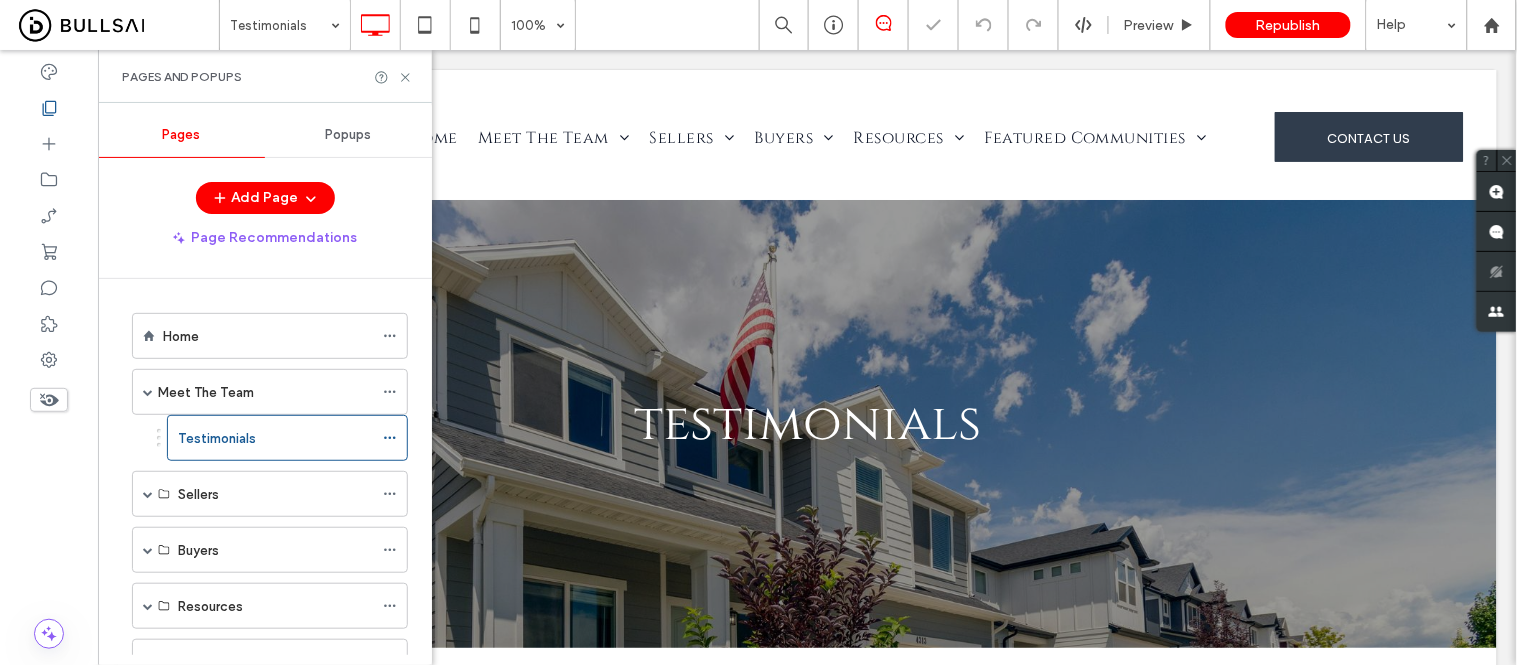 scroll, scrollTop: 0, scrollLeft: 0, axis: both 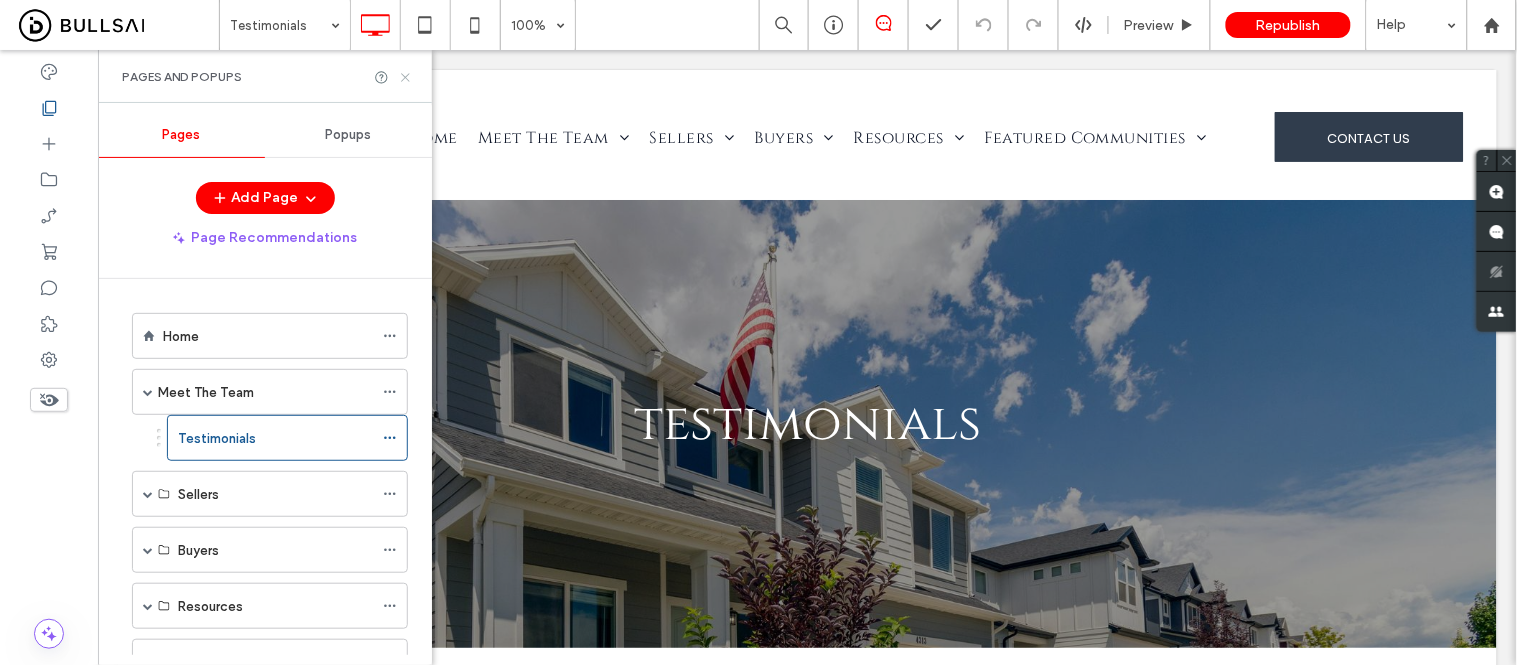 click 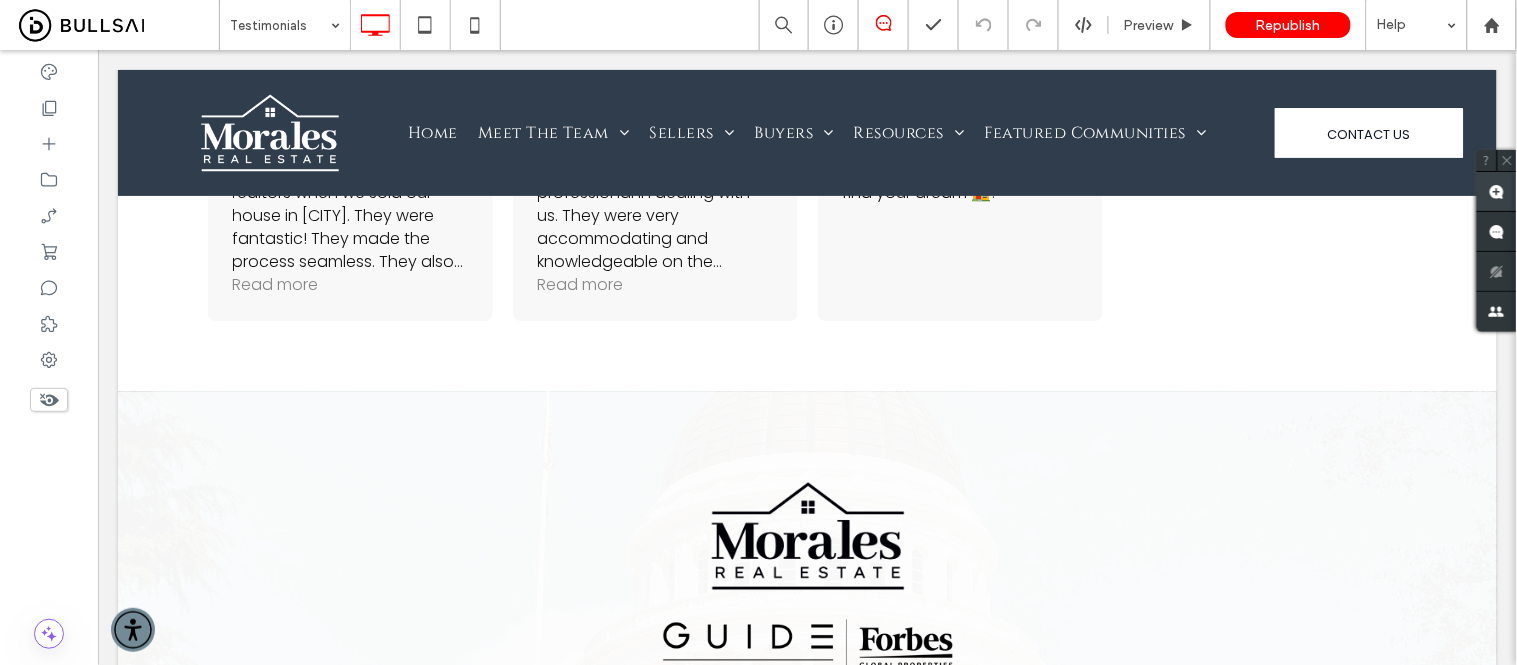 scroll, scrollTop: 1308, scrollLeft: 0, axis: vertical 